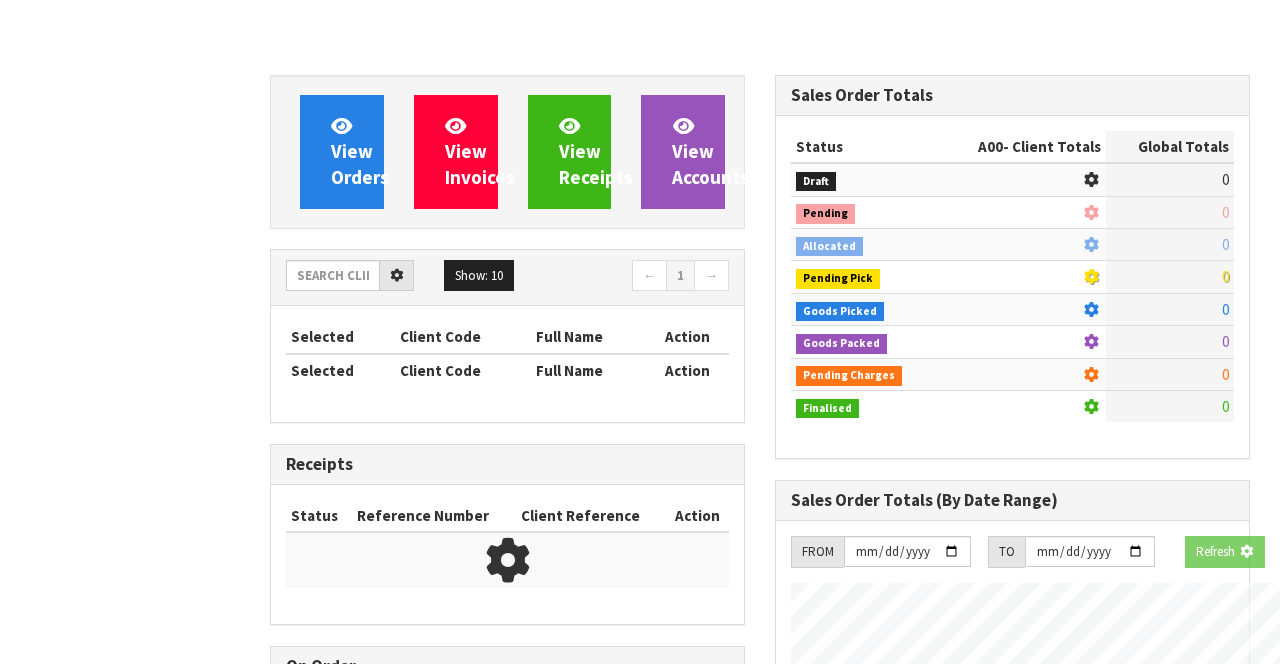 scroll, scrollTop: 0, scrollLeft: 0, axis: both 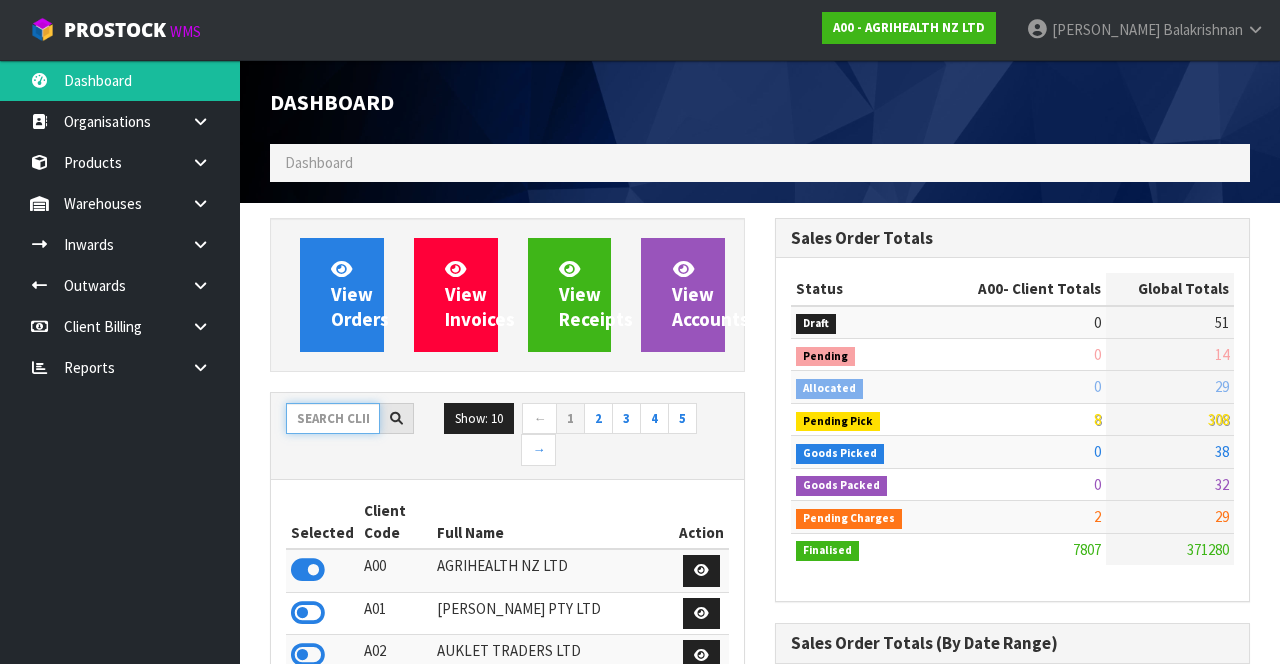 click at bounding box center [333, 418] 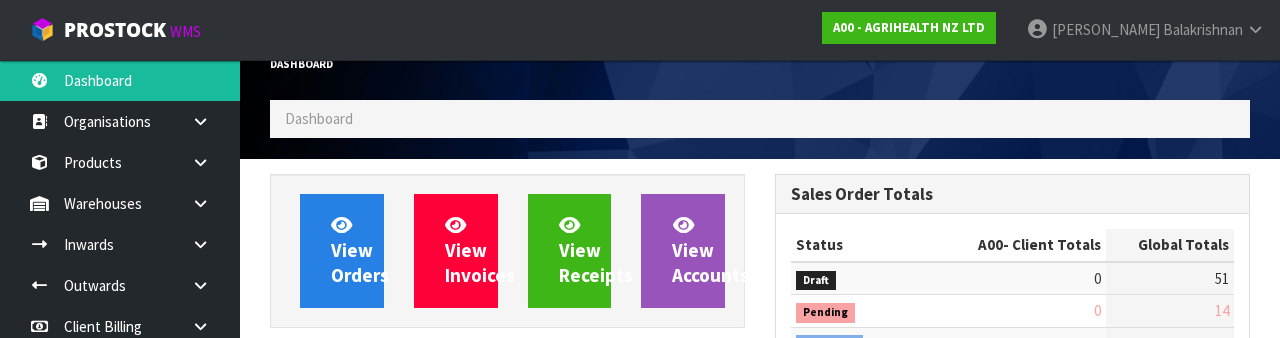 scroll, scrollTop: 235, scrollLeft: 0, axis: vertical 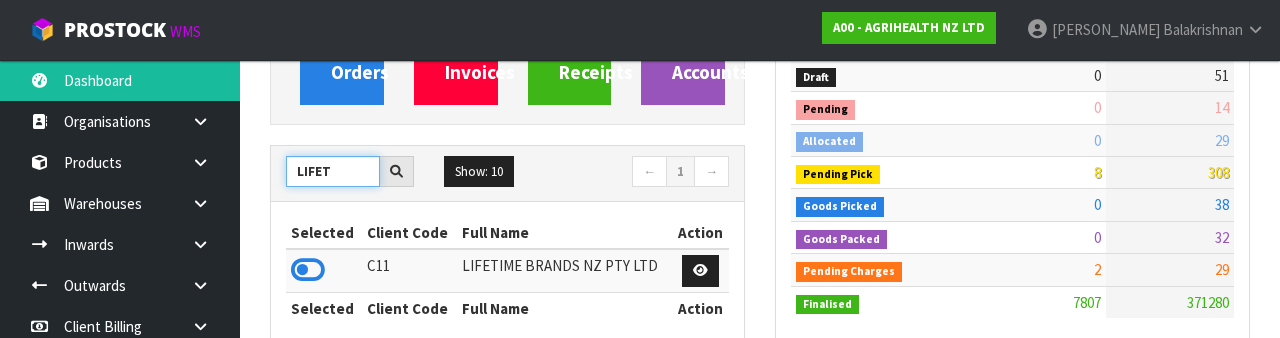 type on "LIFET" 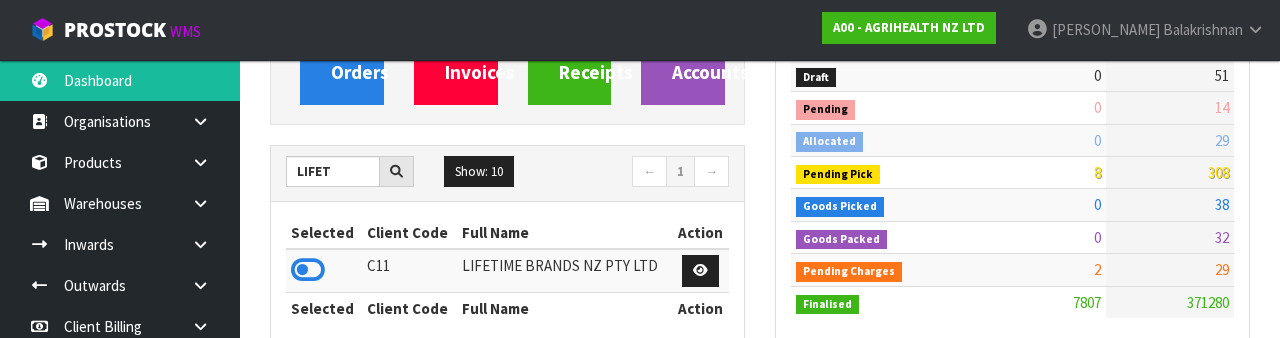 click at bounding box center (308, 270) 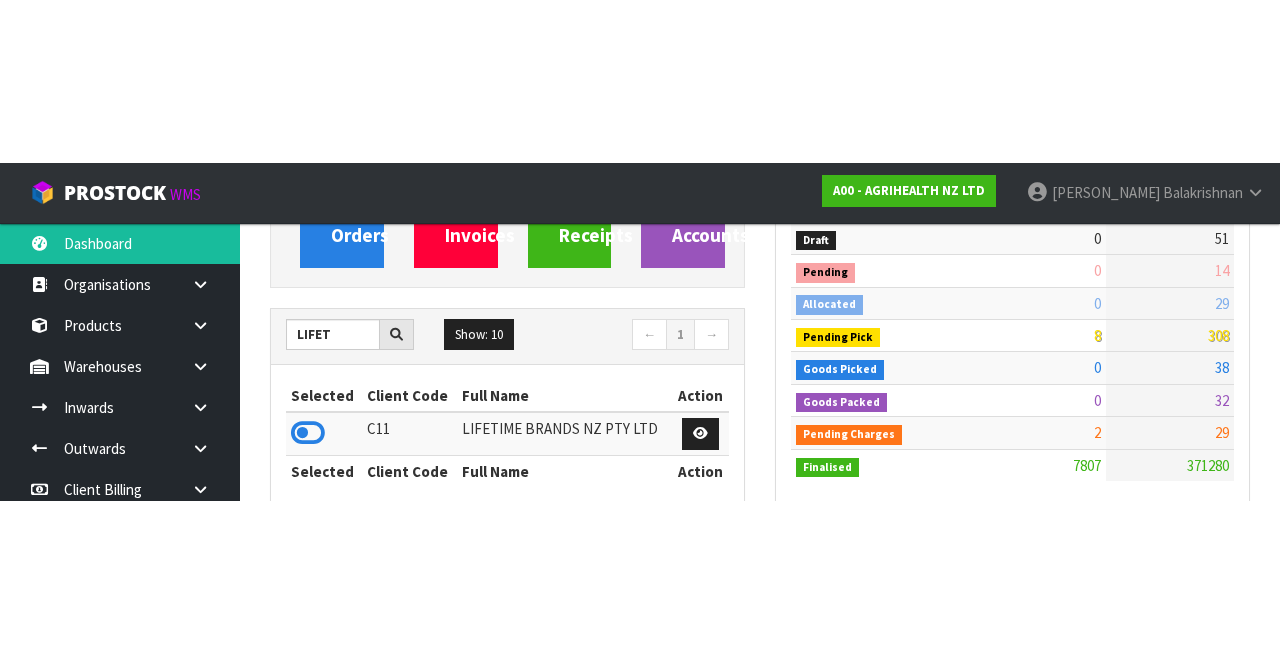 scroll, scrollTop: 247, scrollLeft: 0, axis: vertical 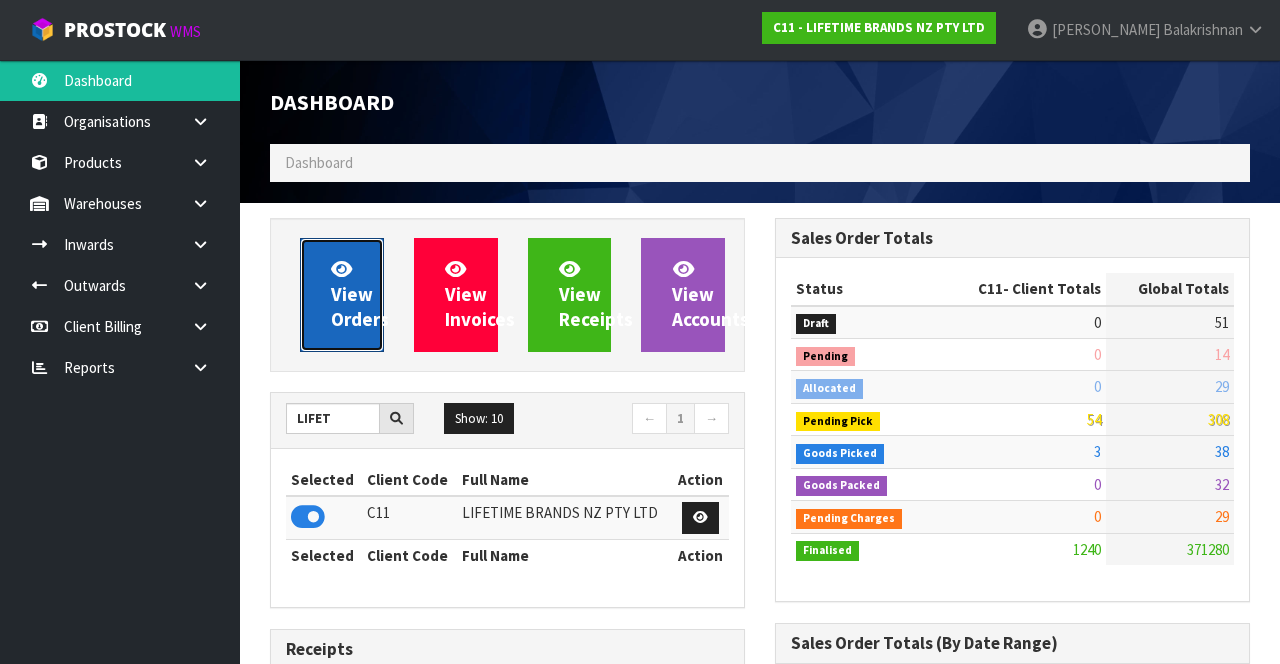click on "View
Orders" at bounding box center [342, 295] 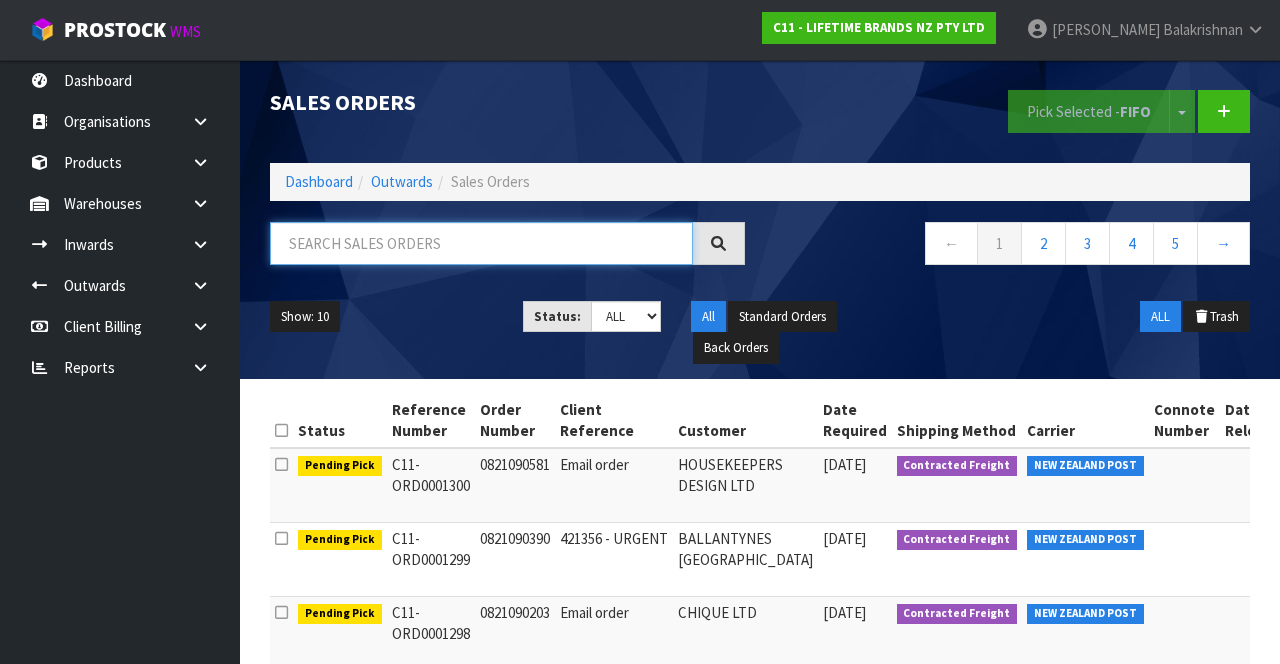 click at bounding box center [481, 243] 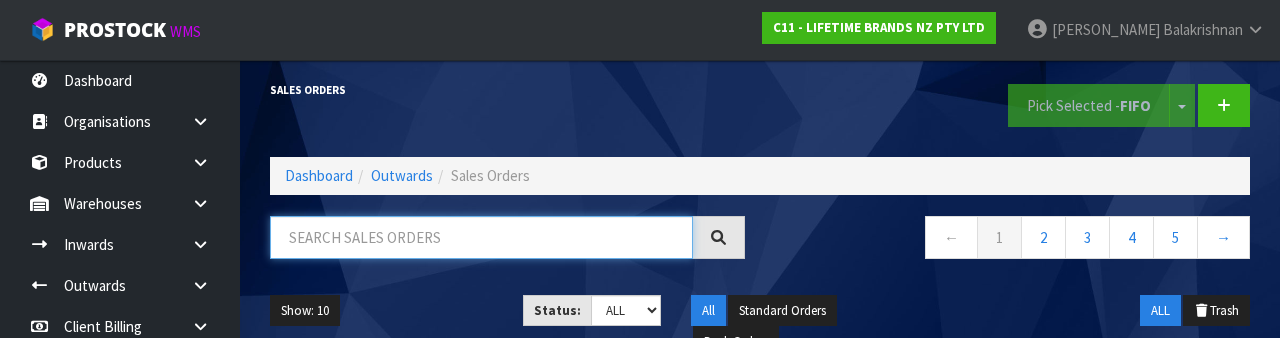 scroll, scrollTop: 0, scrollLeft: 0, axis: both 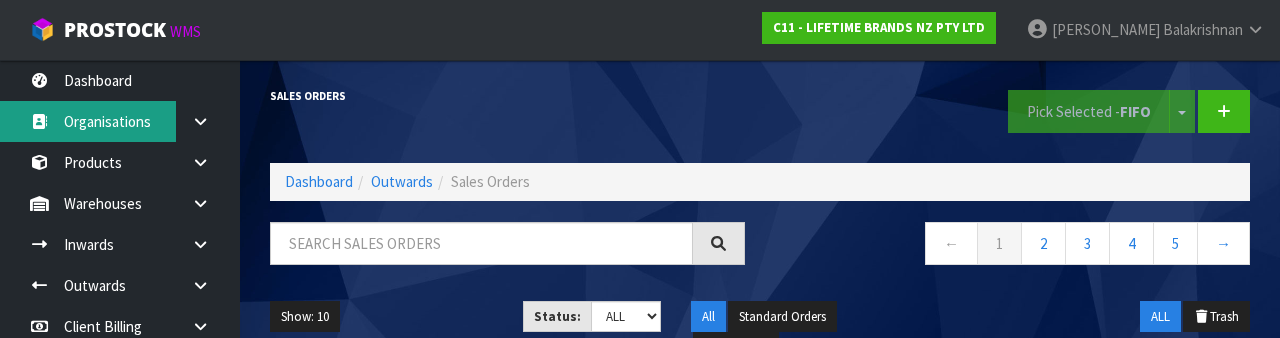 click on "Organisations" at bounding box center (120, 121) 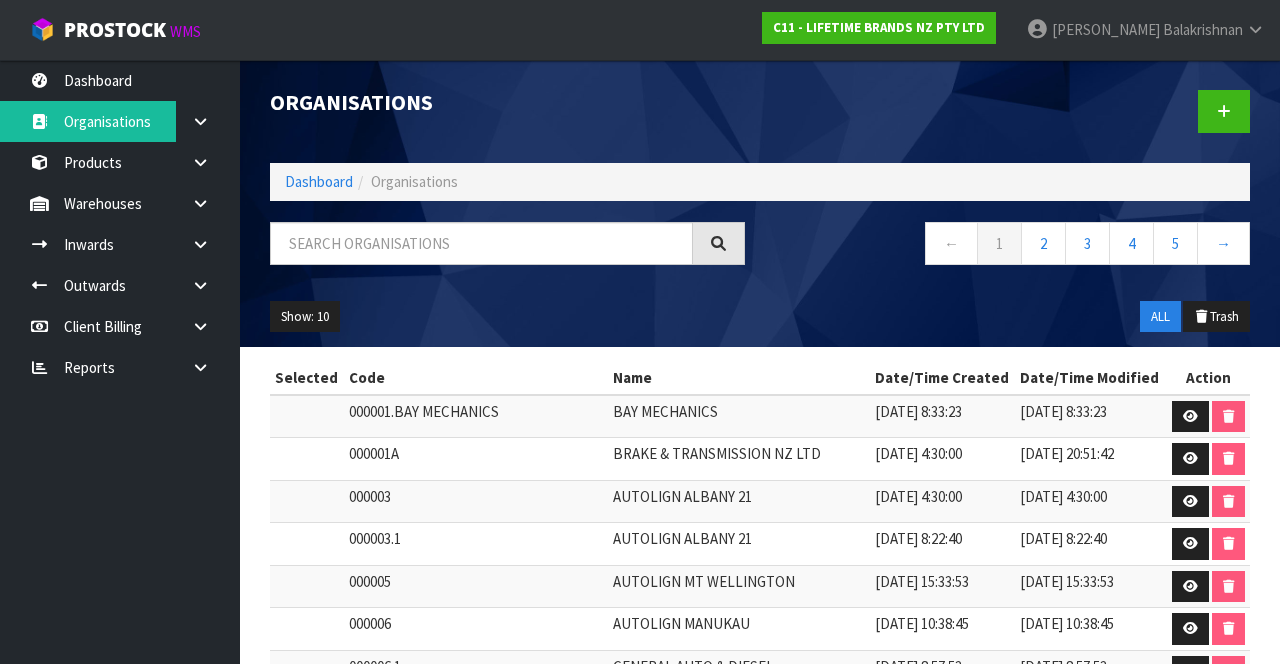click at bounding box center (208, 203) 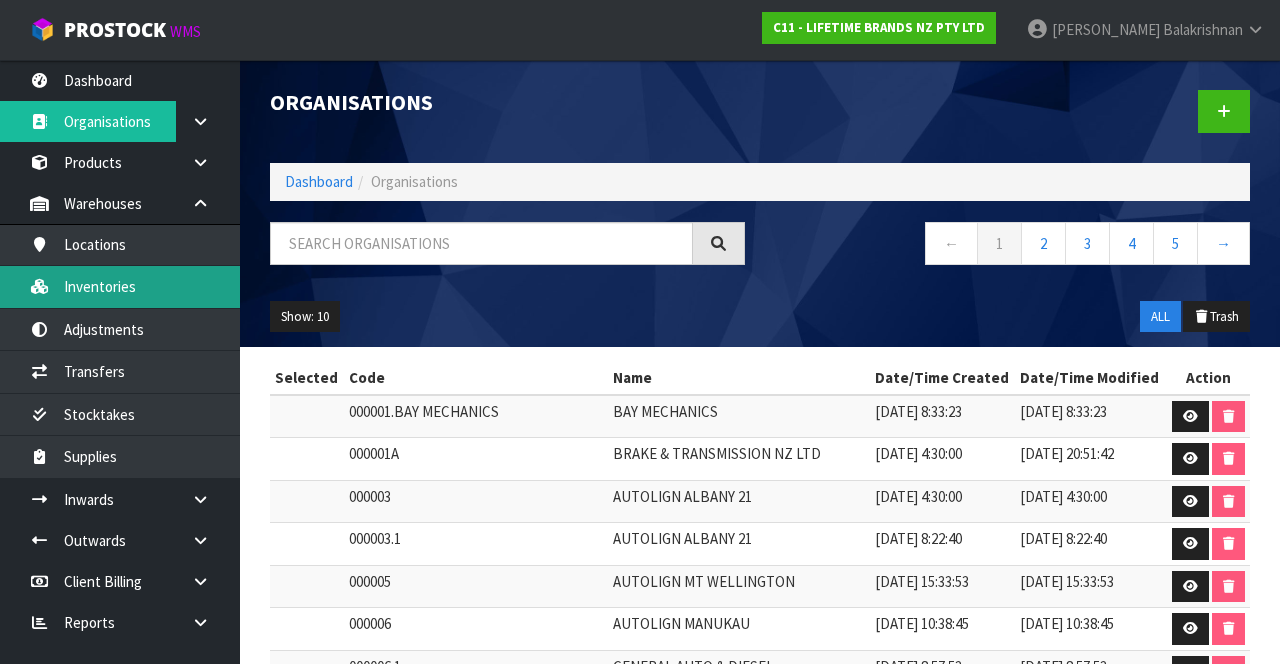 click on "Inventories" at bounding box center (120, 286) 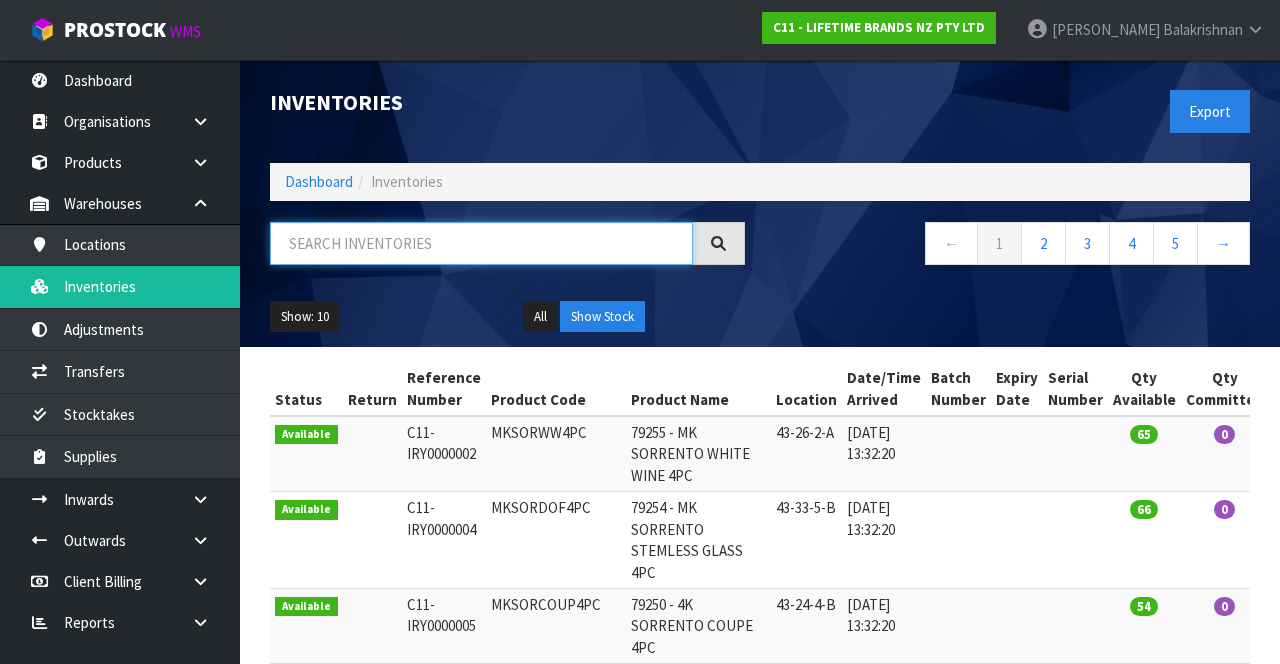 click at bounding box center (481, 243) 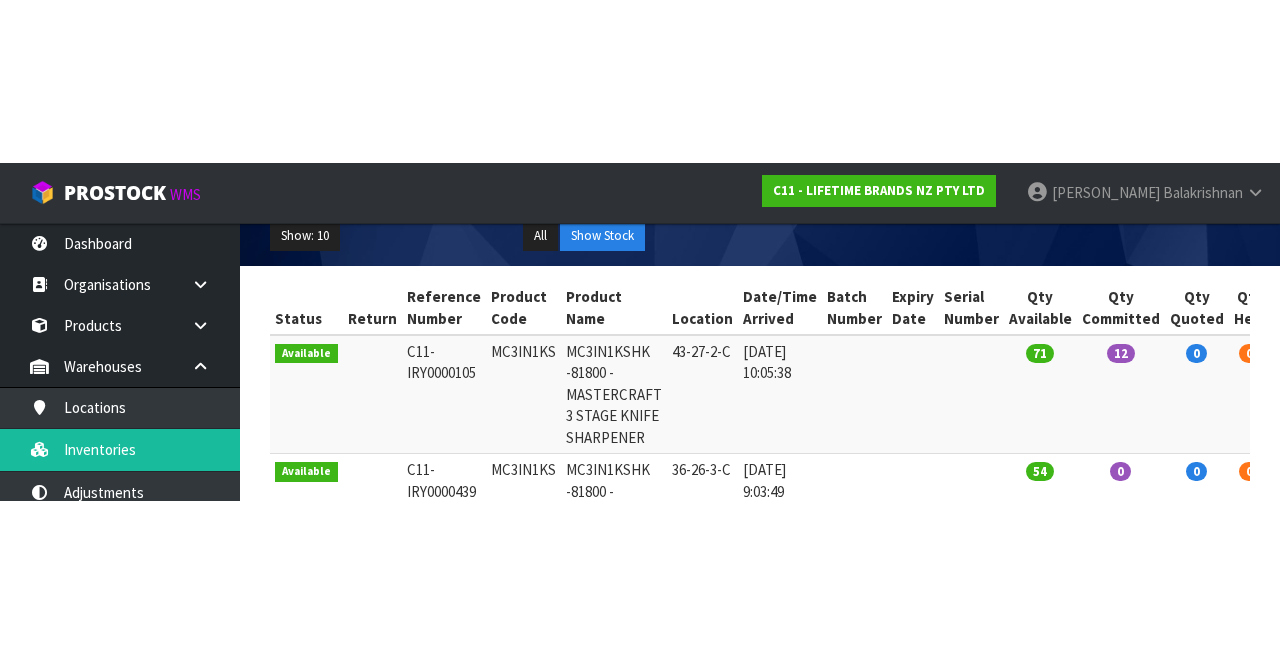 scroll, scrollTop: 76, scrollLeft: 0, axis: vertical 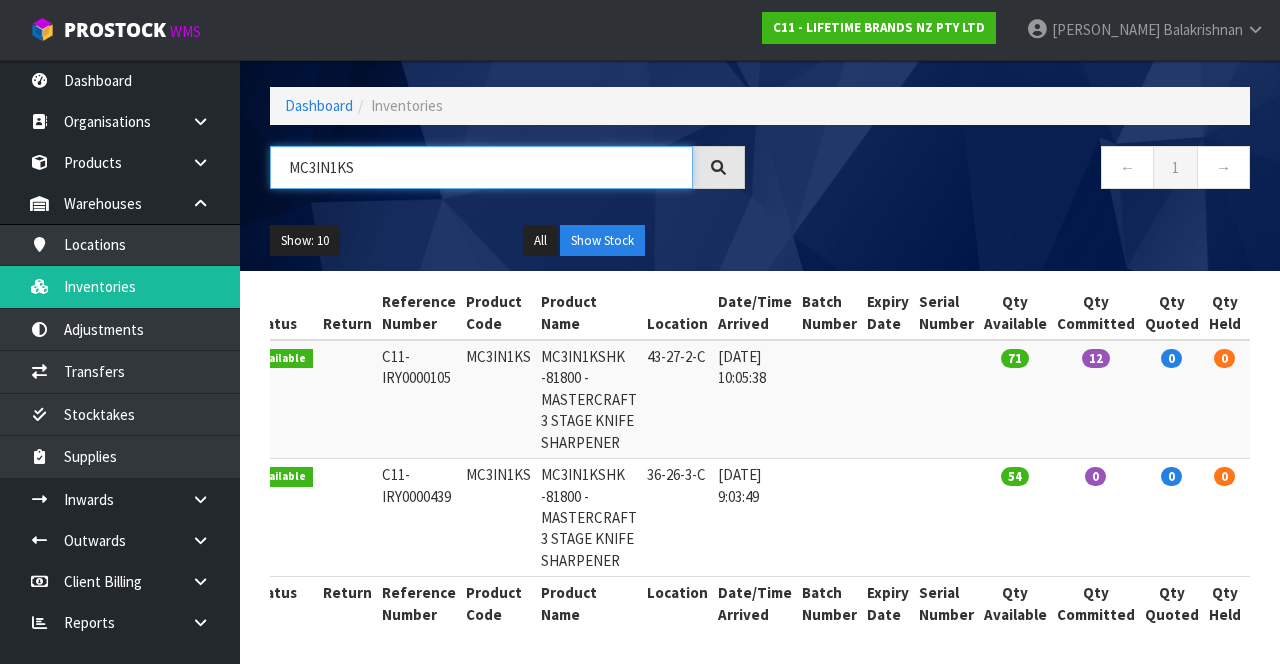 type on "MC3IN1KS" 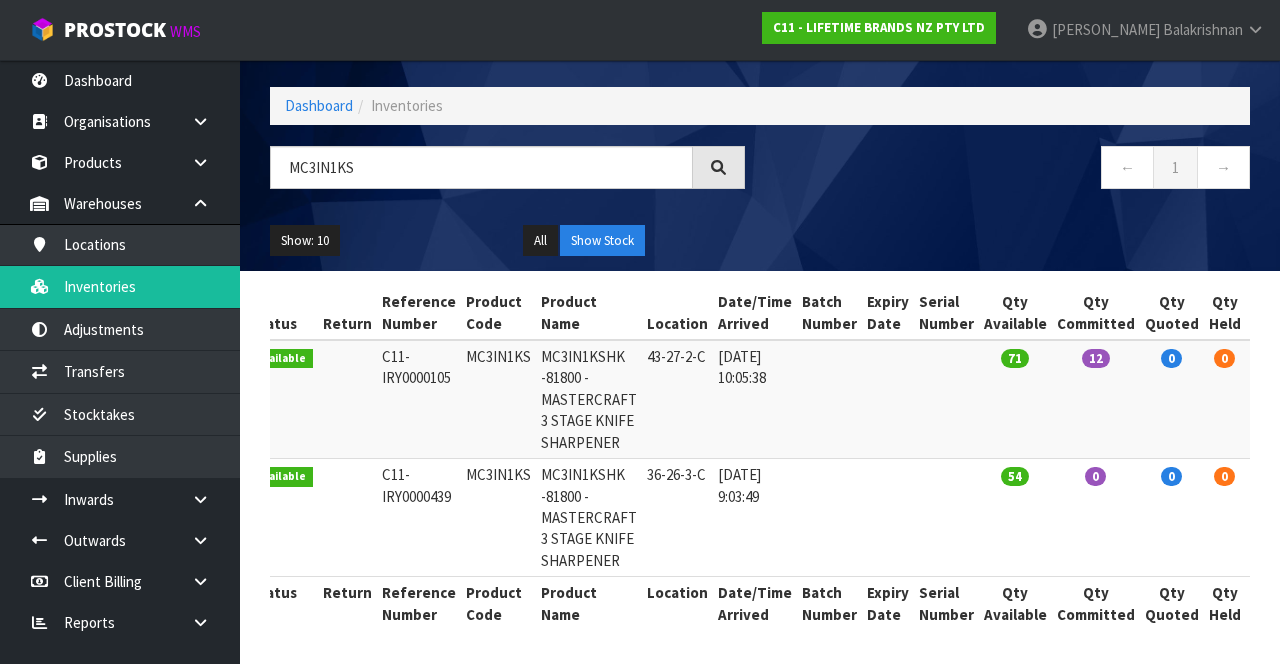 copy on "MC3IN1KS" 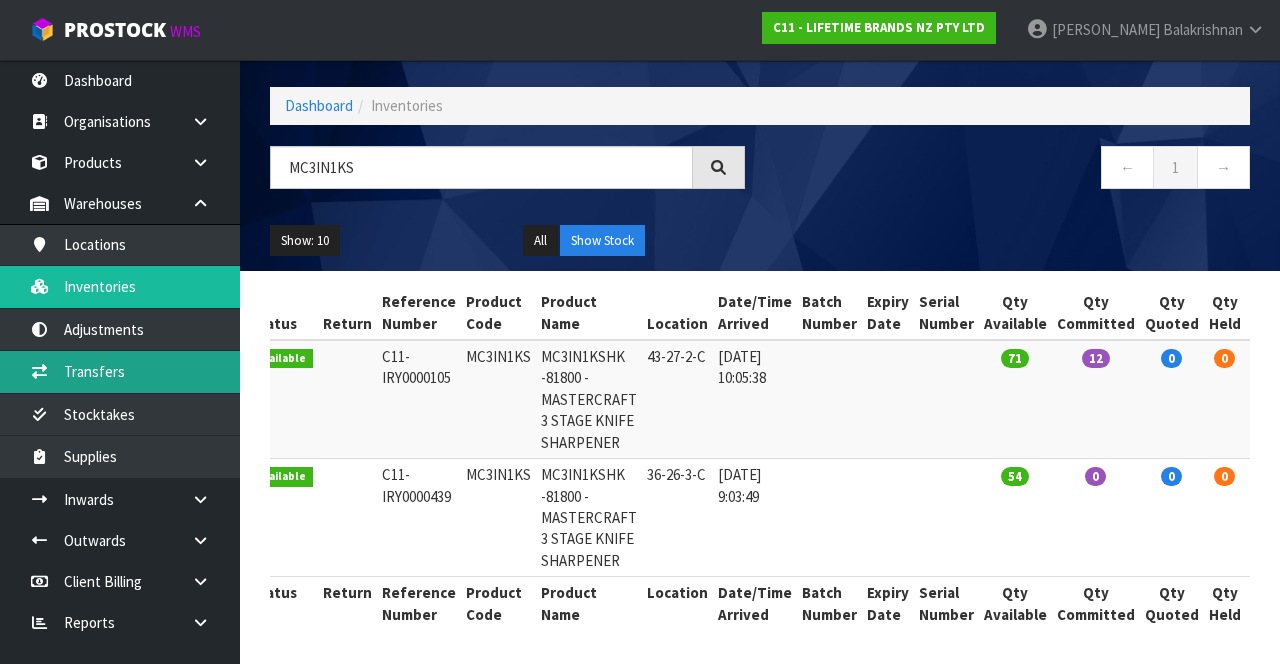 click on "Transfers" at bounding box center [120, 371] 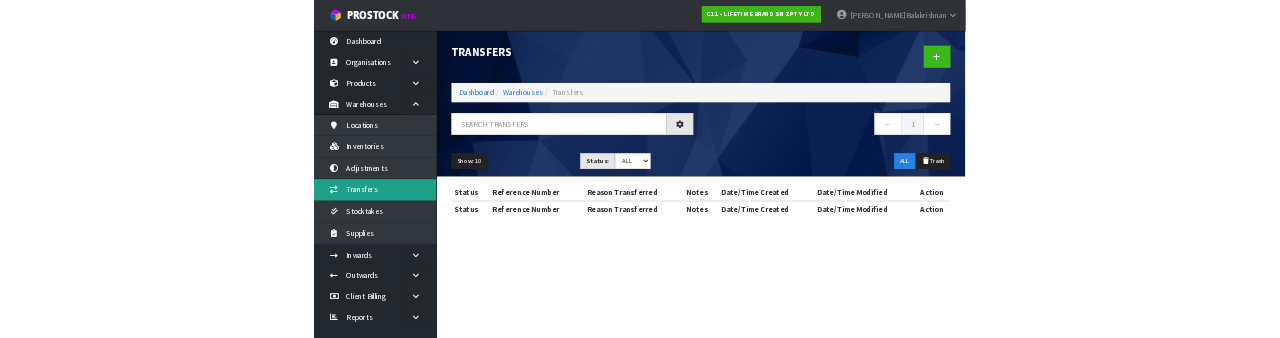 scroll, scrollTop: 0, scrollLeft: 0, axis: both 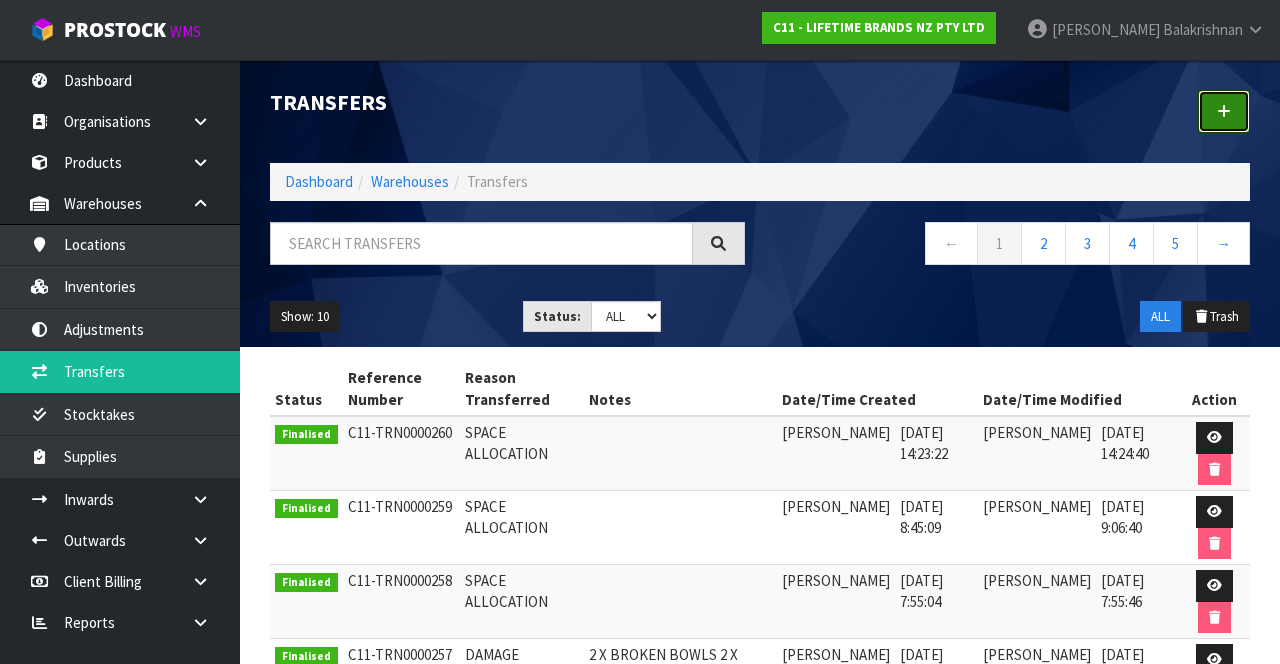 click at bounding box center [1224, 111] 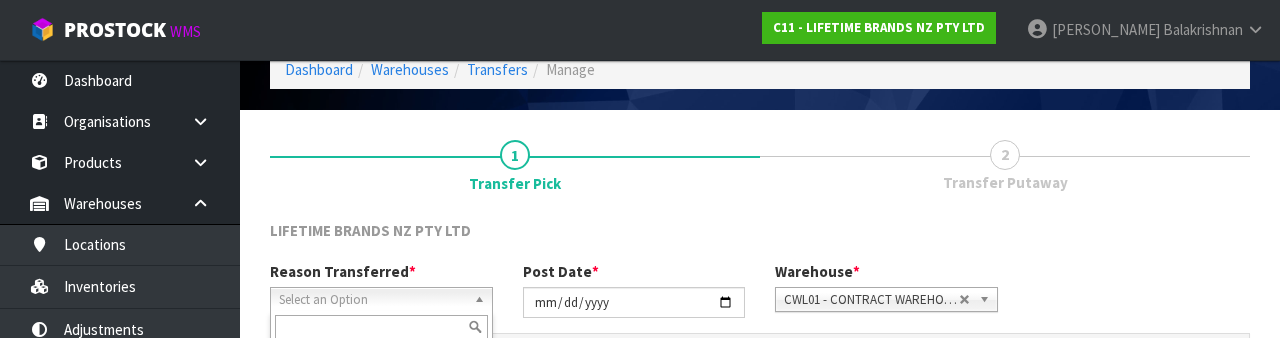 scroll, scrollTop: 239, scrollLeft: 0, axis: vertical 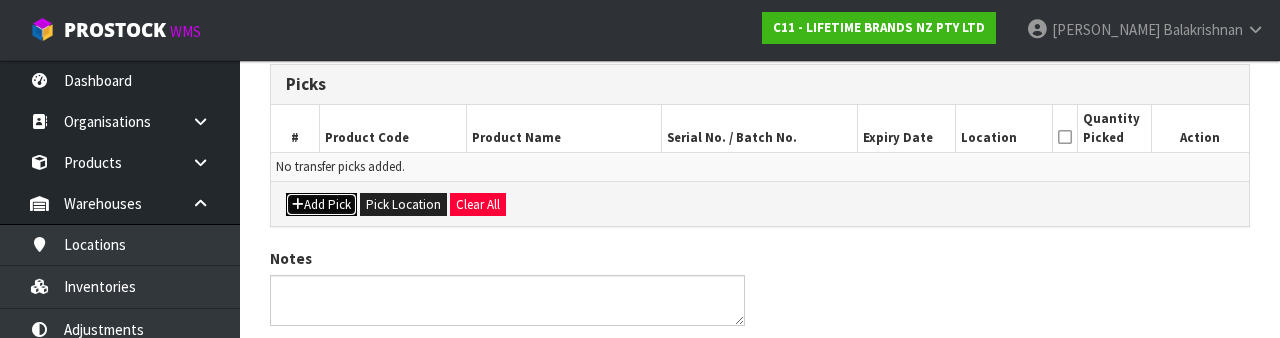 click at bounding box center [298, 204] 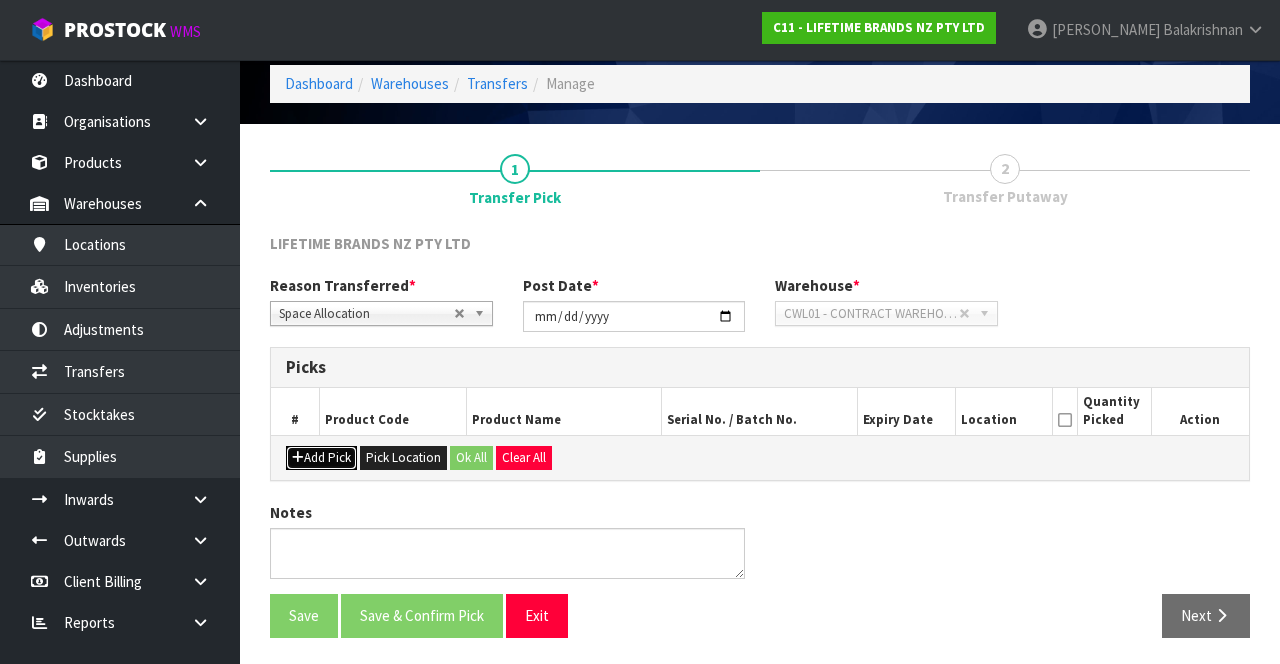 scroll, scrollTop: 114, scrollLeft: 0, axis: vertical 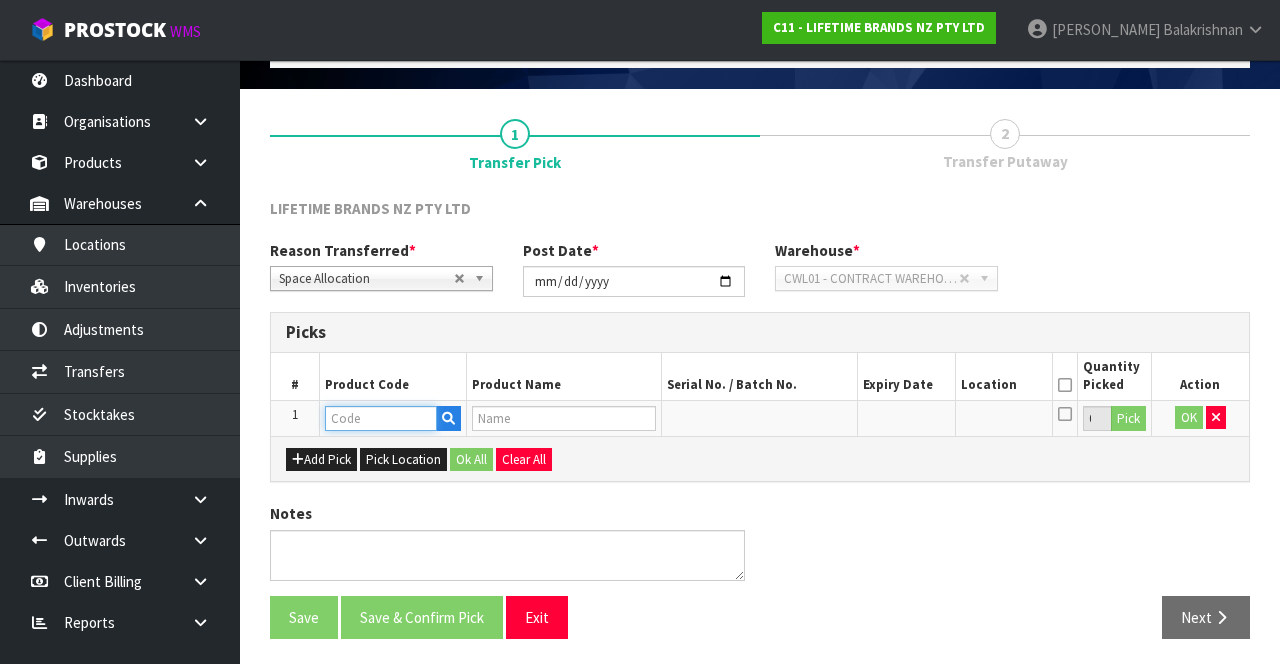 click at bounding box center [381, 418] 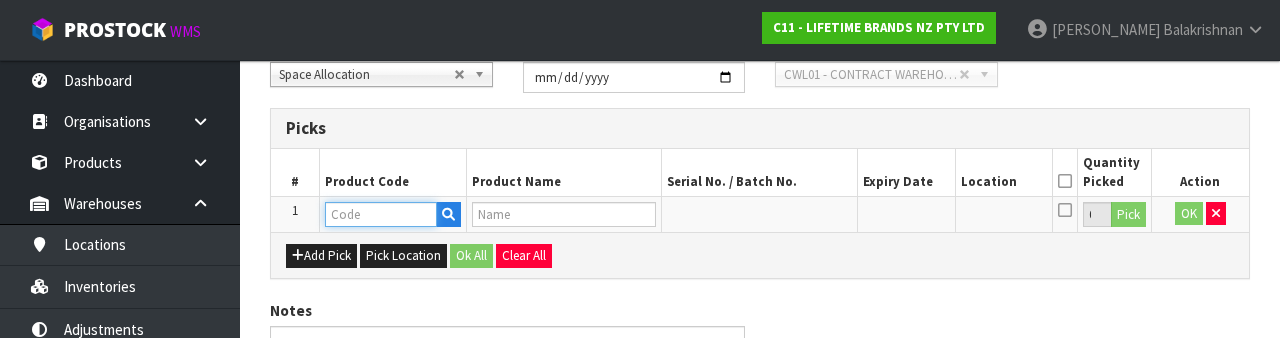 scroll, scrollTop: 350, scrollLeft: 0, axis: vertical 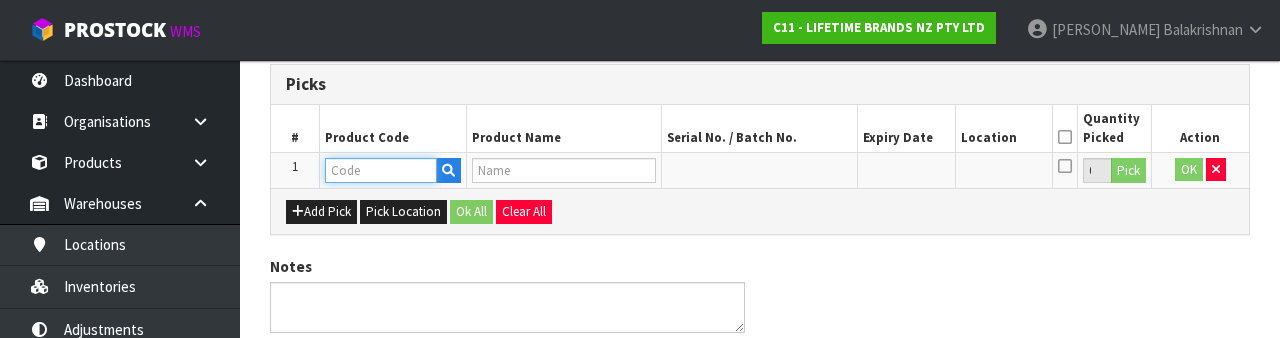 paste on "MC3IN1KS" 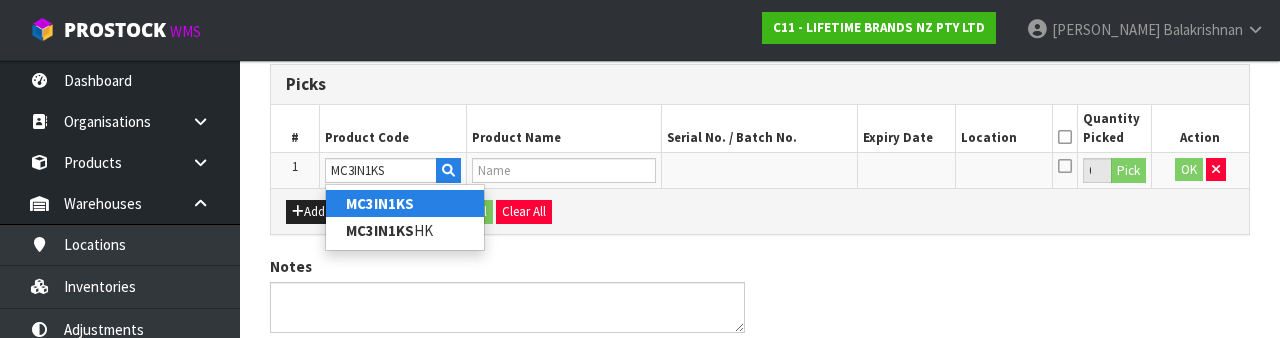 click on "MC3IN1KS" at bounding box center [380, 203] 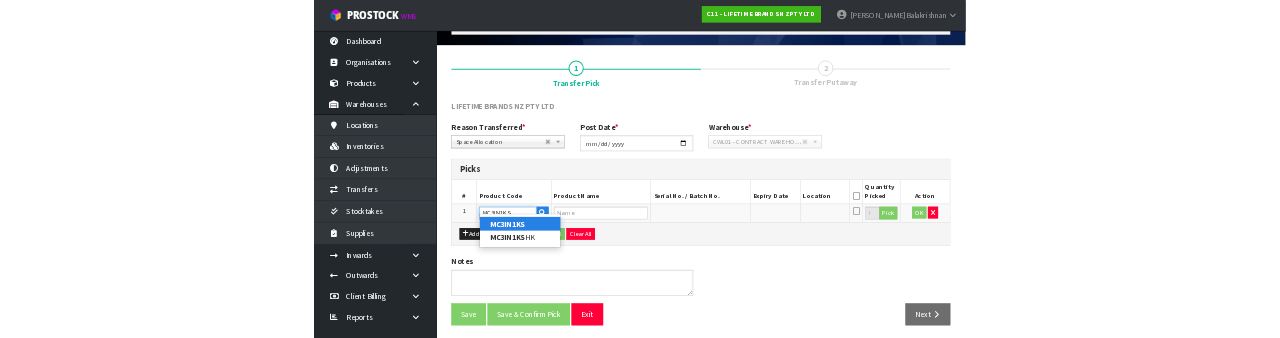 scroll, scrollTop: 350, scrollLeft: 0, axis: vertical 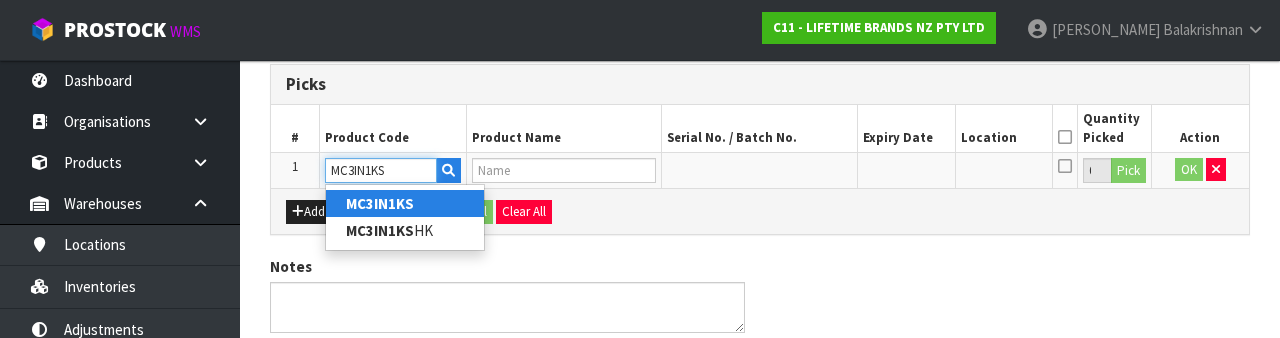 type on "MC3IN1KSHK -81800 - MASTERCRAFT 3 STAGE KNIFE SHARPENER" 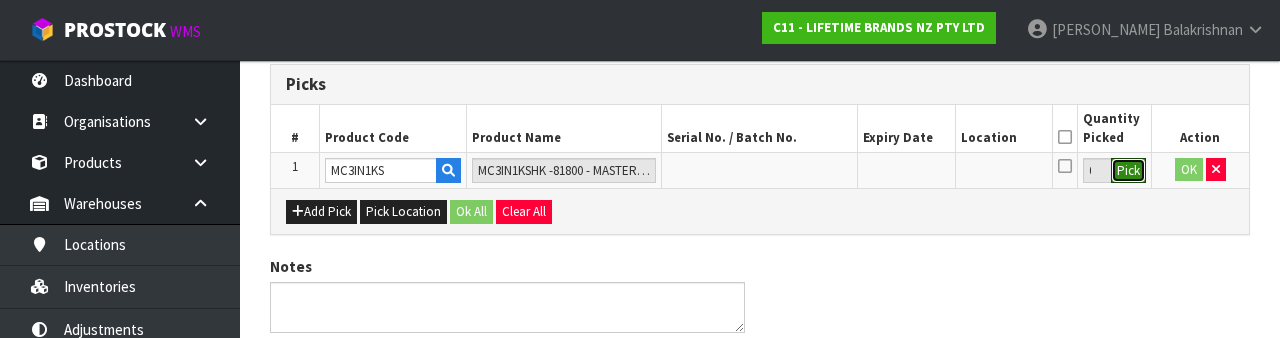 click on "Pick" at bounding box center [1128, 171] 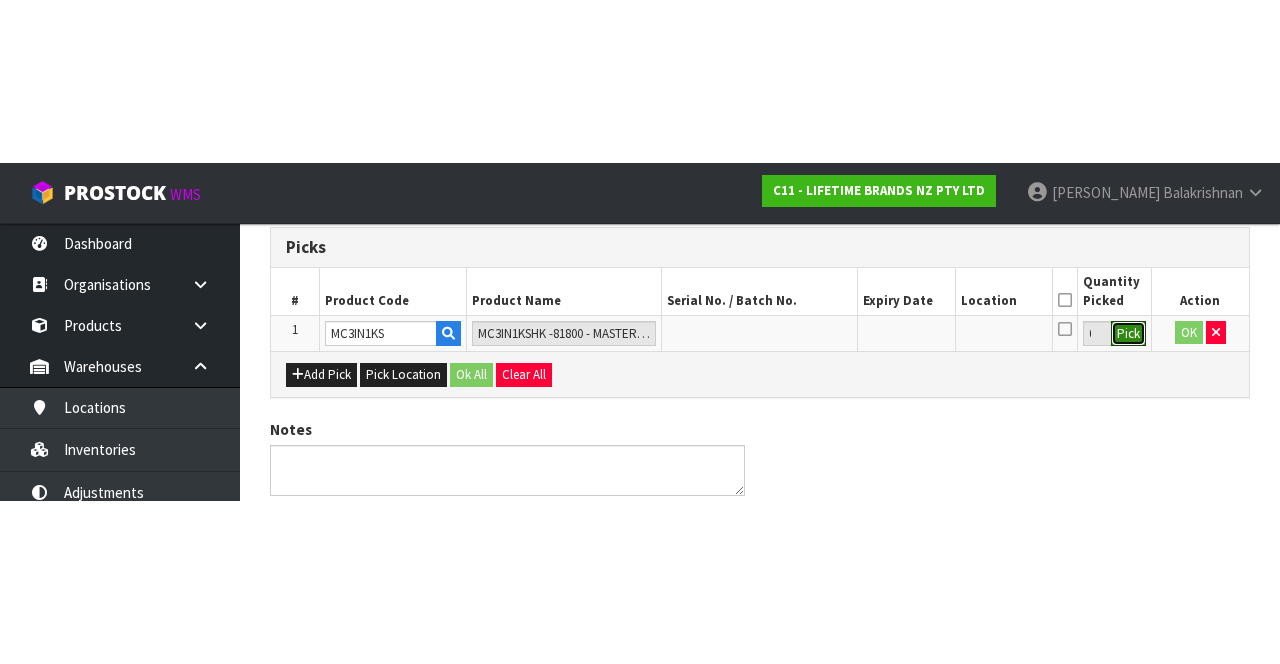 scroll, scrollTop: 114, scrollLeft: 0, axis: vertical 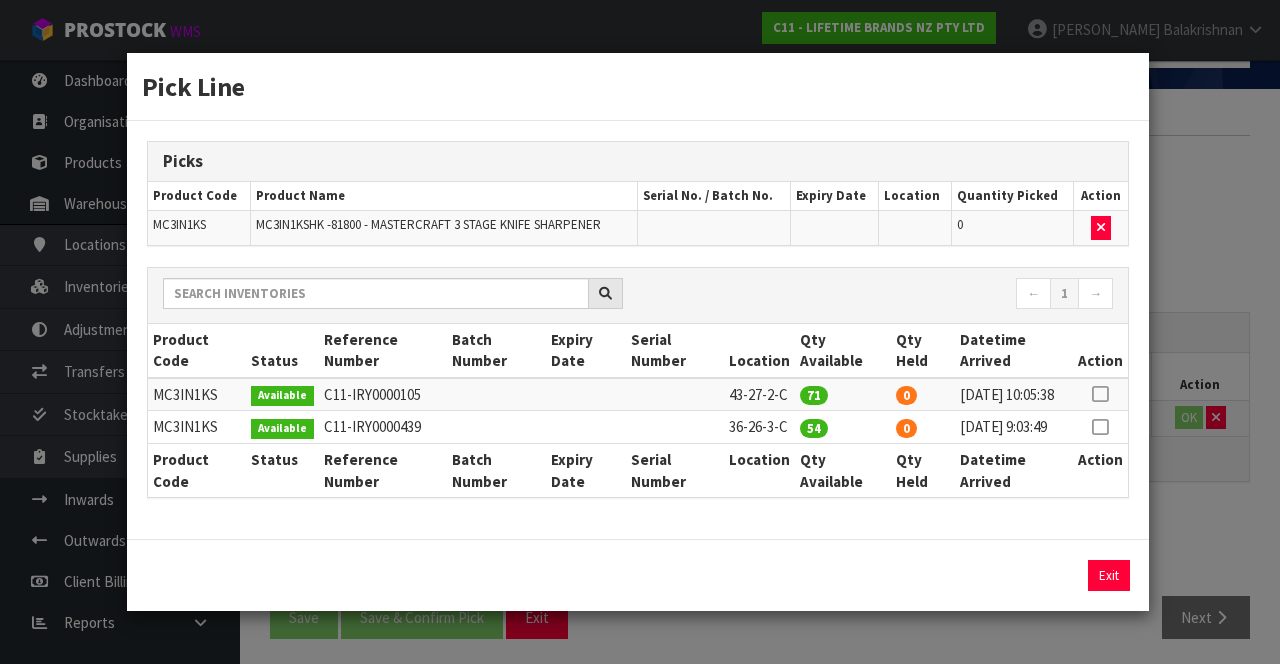 click at bounding box center [1100, 427] 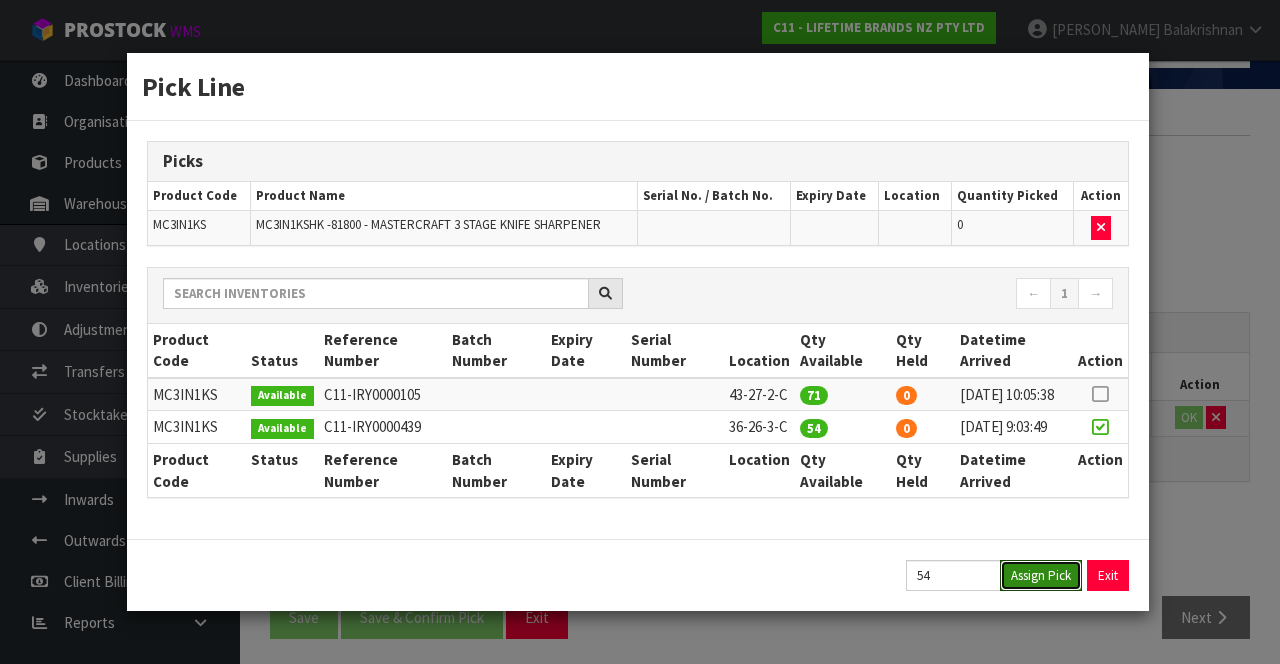click on "Assign Pick" at bounding box center (1041, 575) 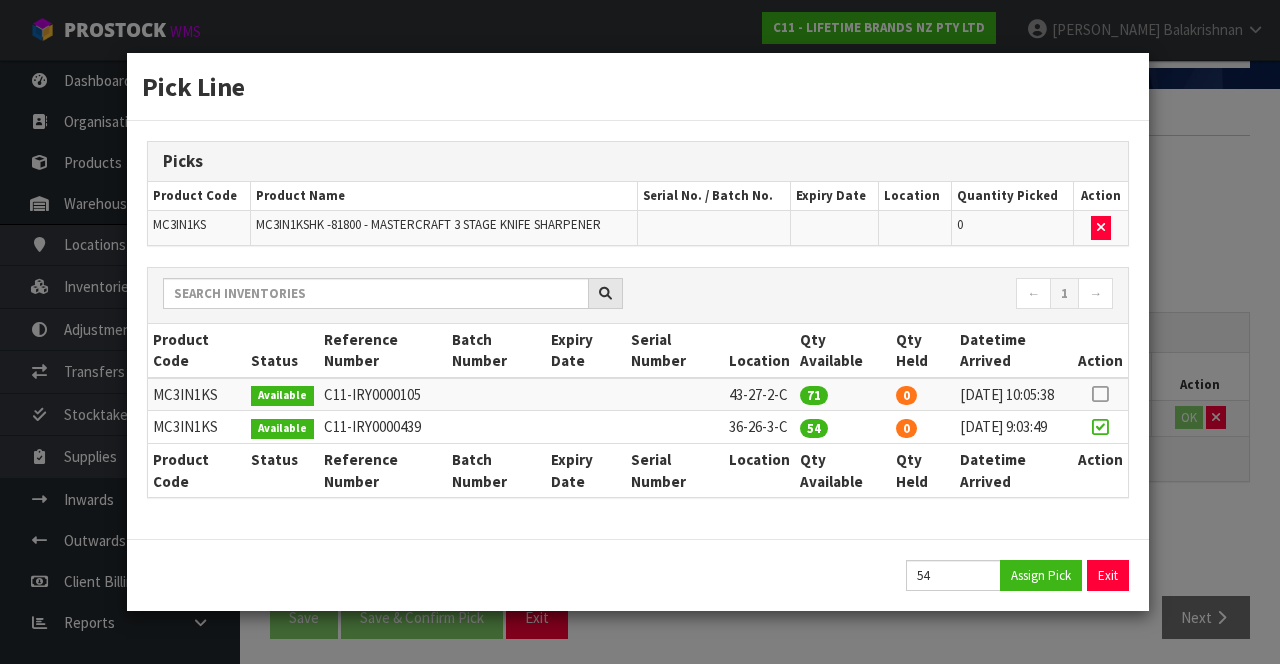 type on "54" 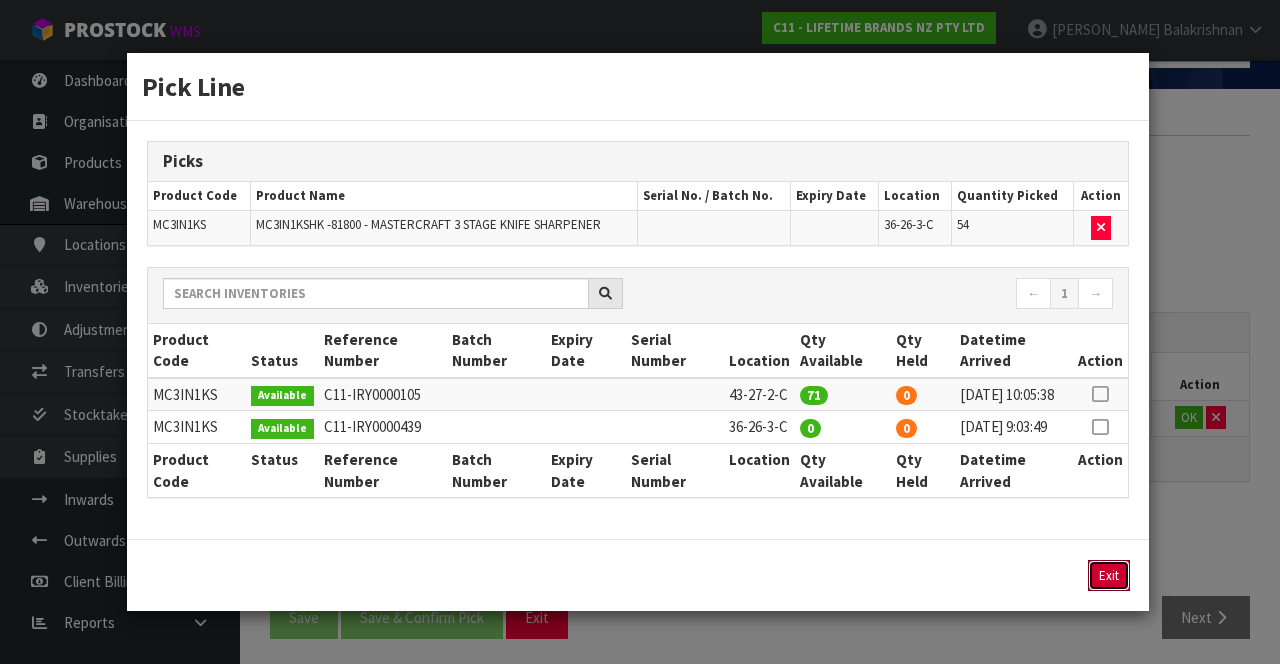 click on "Exit" at bounding box center (1109, 575) 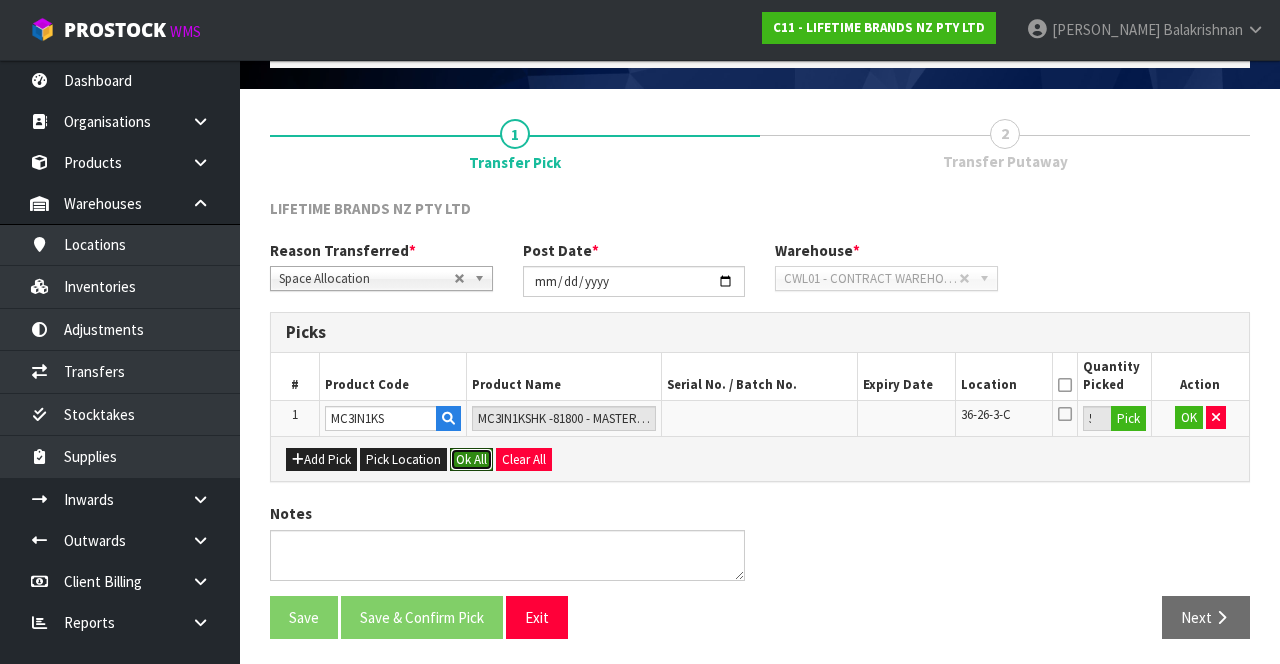 click on "Ok All" at bounding box center [471, 460] 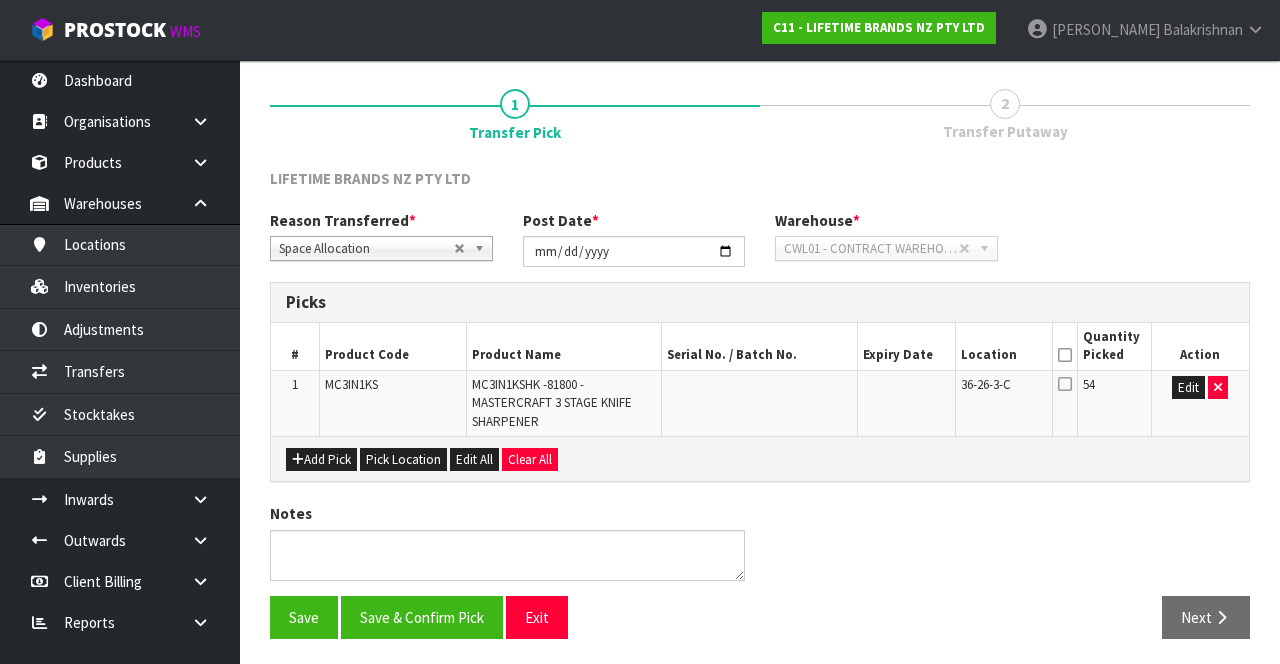 scroll, scrollTop: 144, scrollLeft: 0, axis: vertical 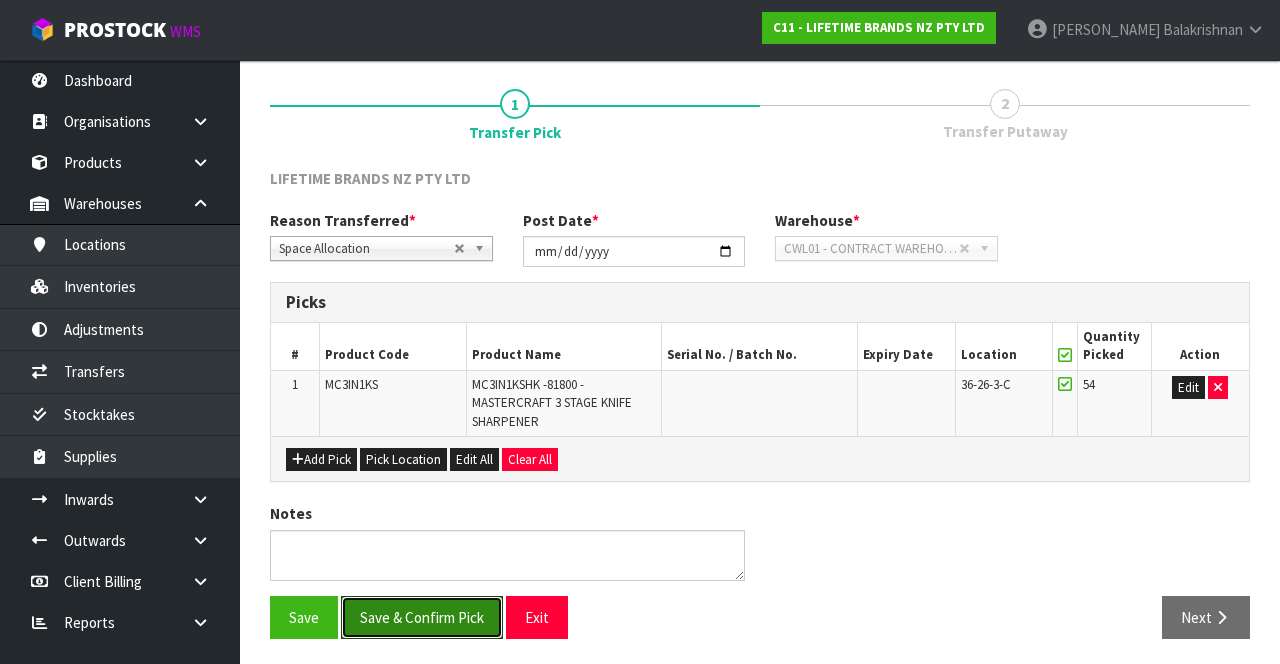 click on "Save & Confirm Pick" at bounding box center [422, 617] 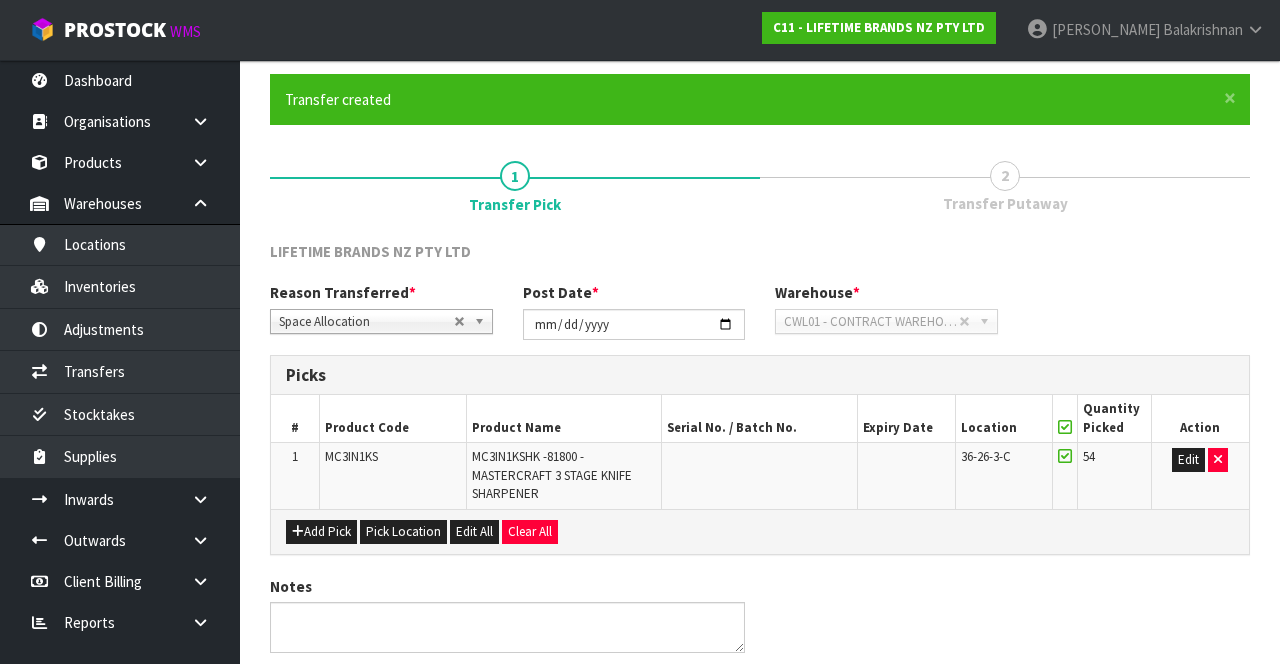 scroll, scrollTop: 0, scrollLeft: 0, axis: both 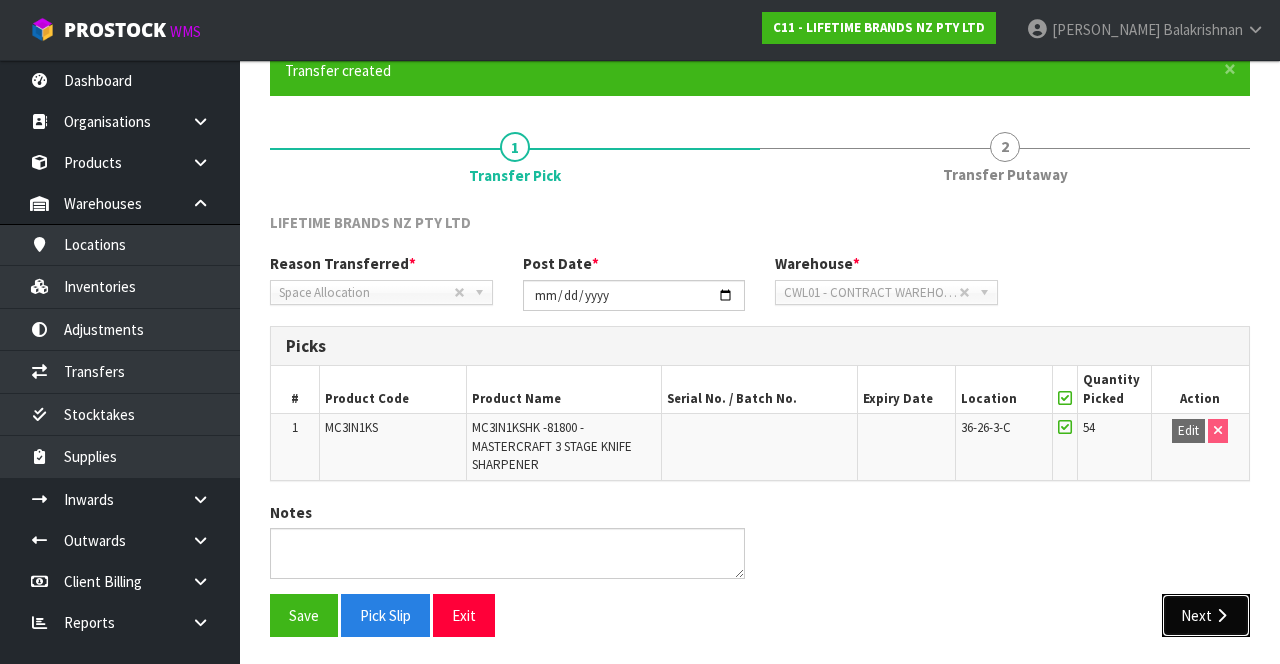 click on "Next" at bounding box center (1206, 615) 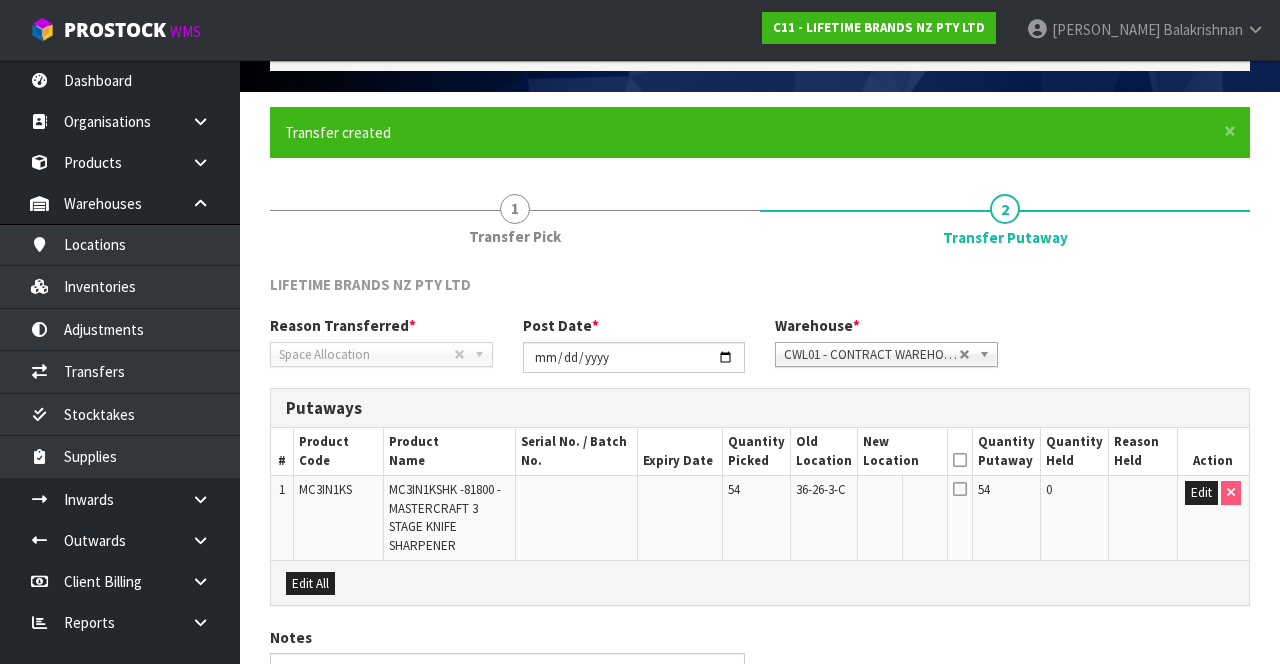 scroll, scrollTop: 217, scrollLeft: 0, axis: vertical 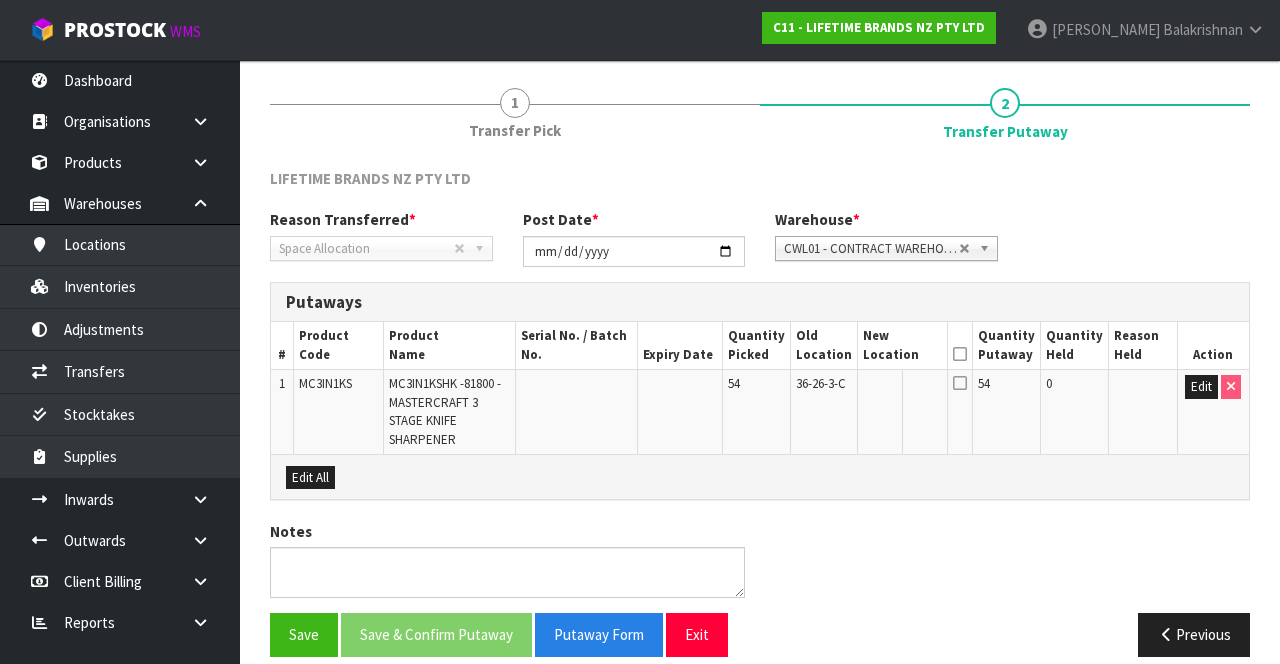 click at bounding box center [960, 354] 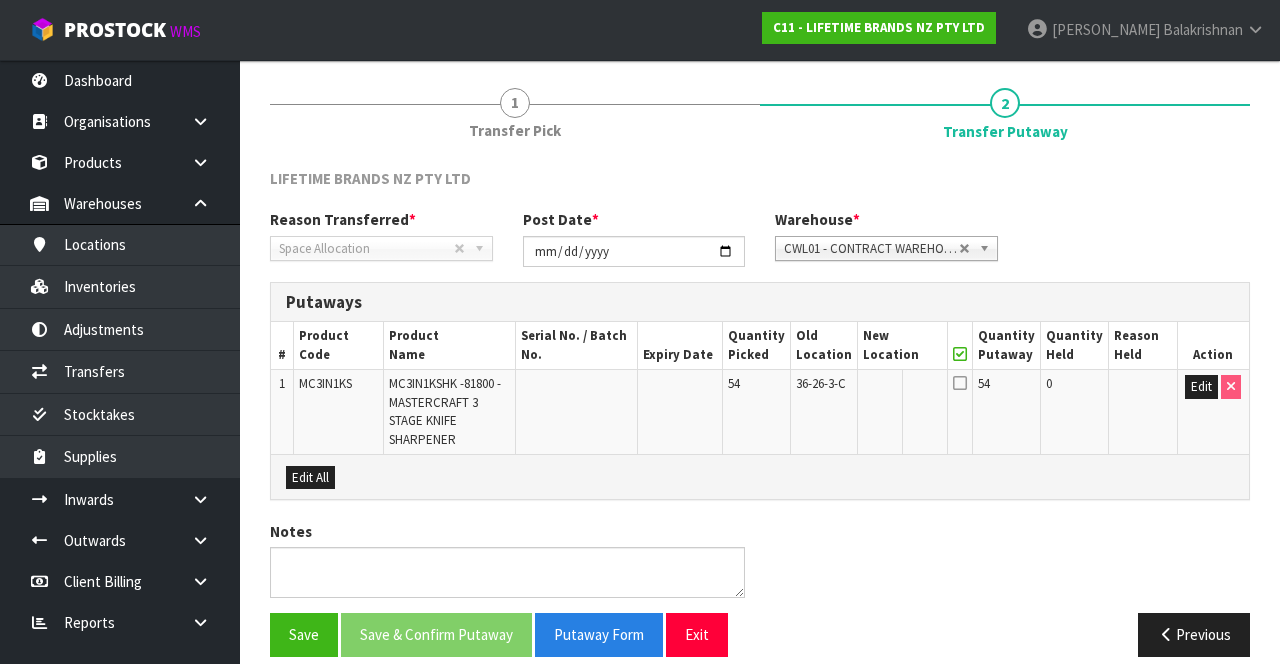click at bounding box center (960, 383) 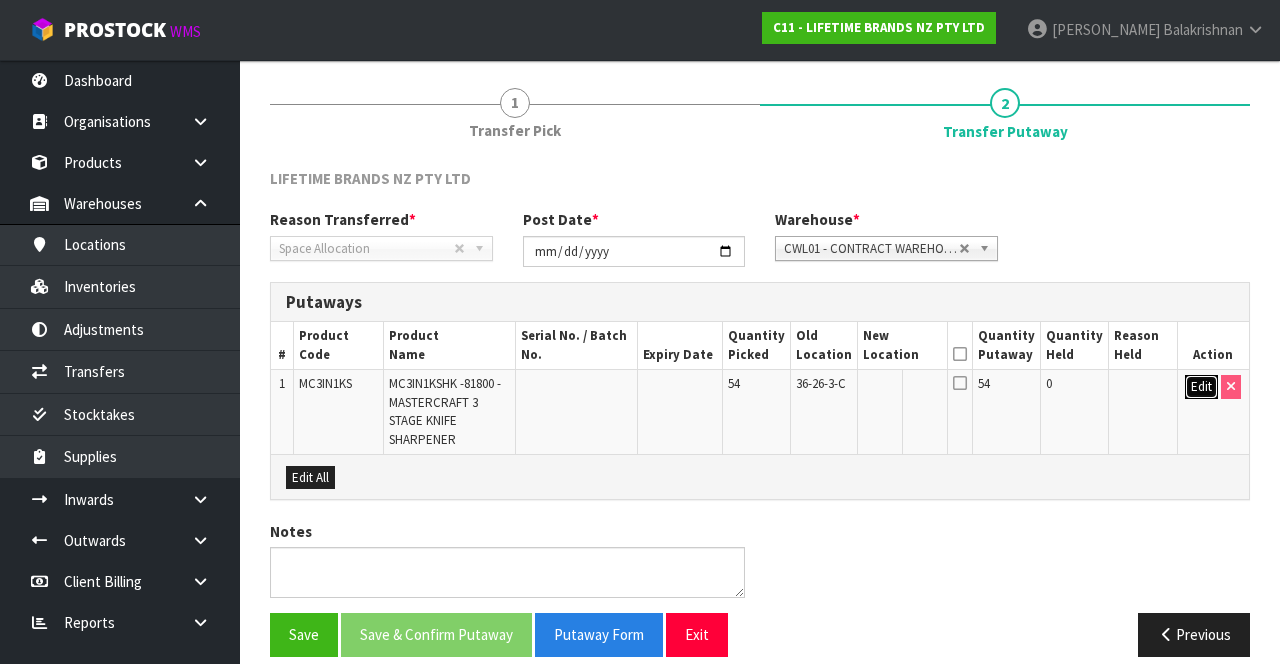 click on "Edit" at bounding box center (1201, 387) 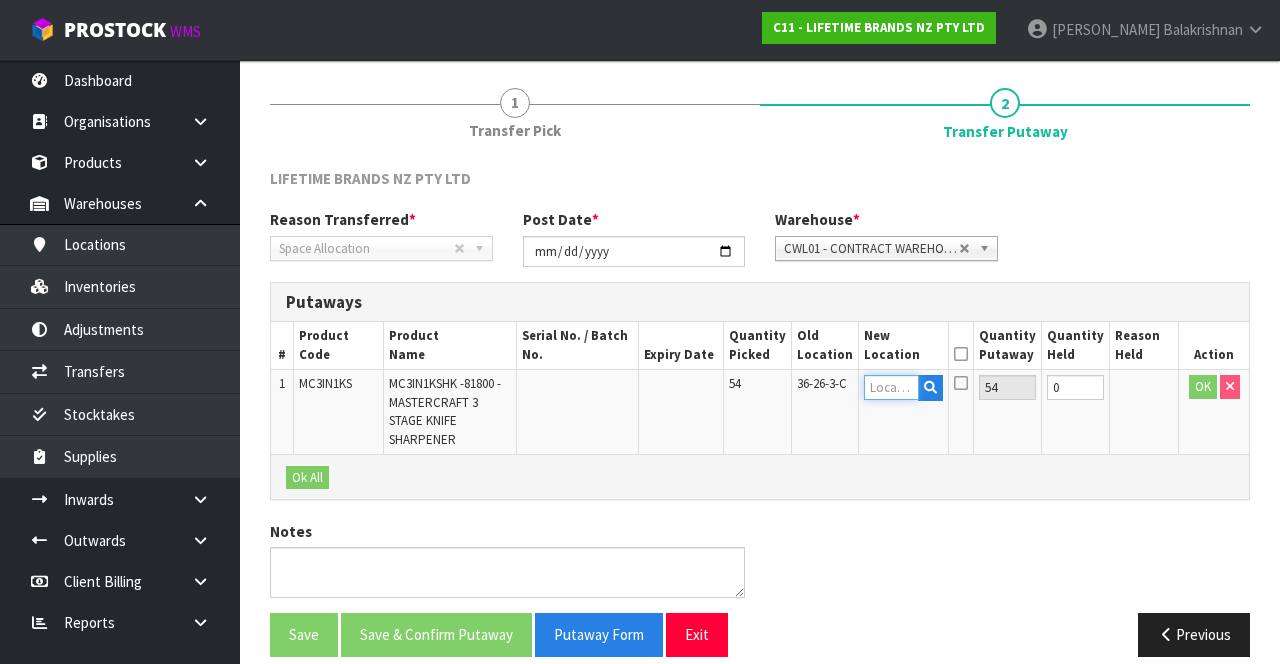 click at bounding box center [891, 387] 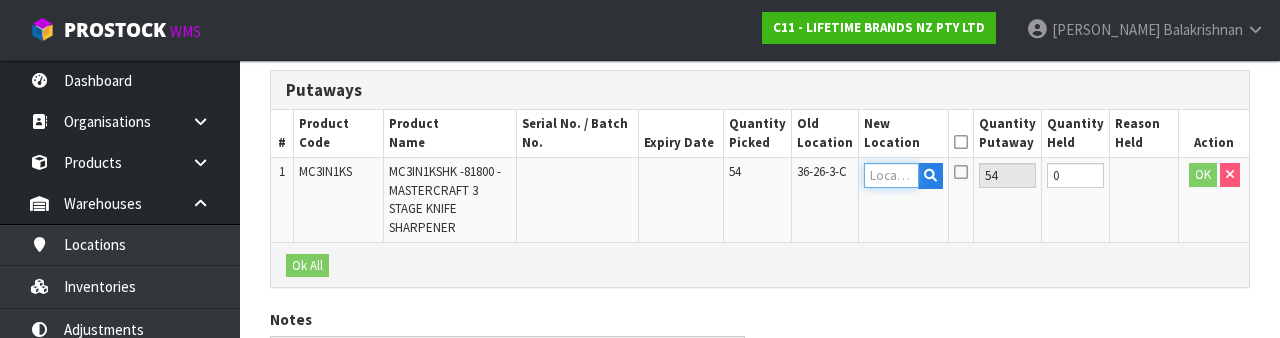 scroll, scrollTop: 422, scrollLeft: 0, axis: vertical 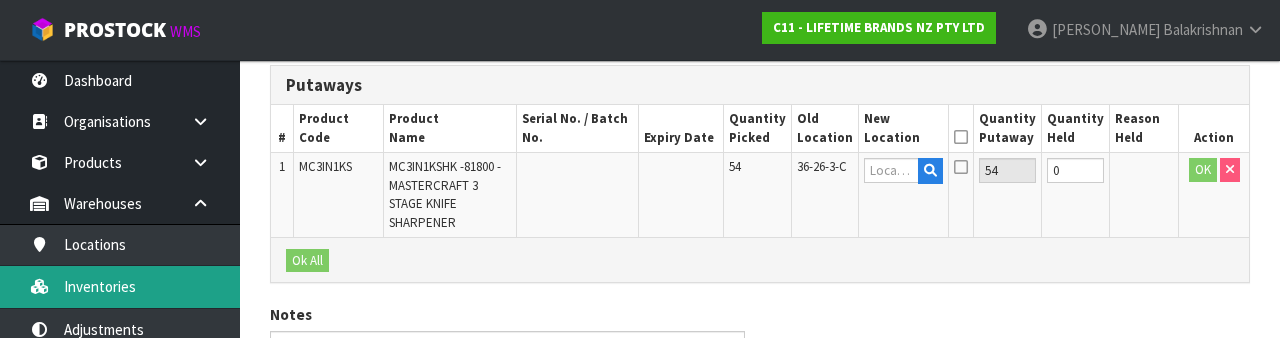 click on "Inventories" at bounding box center [120, 286] 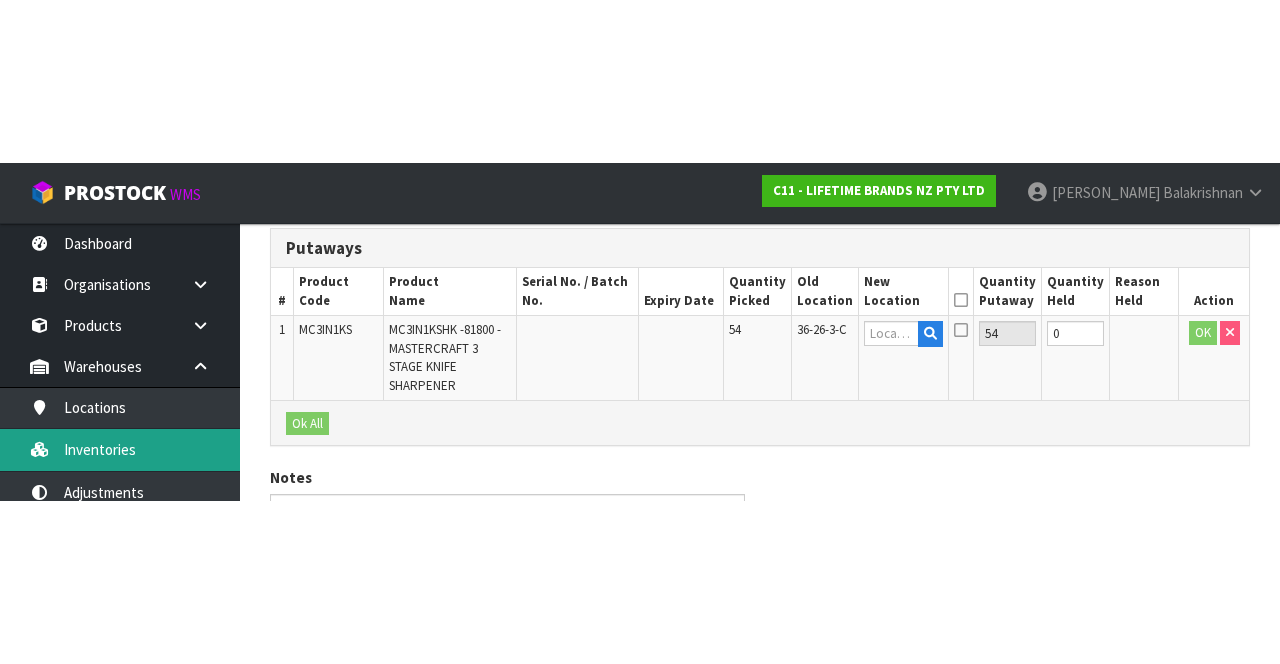 scroll, scrollTop: 217, scrollLeft: 0, axis: vertical 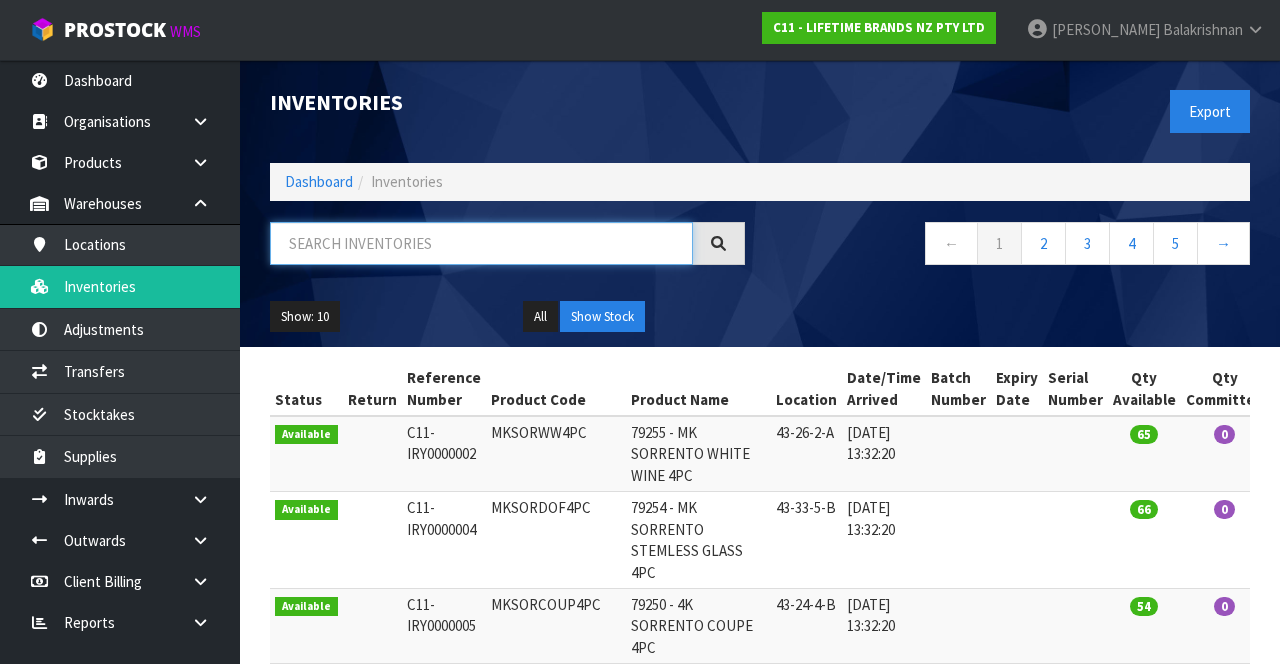 paste on "MC3IN1KS" 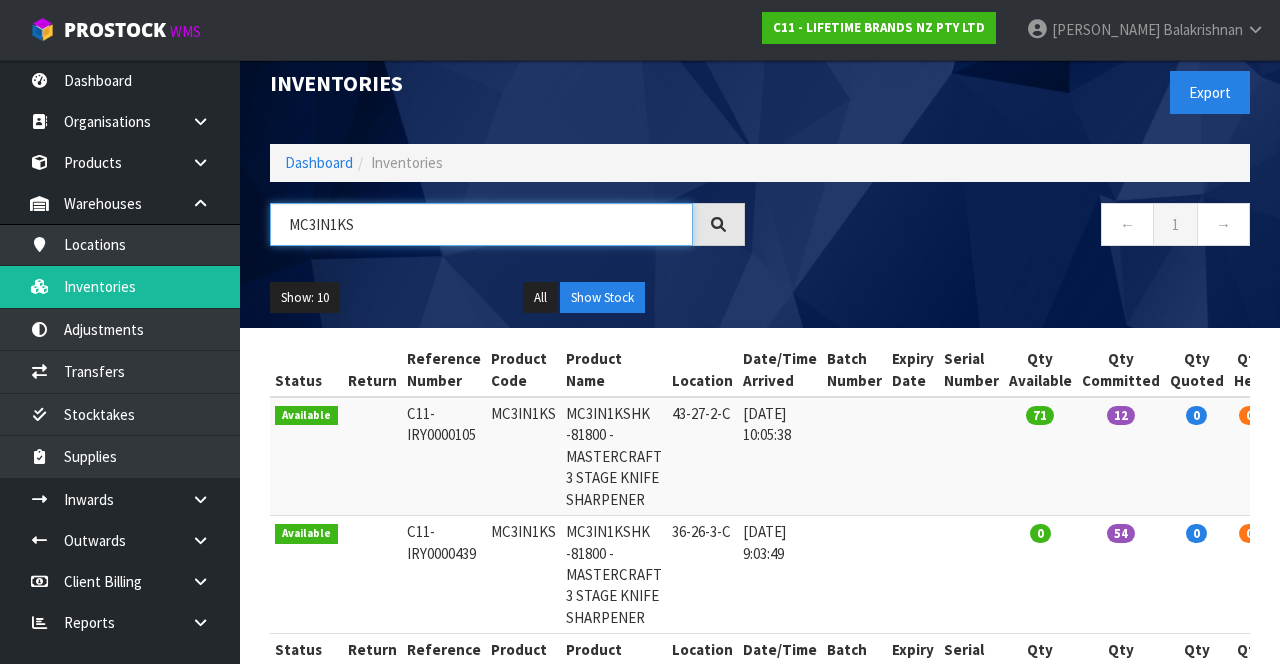 scroll, scrollTop: 76, scrollLeft: 0, axis: vertical 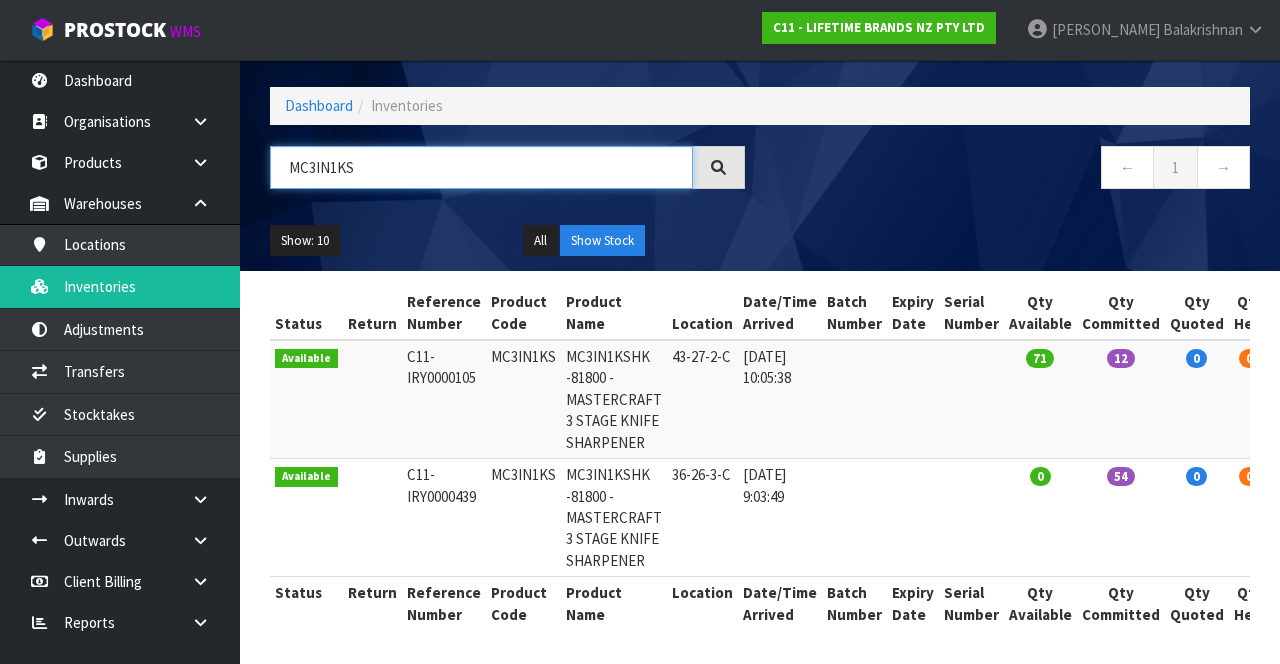 type on "MC3IN1KS" 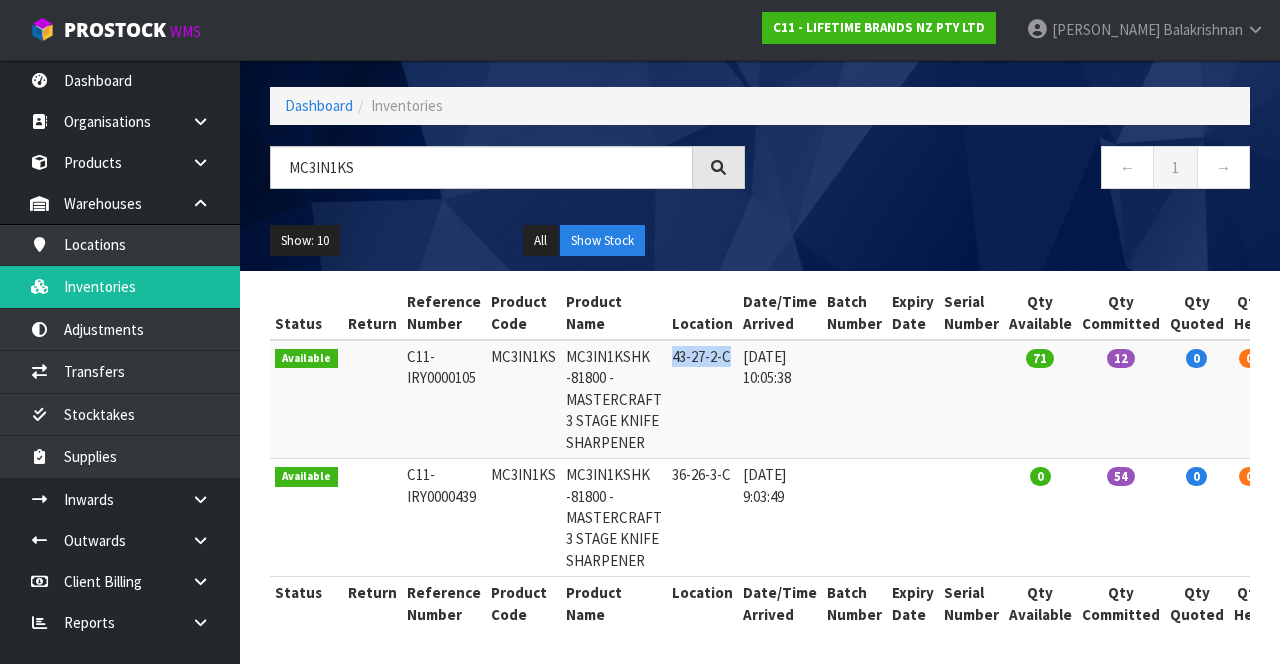 copy on "43-27-2-C" 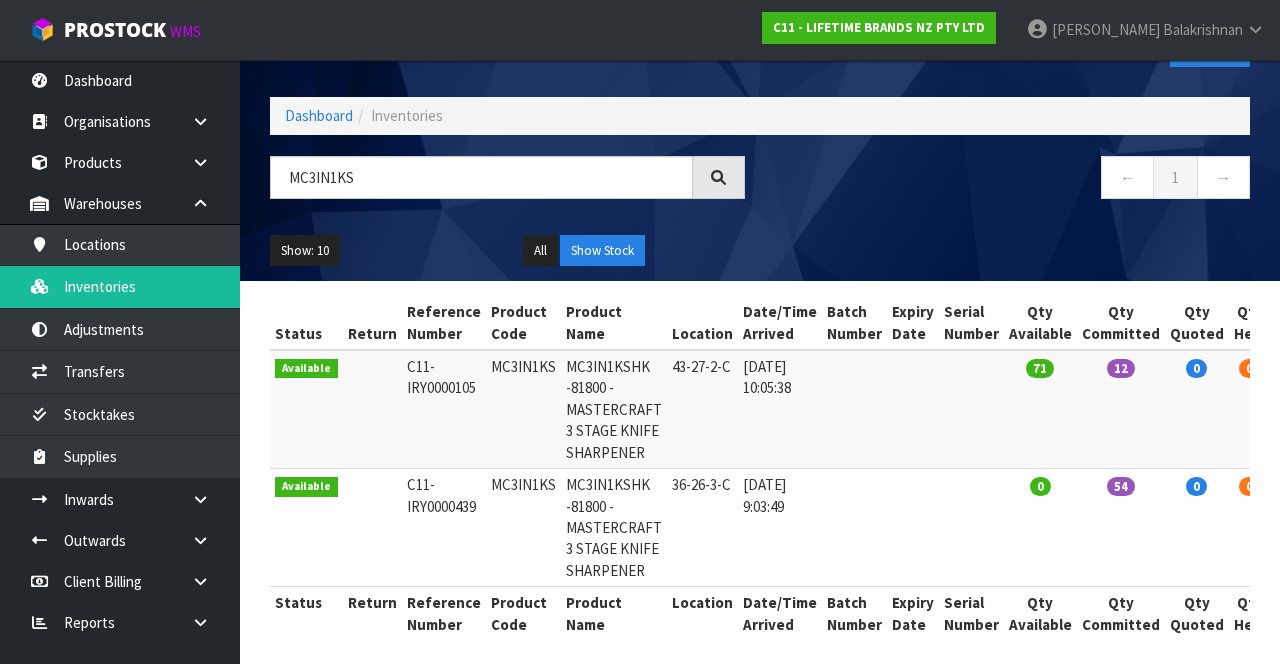 scroll, scrollTop: 76, scrollLeft: 0, axis: vertical 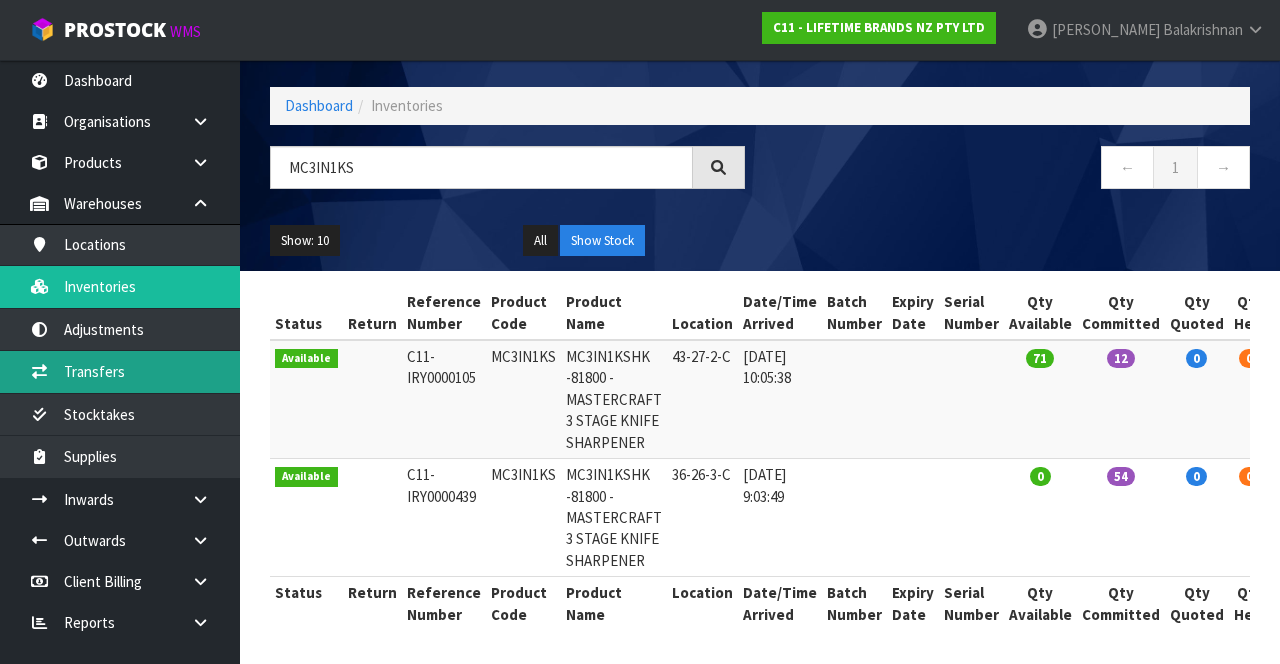 click on "Transfers" at bounding box center [120, 371] 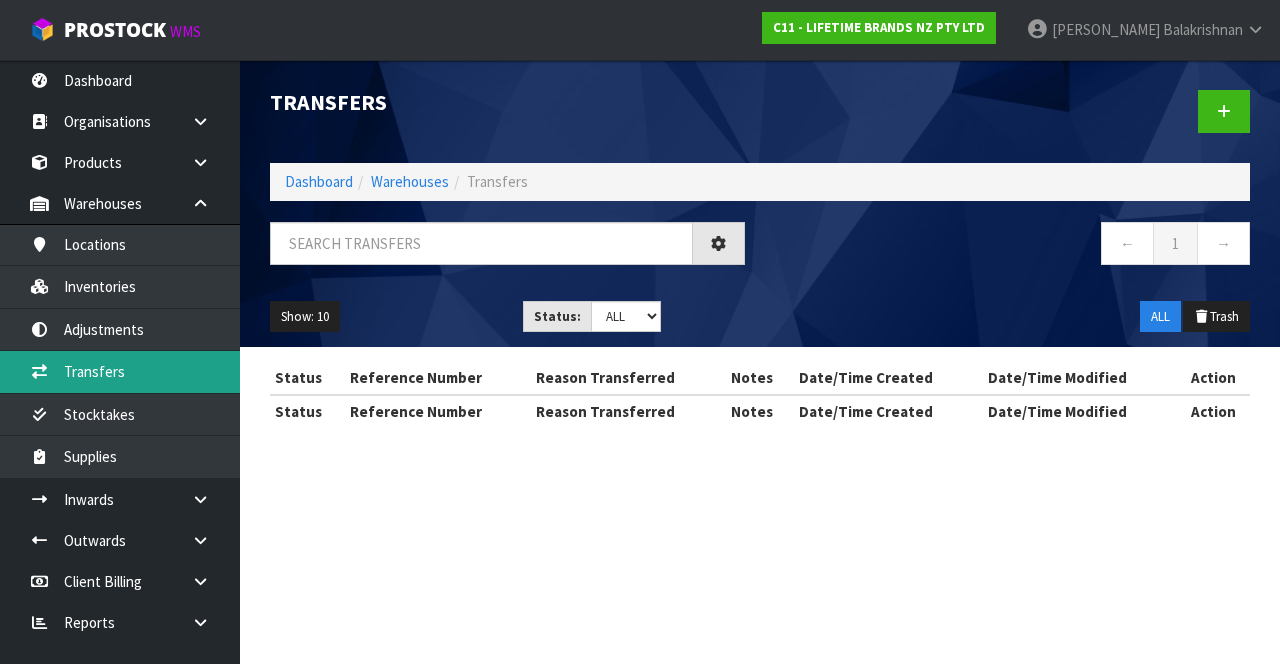 scroll, scrollTop: 0, scrollLeft: 0, axis: both 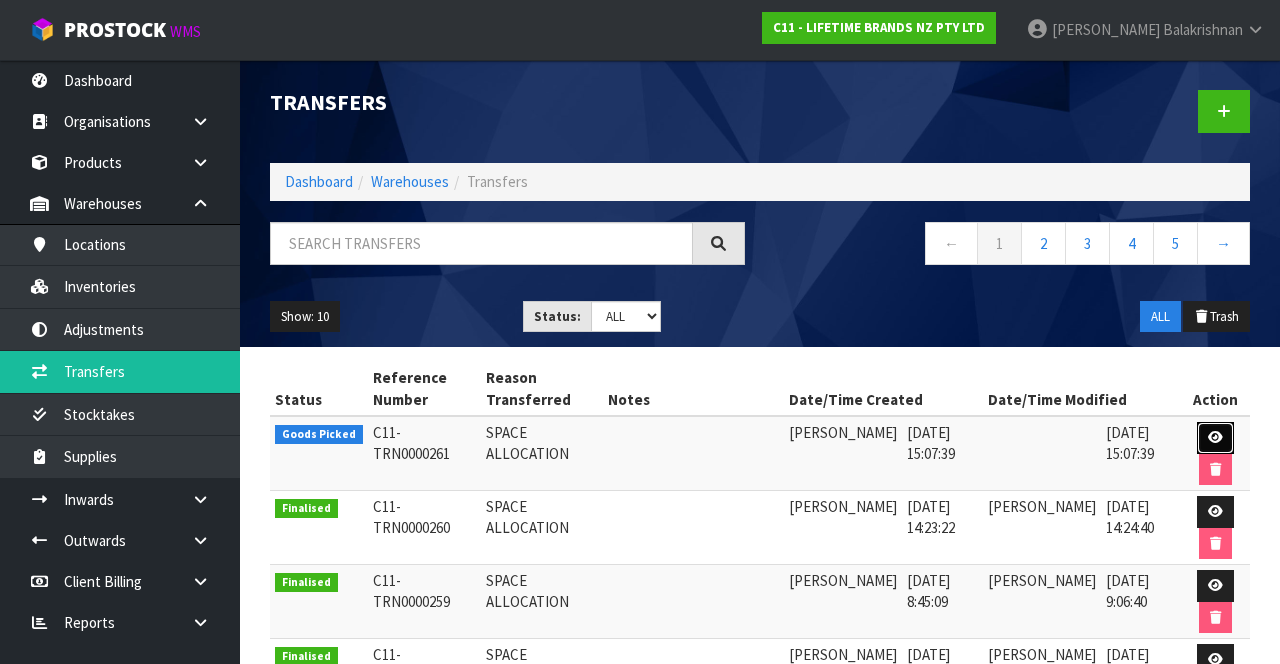 click at bounding box center (1215, 438) 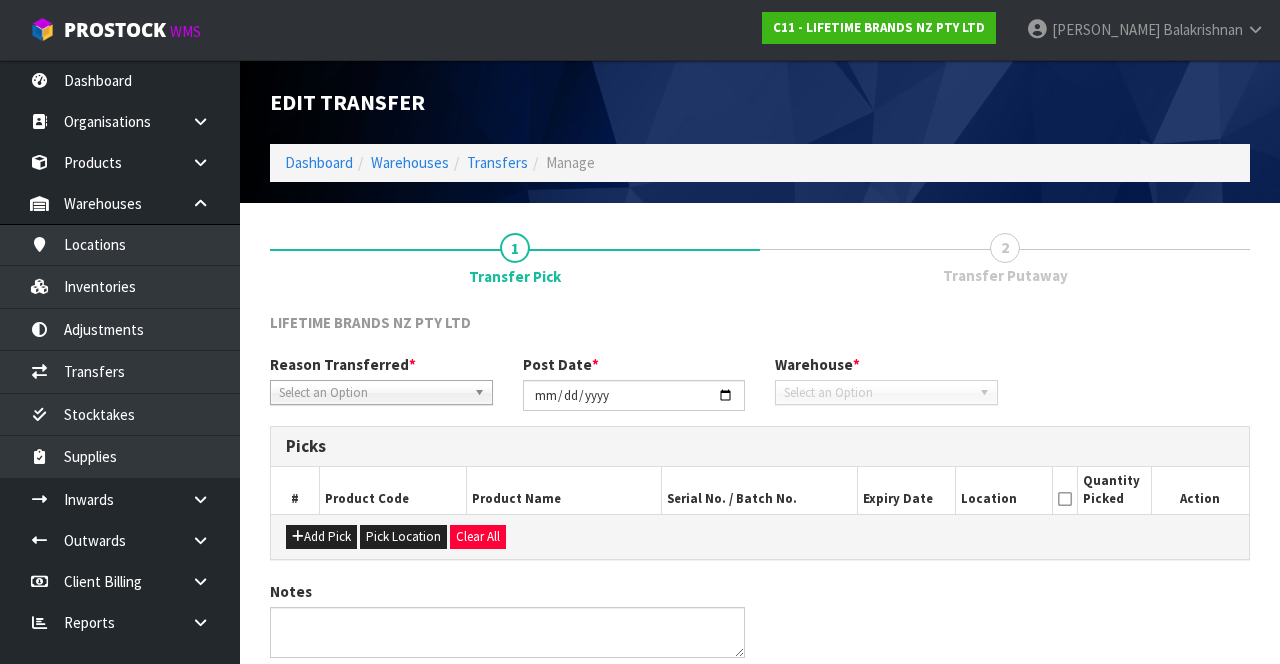 type on "[DATE]" 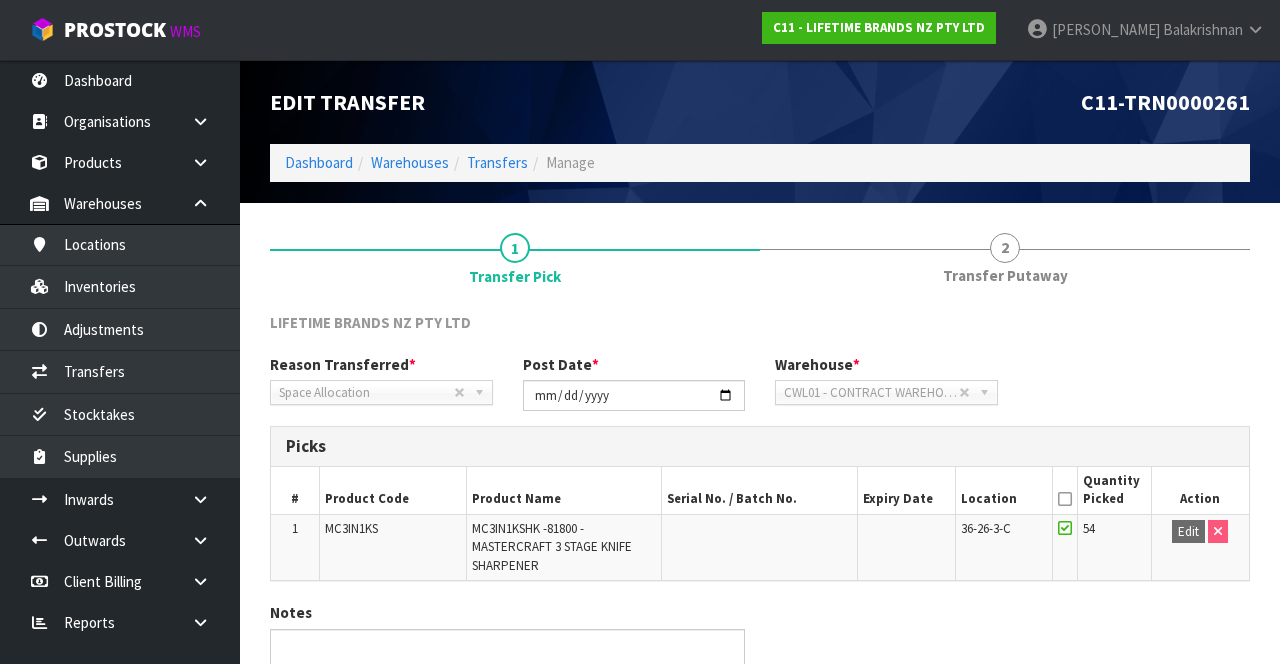 scroll, scrollTop: 101, scrollLeft: 0, axis: vertical 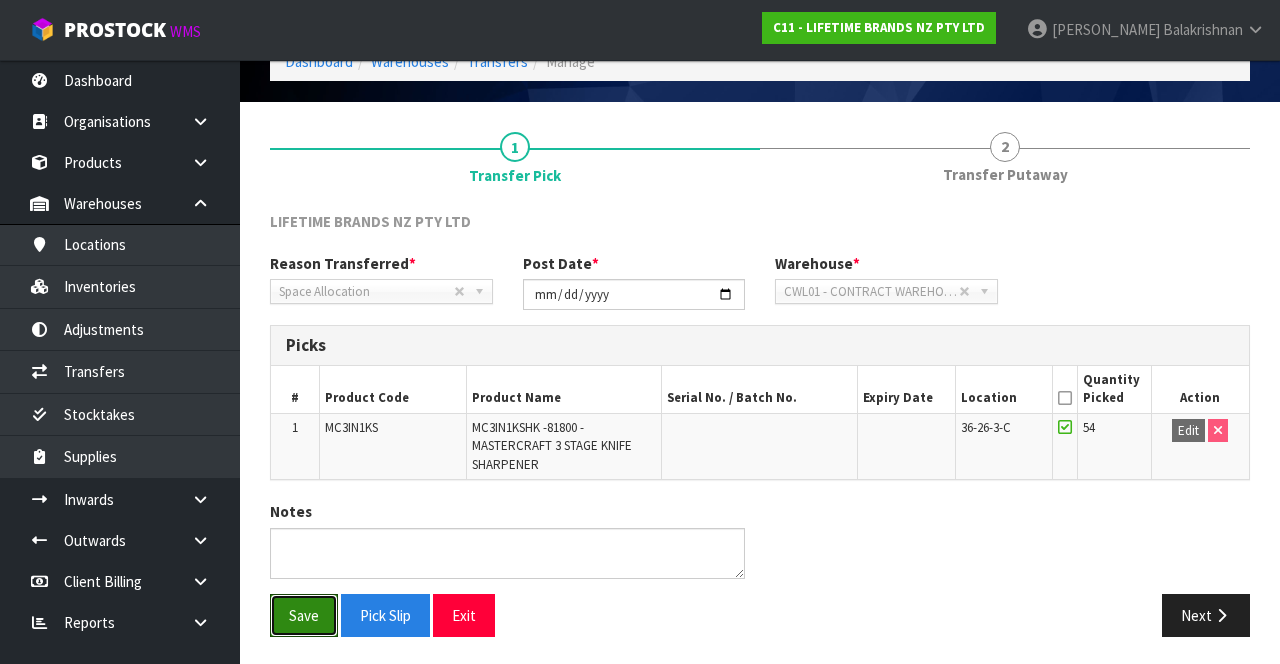 click on "Save" at bounding box center [304, 615] 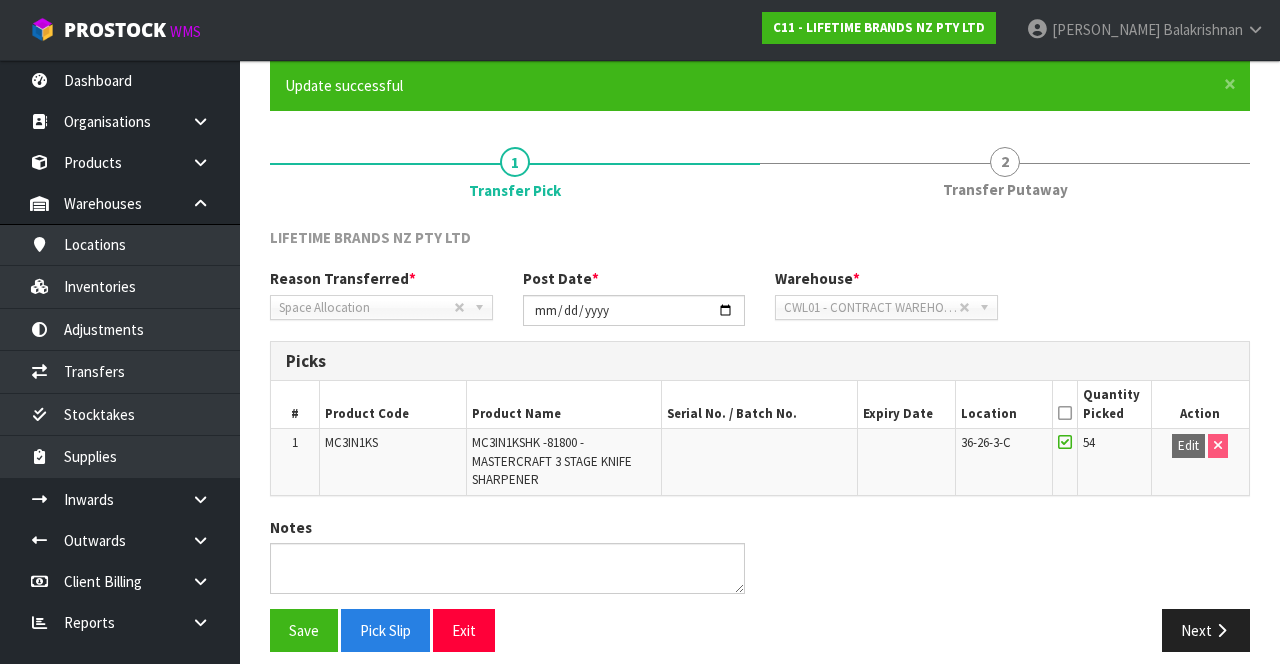 scroll, scrollTop: 173, scrollLeft: 0, axis: vertical 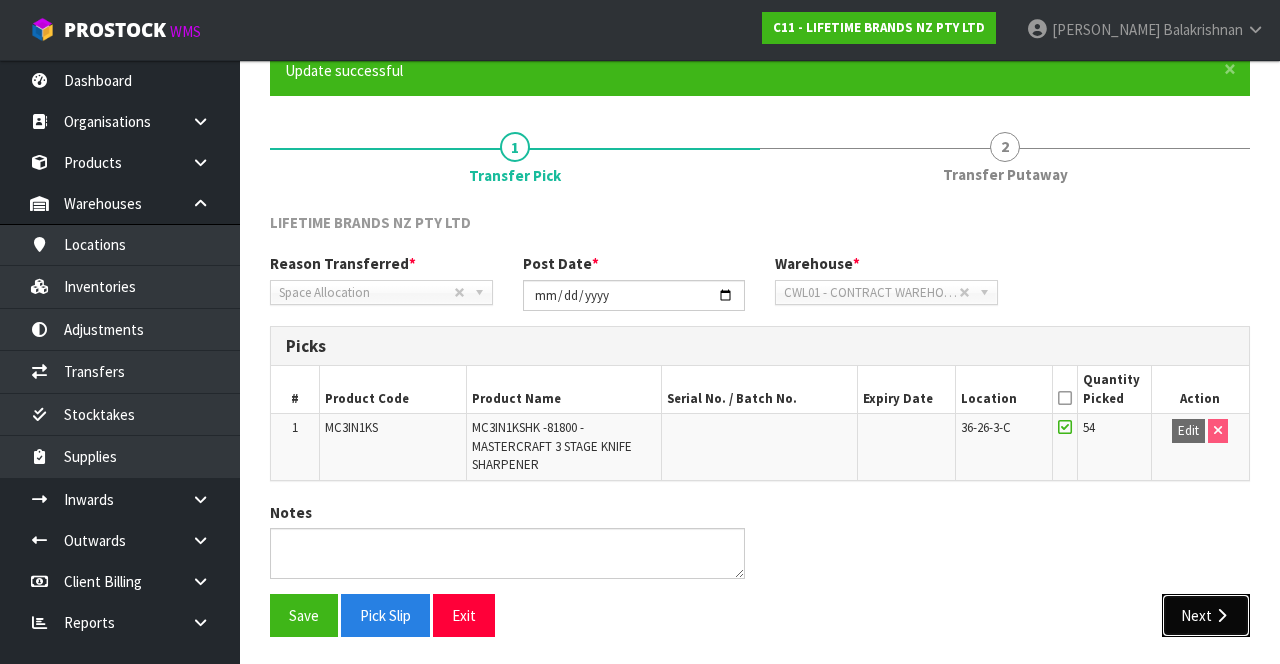 click at bounding box center [1221, 615] 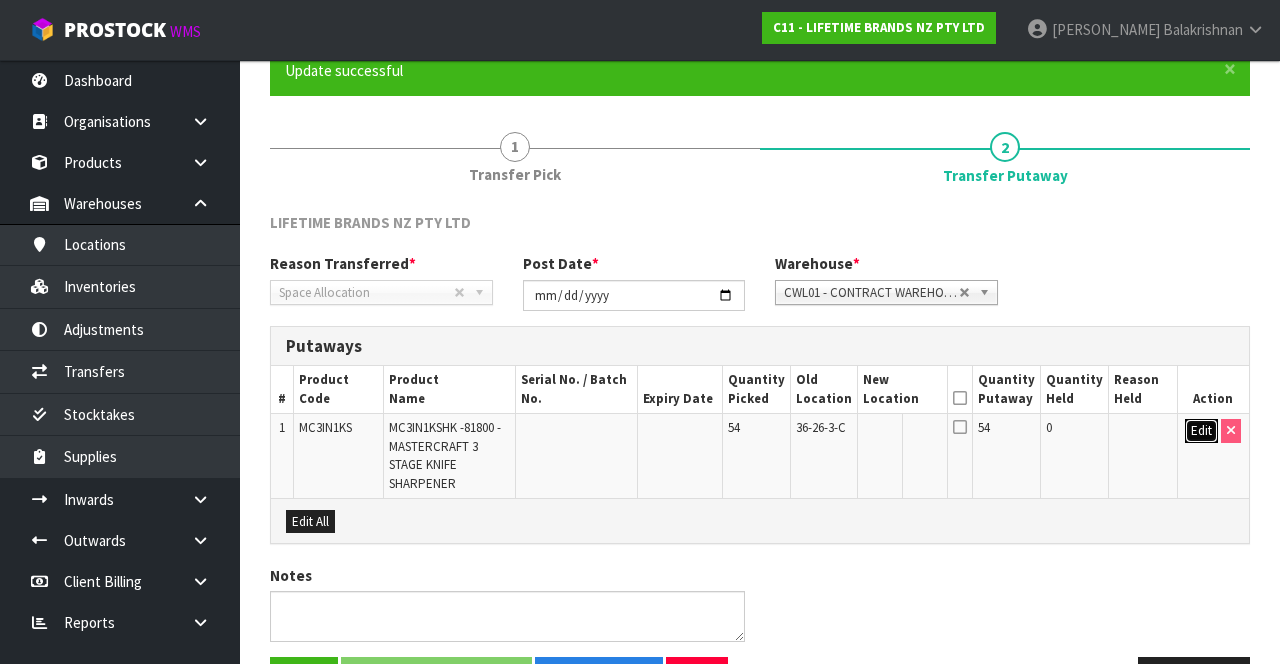 click on "Edit" at bounding box center (1201, 431) 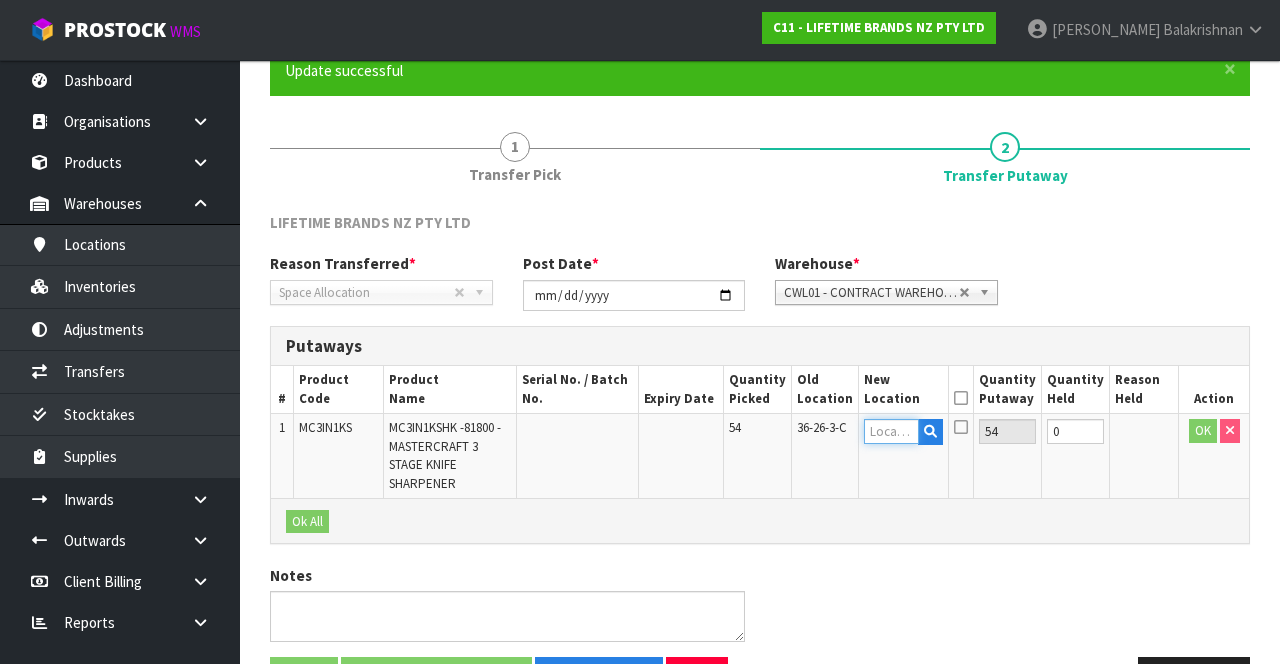 click at bounding box center [891, 431] 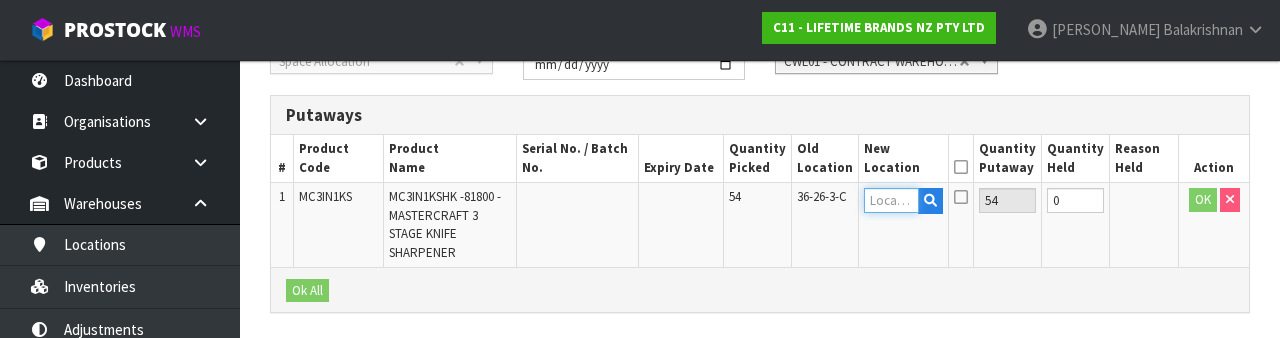 scroll, scrollTop: 422, scrollLeft: 0, axis: vertical 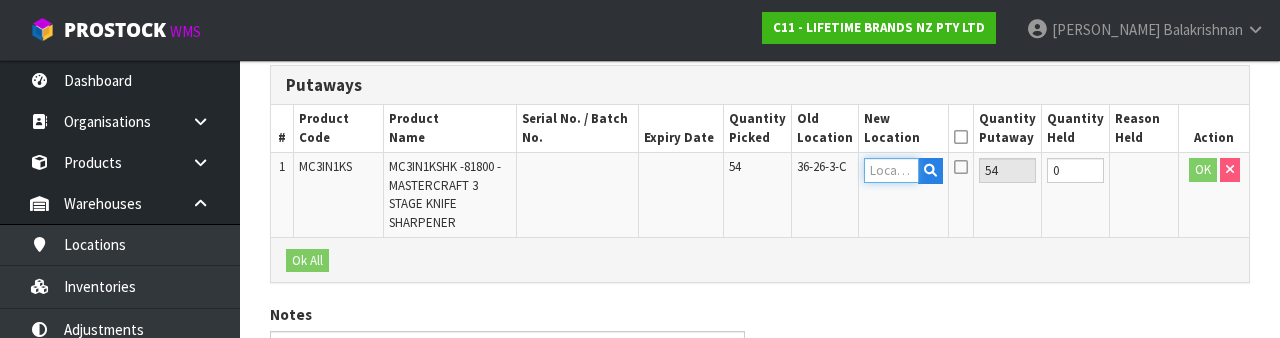 type on "43-27-2-C" 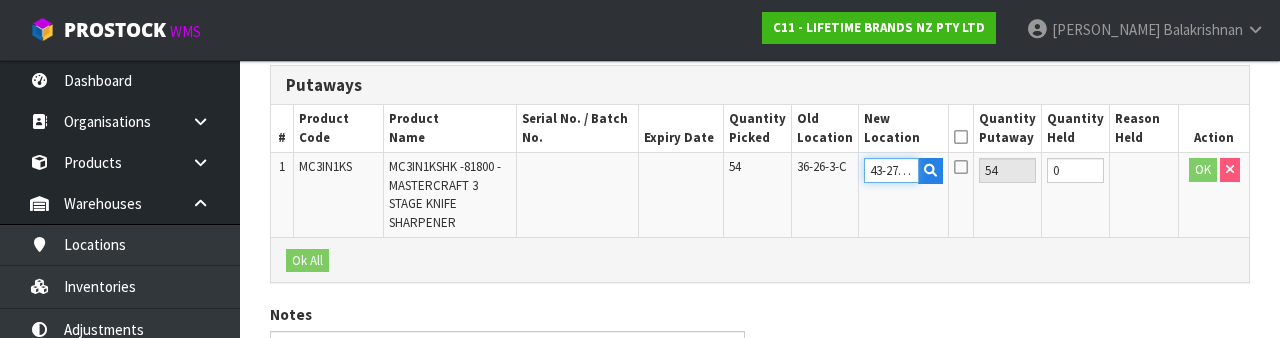 scroll, scrollTop: 0, scrollLeft: 5, axis: horizontal 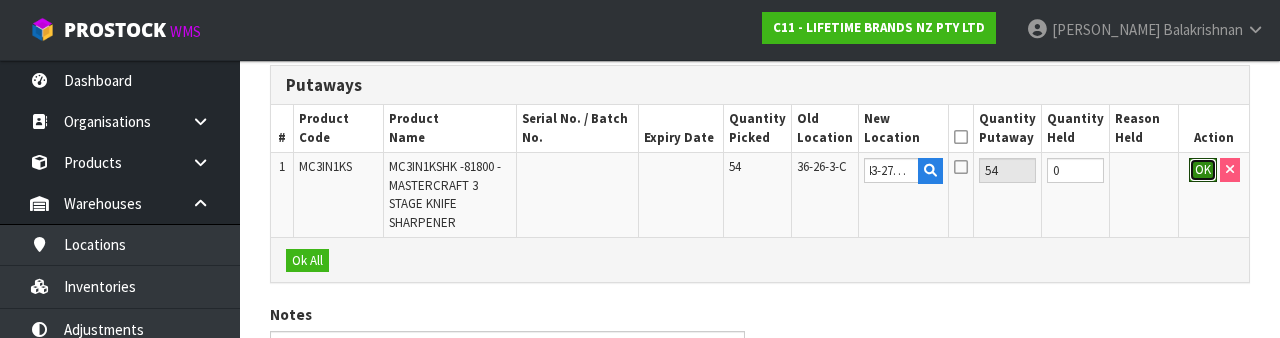 click on "OK" at bounding box center (1203, 170) 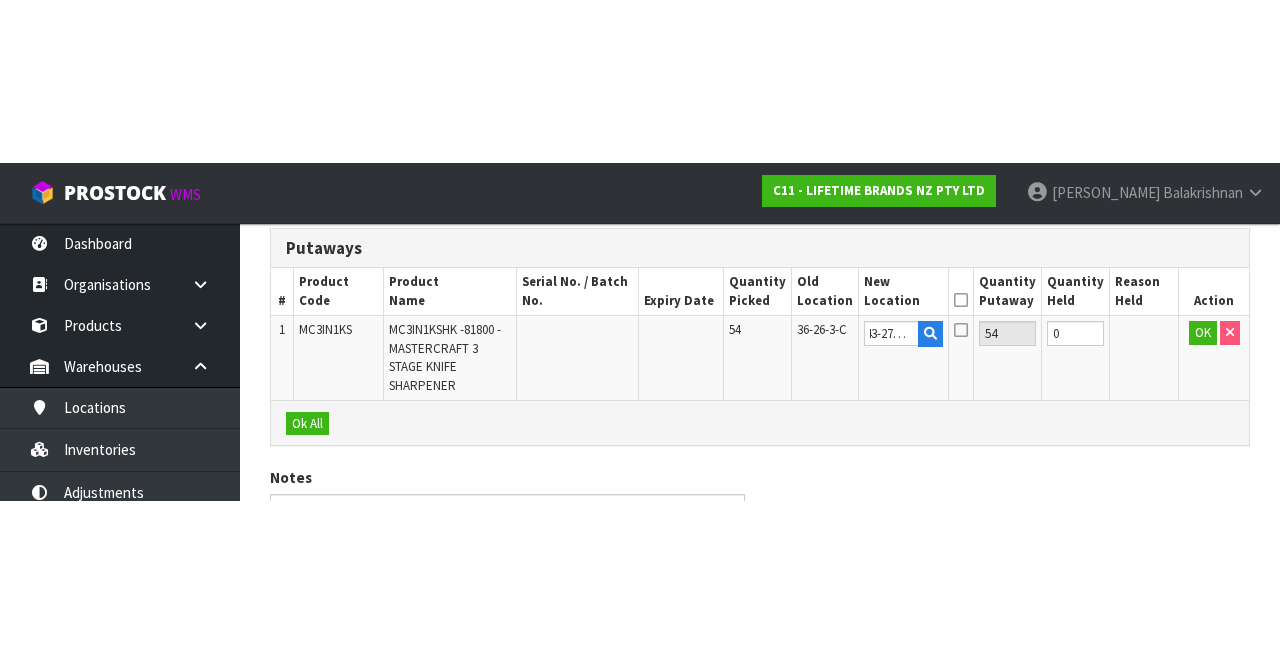 scroll, scrollTop: 217, scrollLeft: 0, axis: vertical 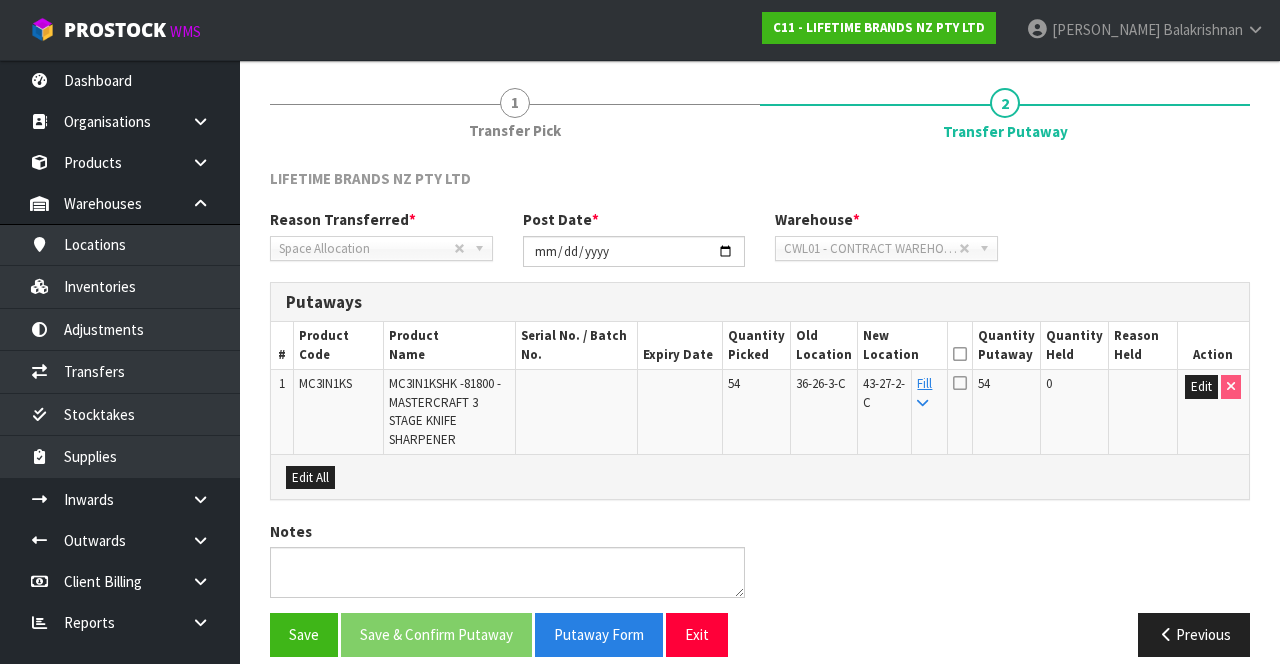 click at bounding box center (960, 354) 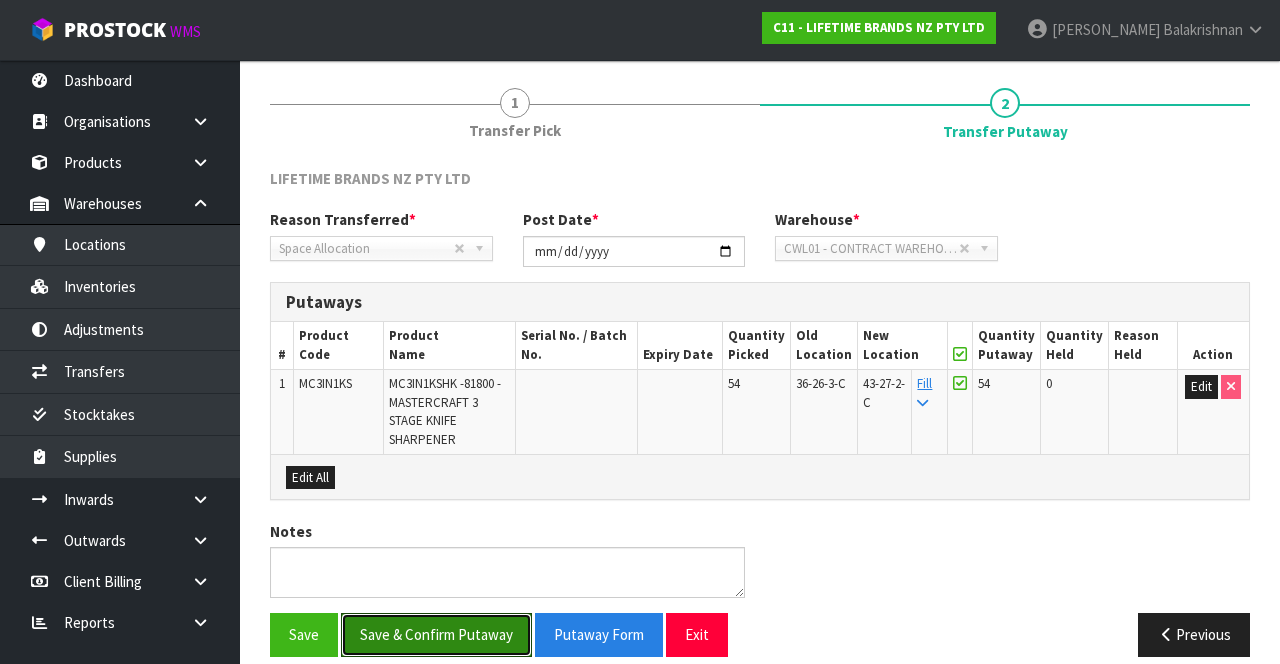 click on "Save & Confirm Putaway" at bounding box center [436, 634] 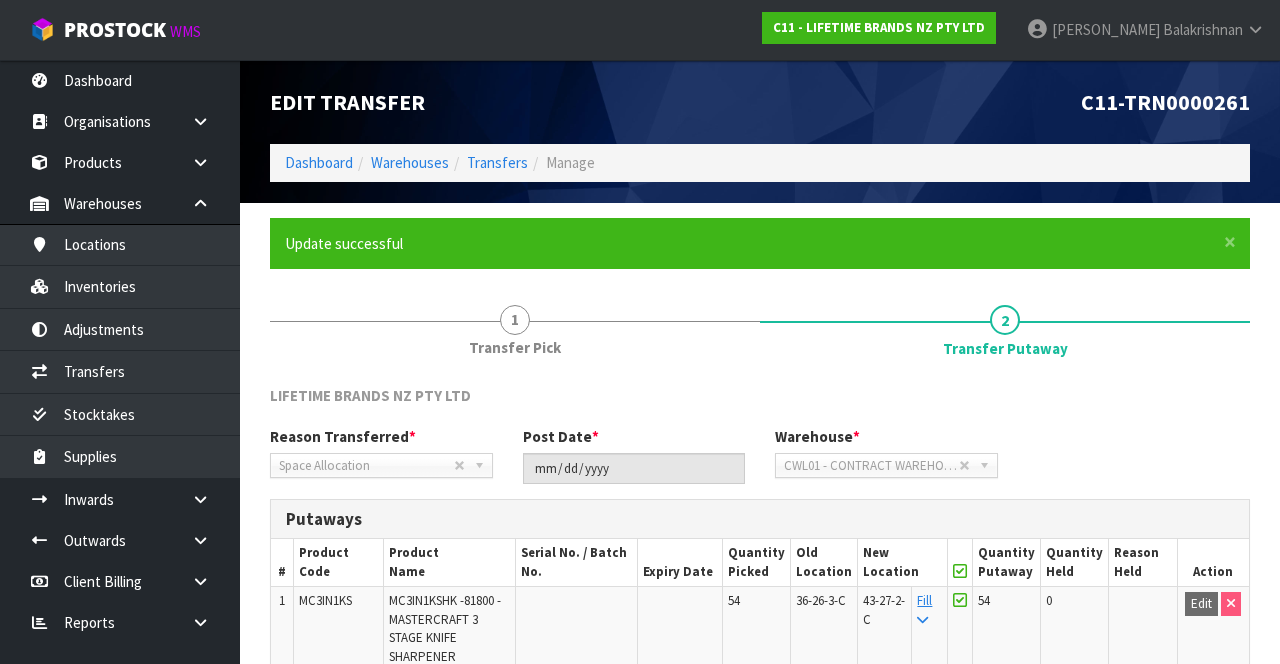 scroll, scrollTop: 173, scrollLeft: 0, axis: vertical 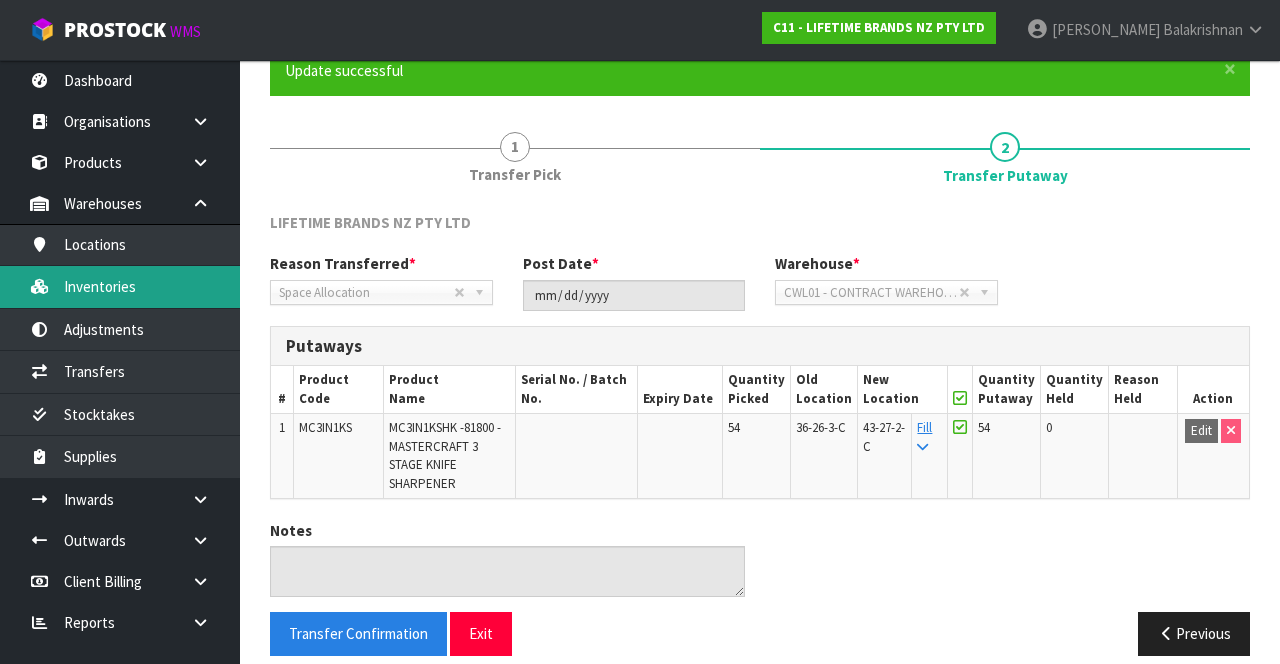 click on "Inventories" at bounding box center (120, 286) 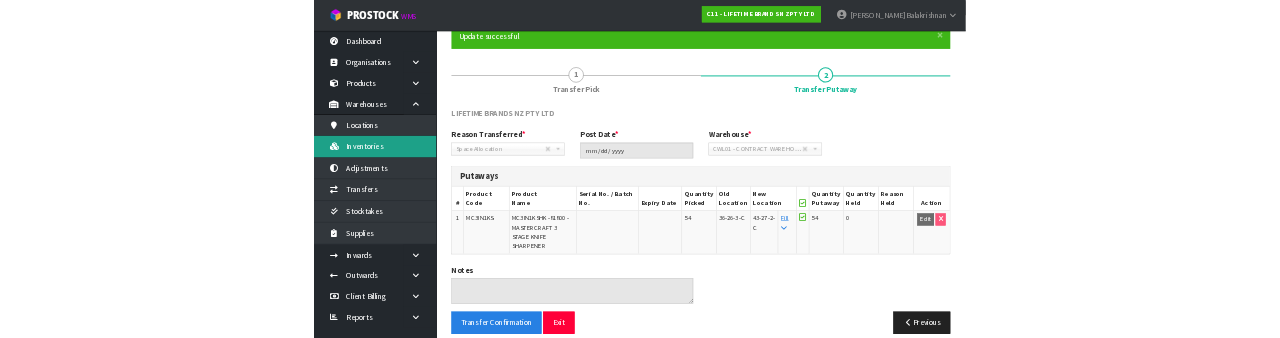 scroll, scrollTop: 0, scrollLeft: 0, axis: both 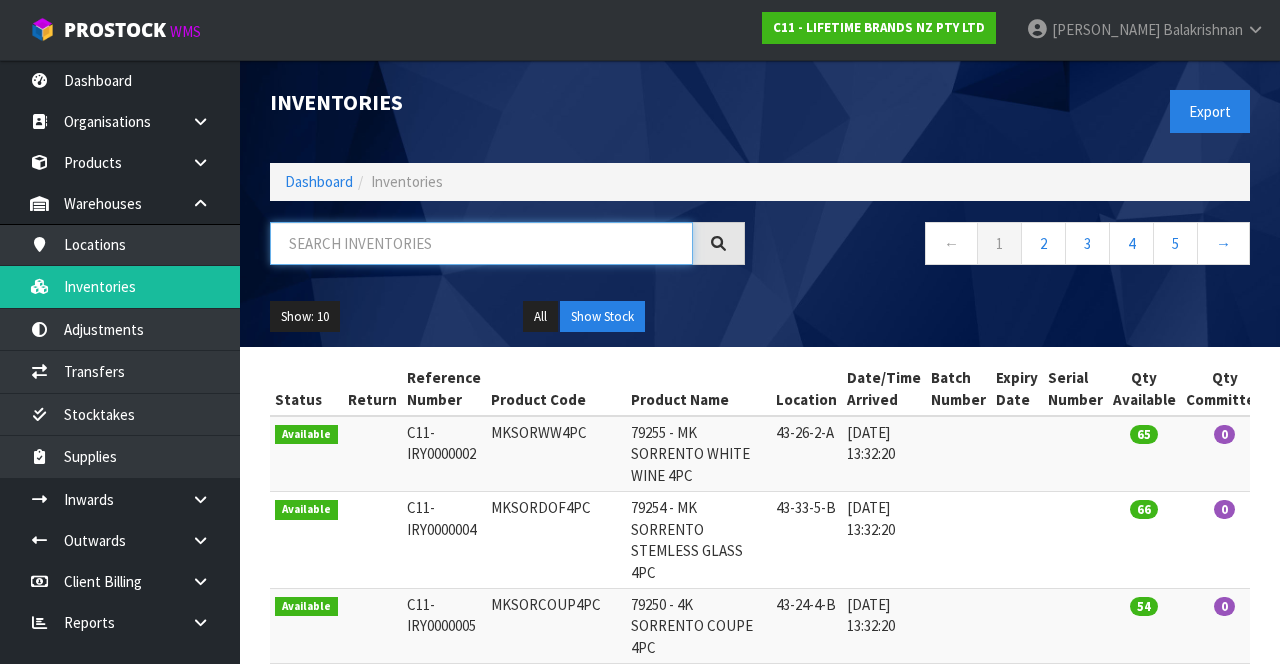 click at bounding box center [481, 243] 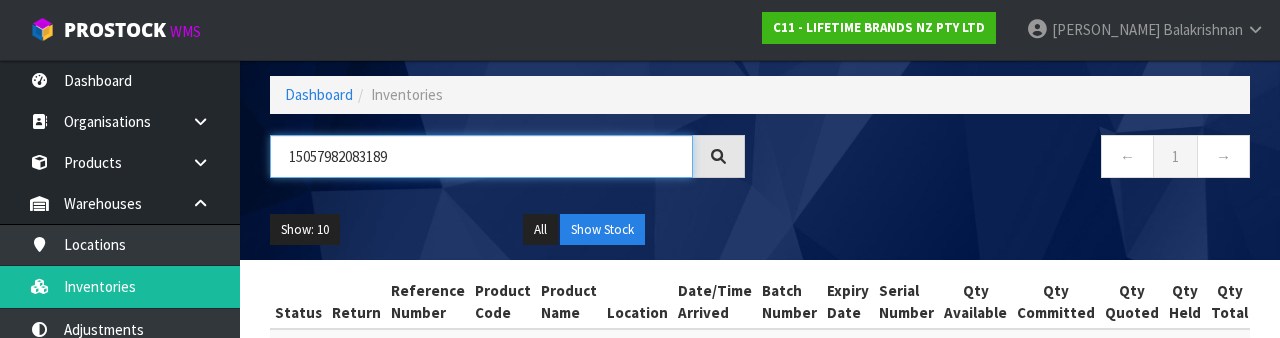 scroll, scrollTop: 86, scrollLeft: 0, axis: vertical 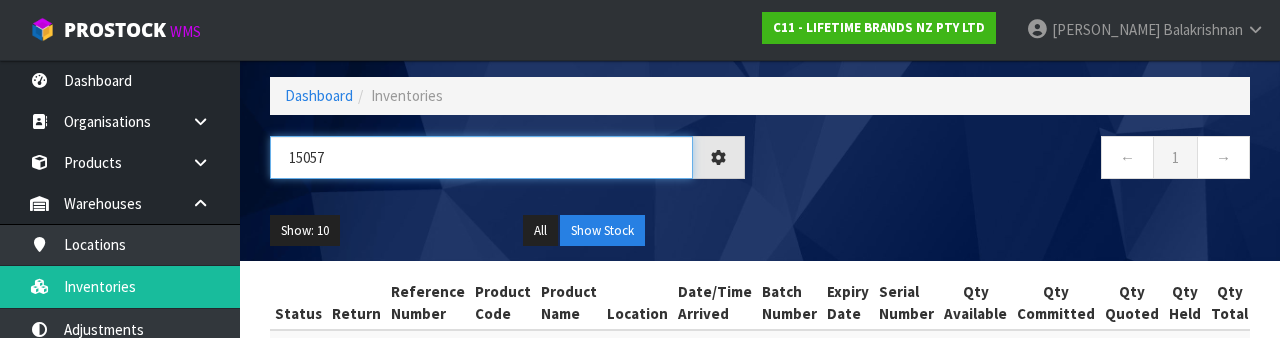 type on "1505" 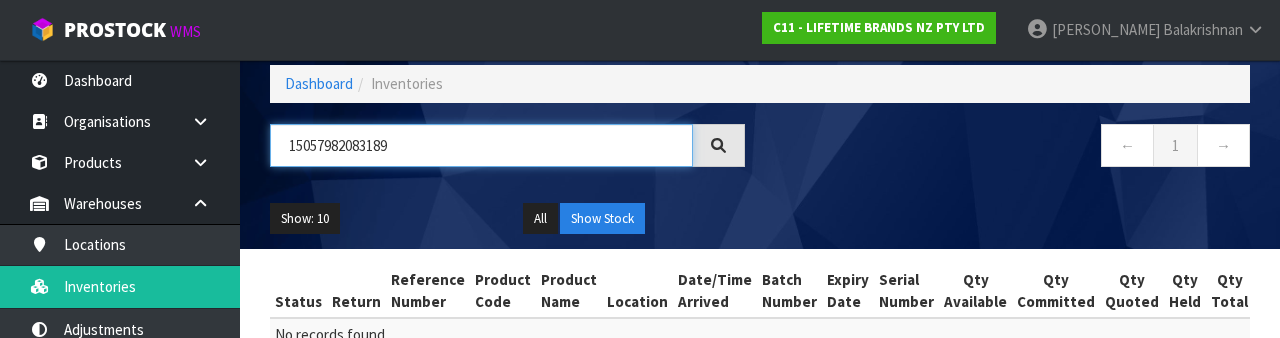 scroll, scrollTop: 79, scrollLeft: 0, axis: vertical 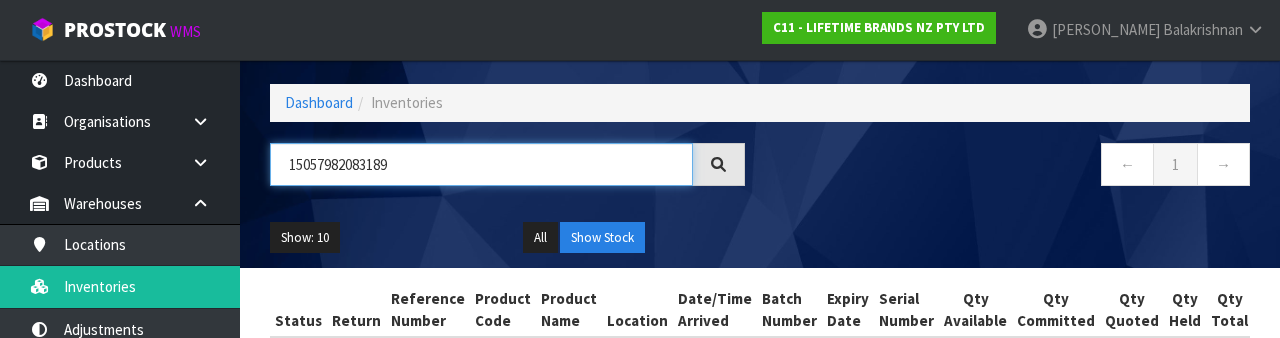 click on "15057982083189" at bounding box center [481, 164] 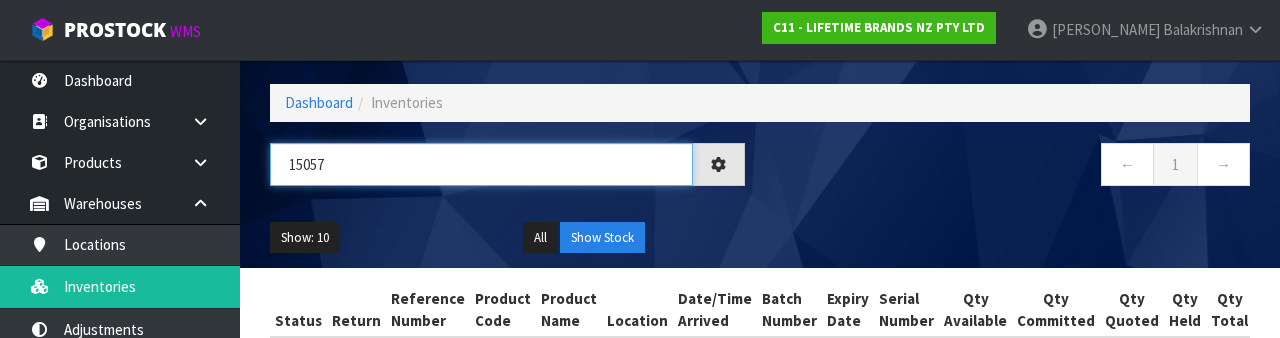 type on "1505" 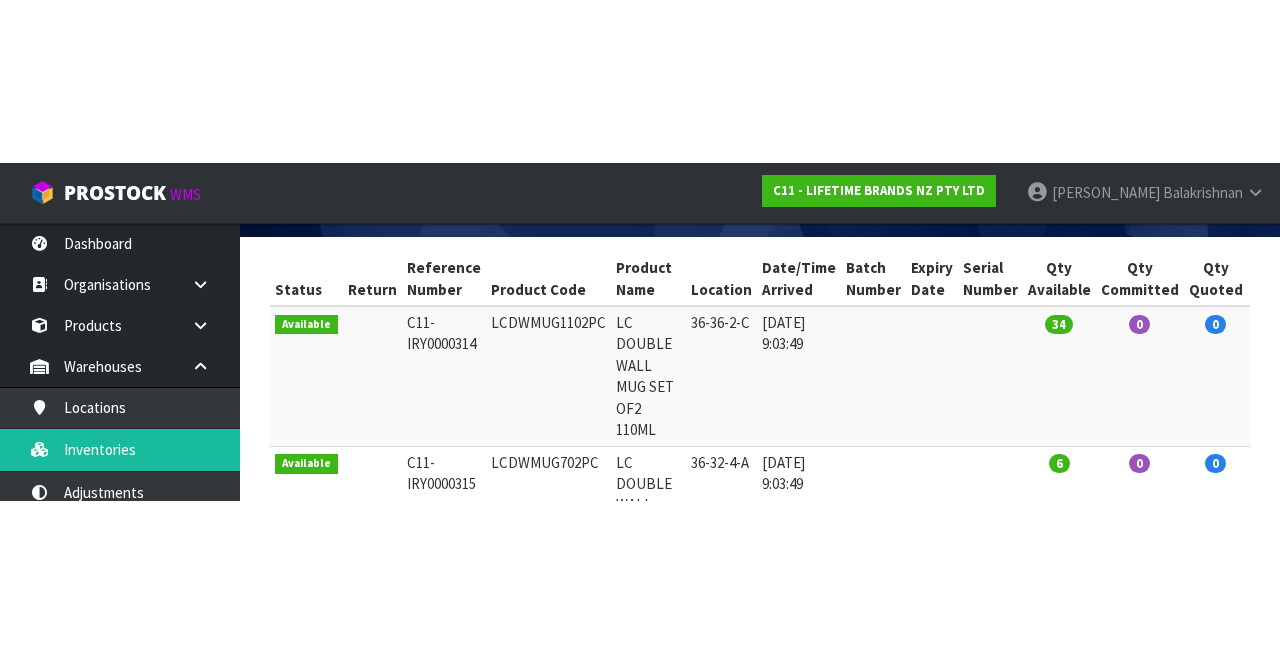 scroll, scrollTop: 233, scrollLeft: 0, axis: vertical 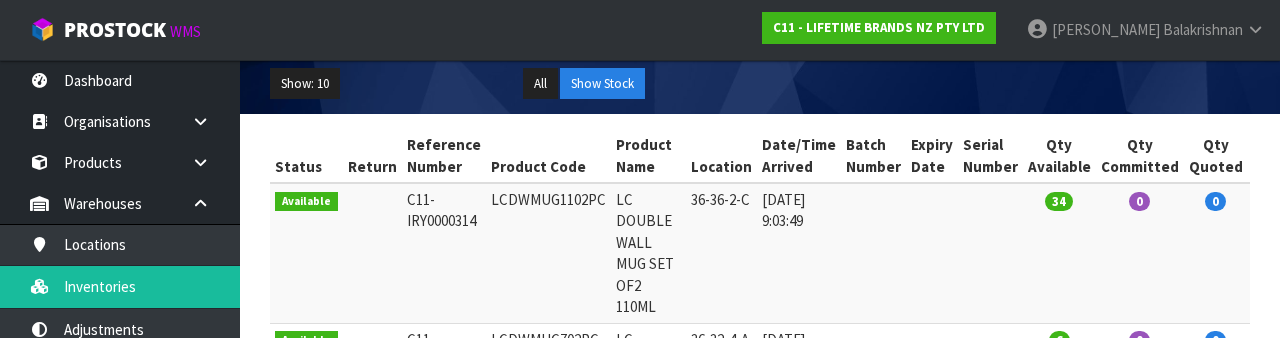 type on "L" 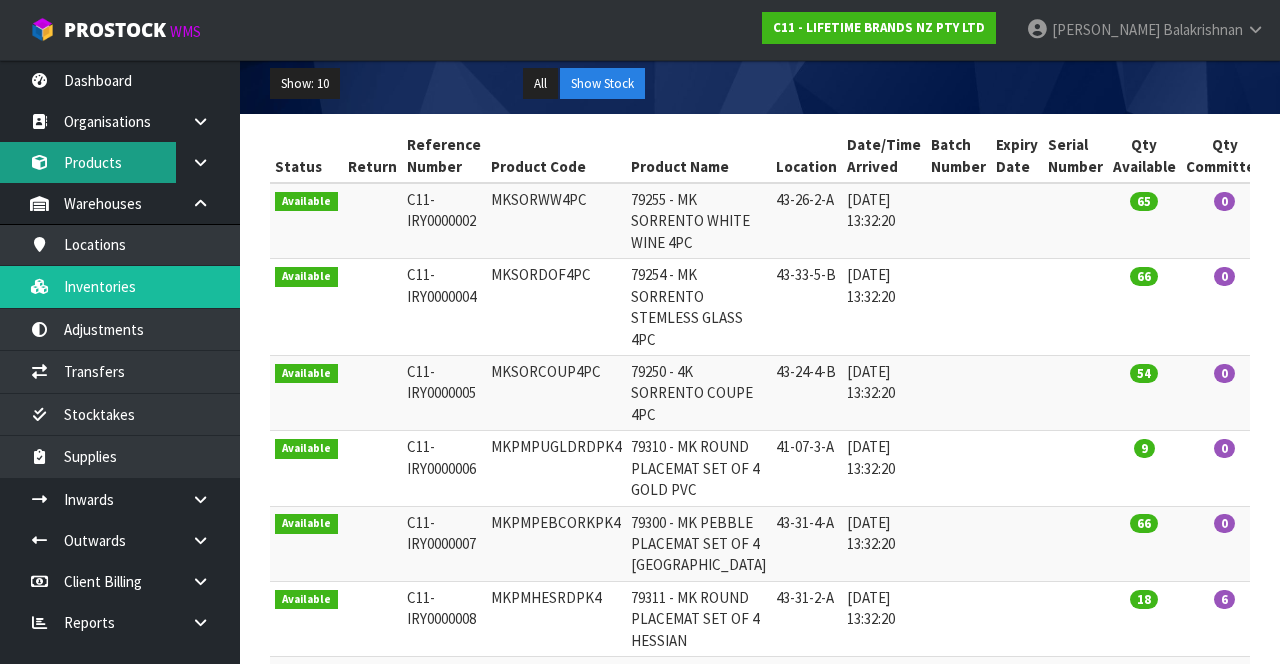 click on "Products" at bounding box center [120, 162] 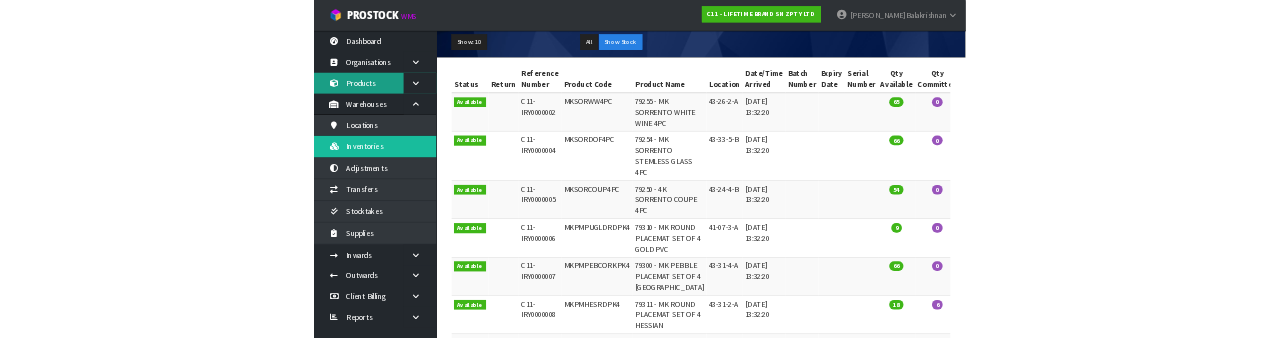 scroll, scrollTop: 0, scrollLeft: 0, axis: both 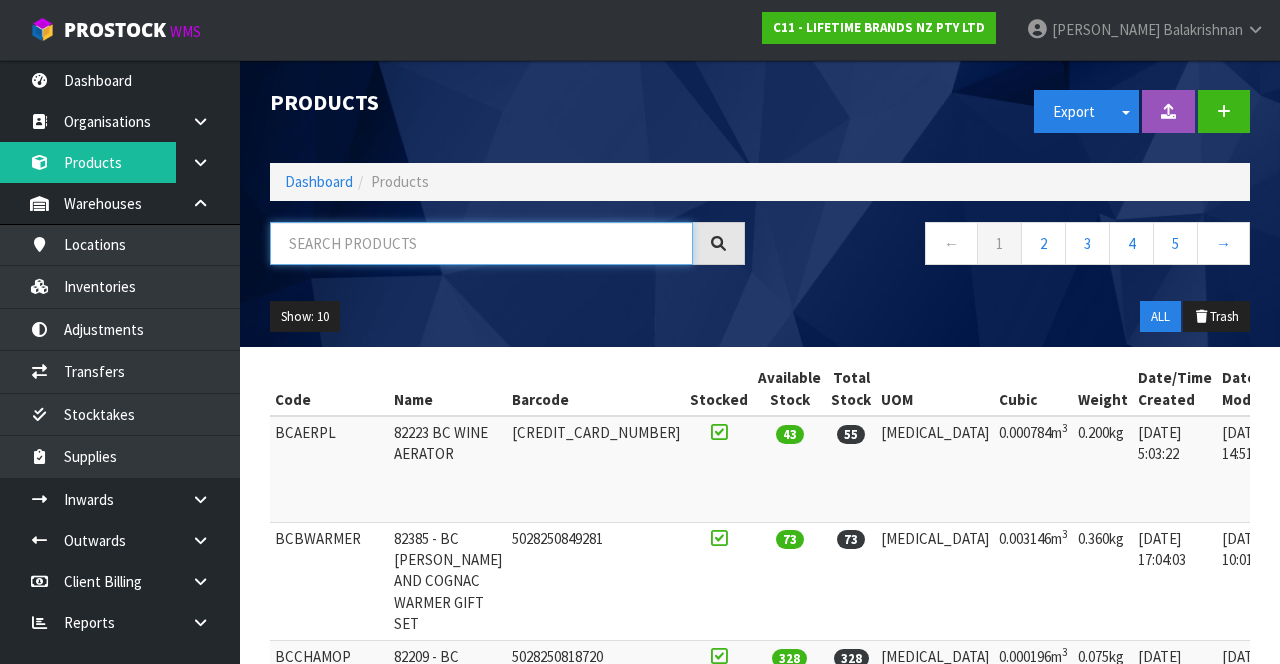 click at bounding box center [481, 243] 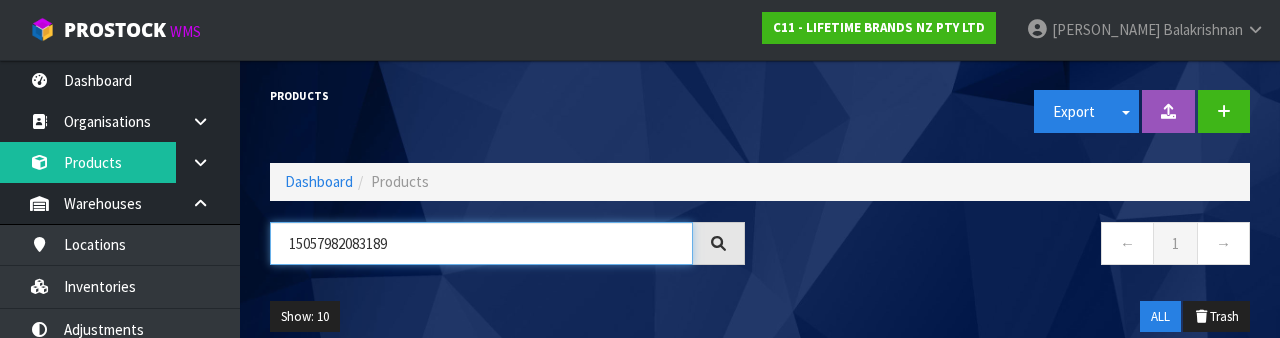 type on "15057982083189" 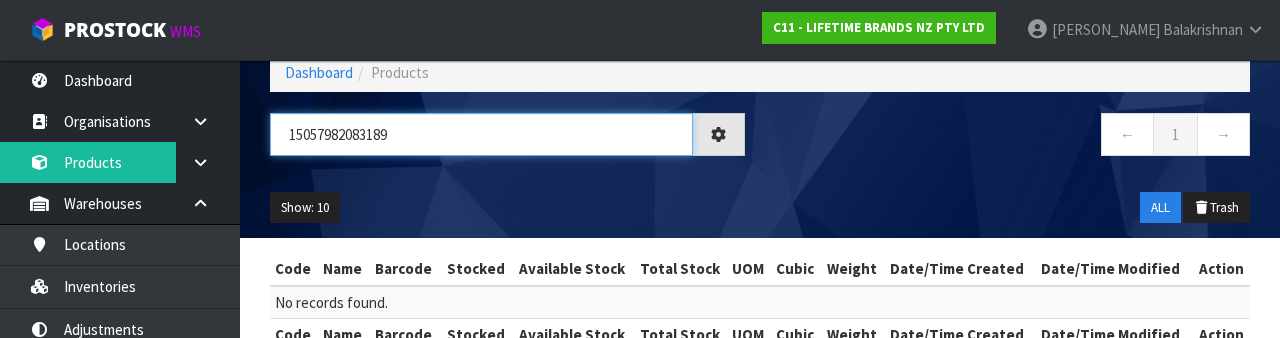 scroll, scrollTop: 108, scrollLeft: 0, axis: vertical 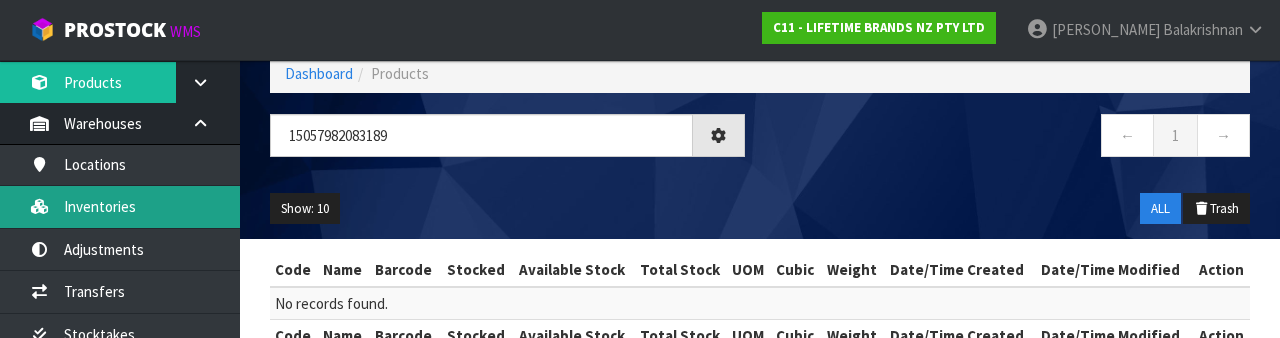 click on "Inventories" at bounding box center (120, 206) 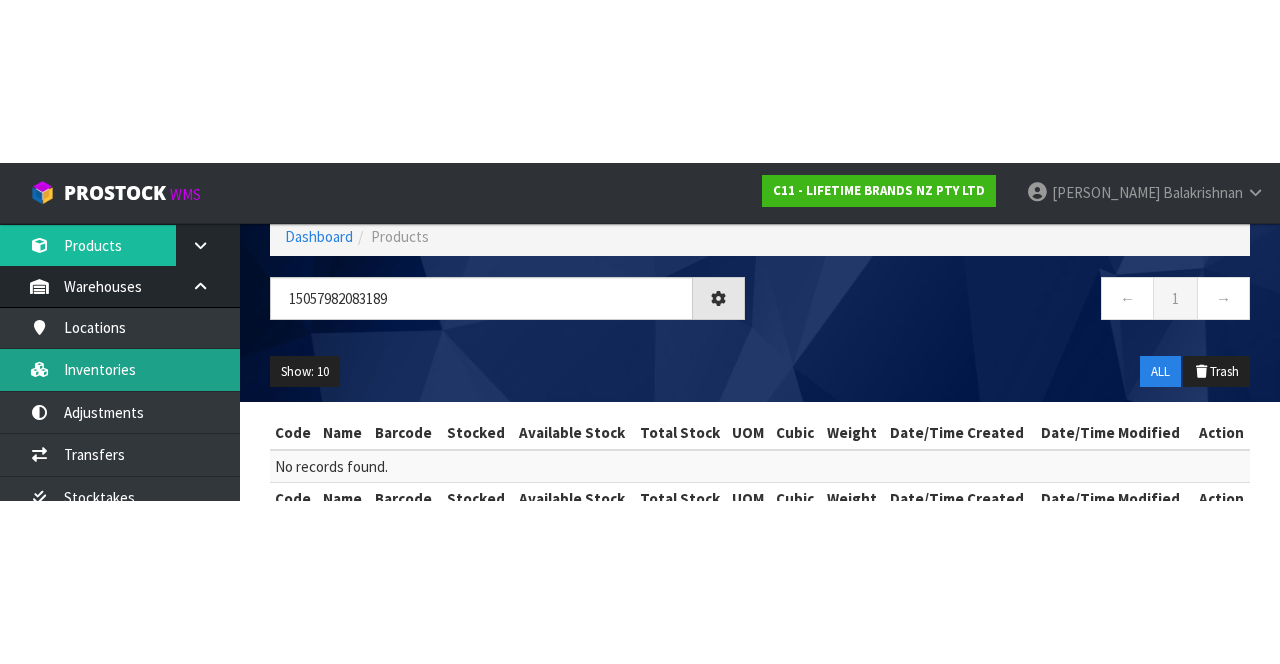 scroll, scrollTop: 0, scrollLeft: 0, axis: both 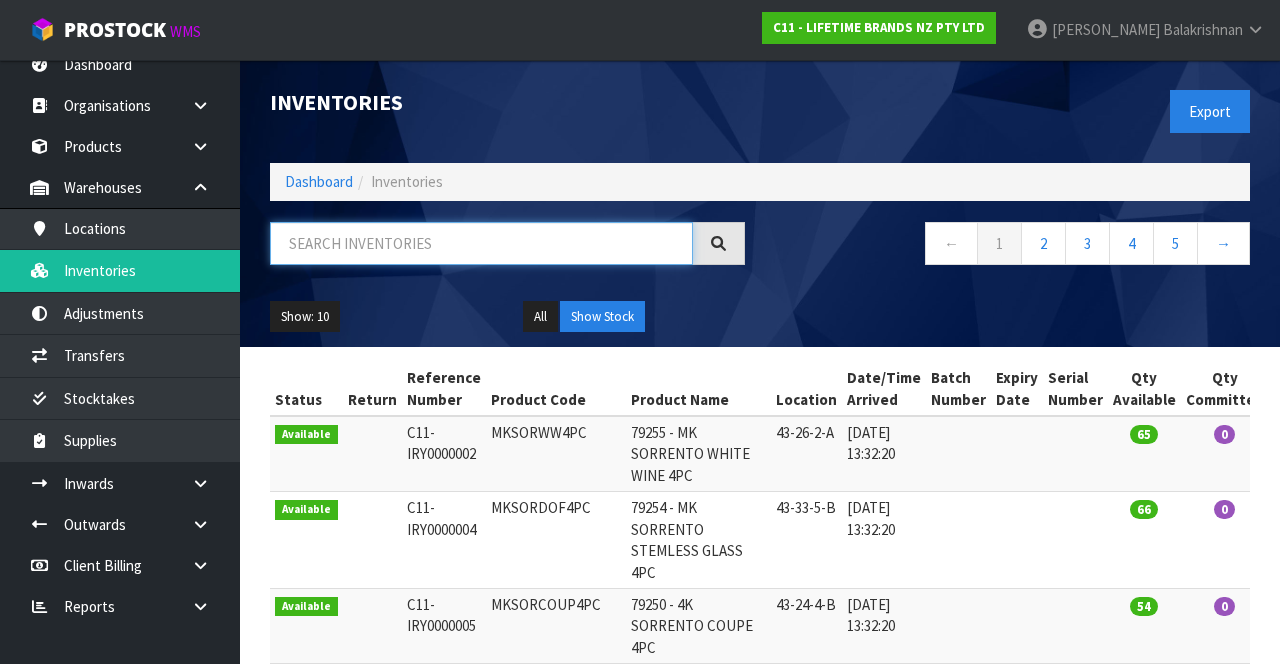 click at bounding box center [481, 243] 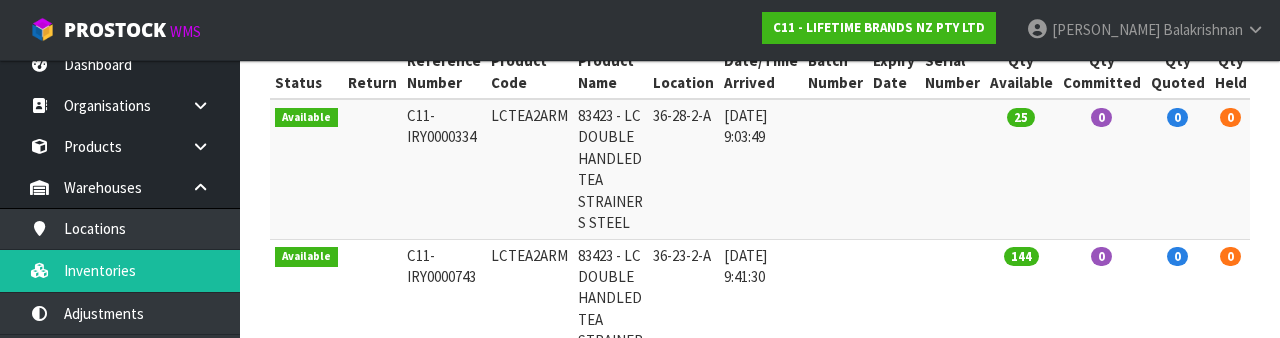 scroll, scrollTop: 324, scrollLeft: 0, axis: vertical 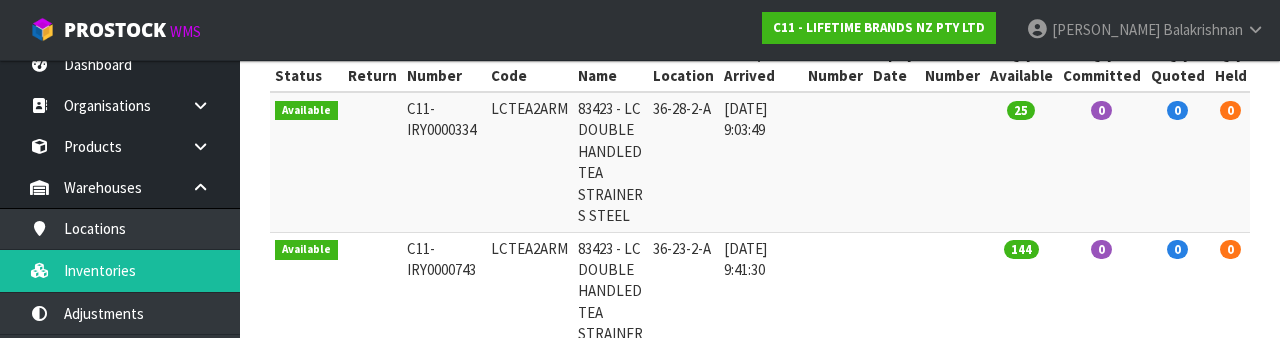 type on "LCTEA2ARM" 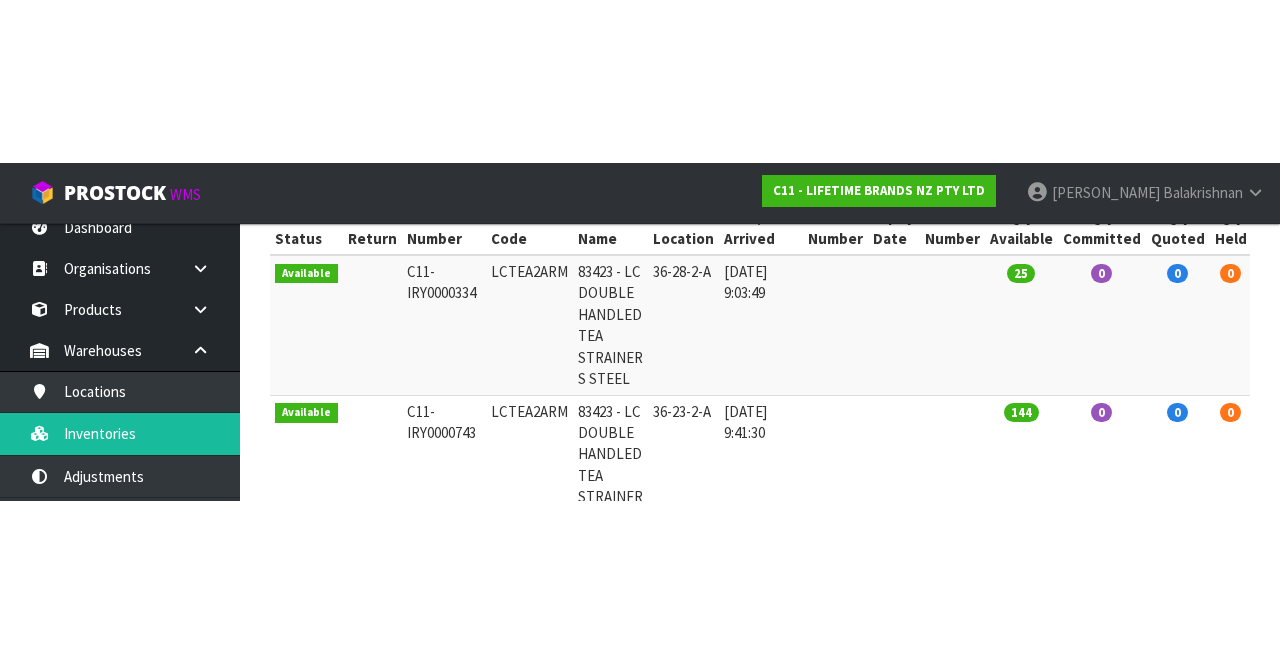 scroll, scrollTop: 162, scrollLeft: 0, axis: vertical 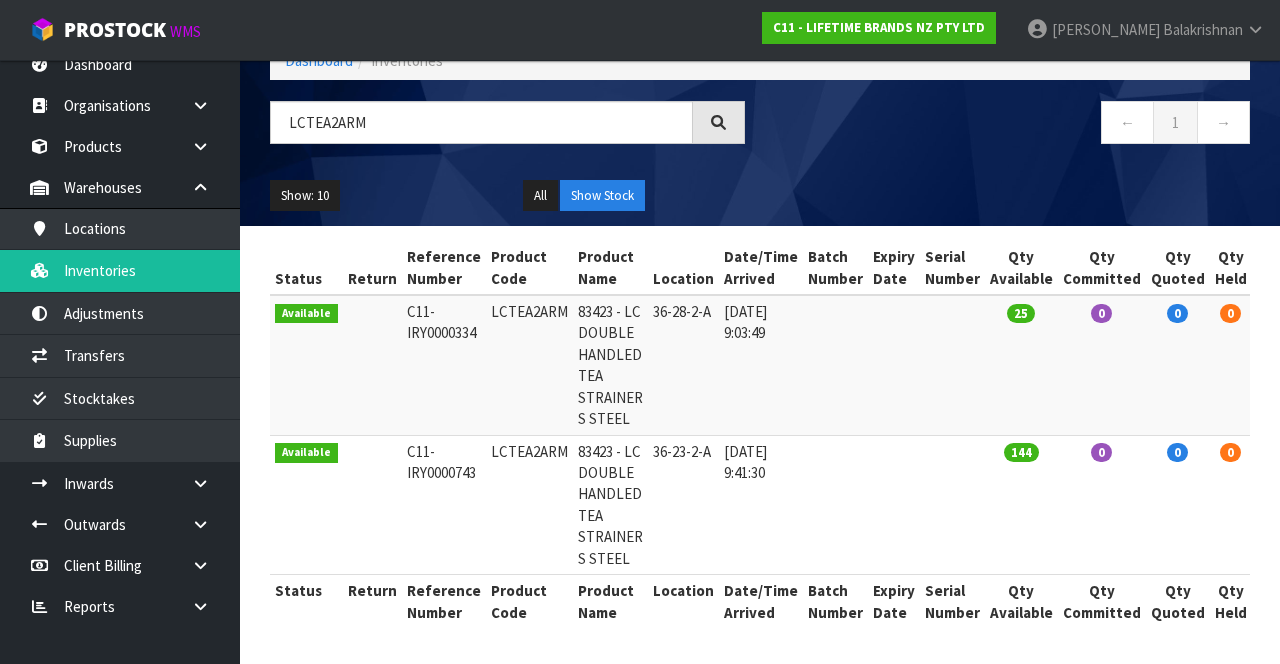 copy on "LCTEA2ARM" 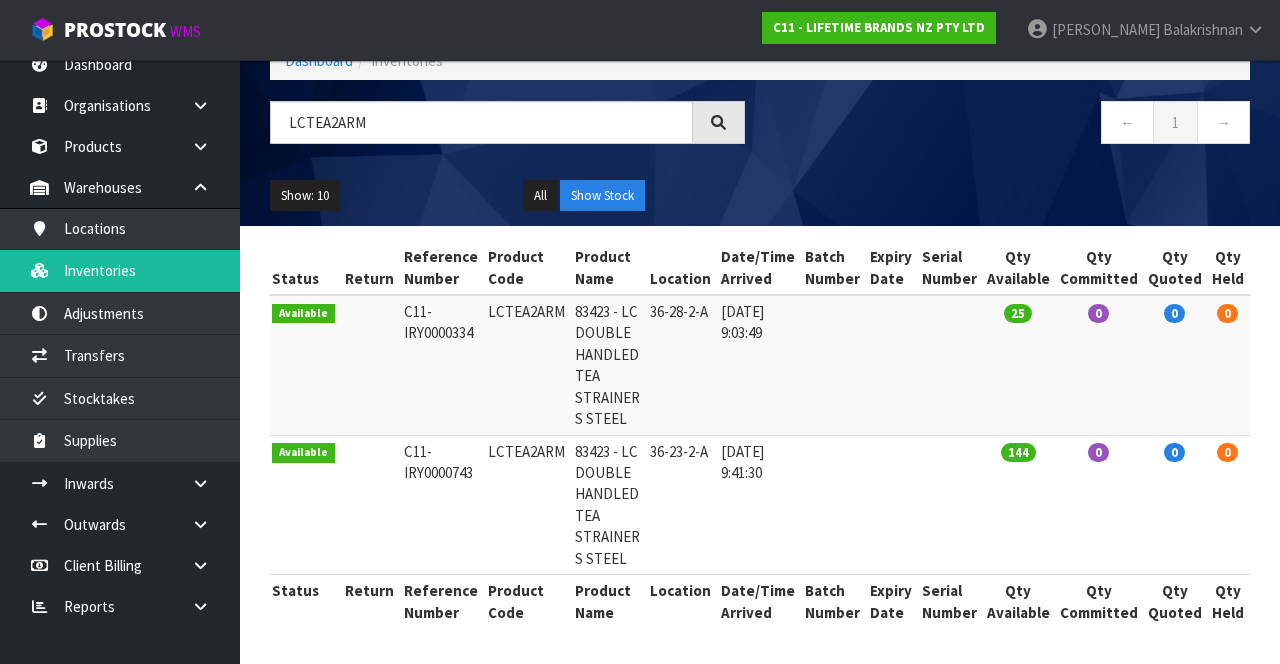 scroll, scrollTop: 0, scrollLeft: 0, axis: both 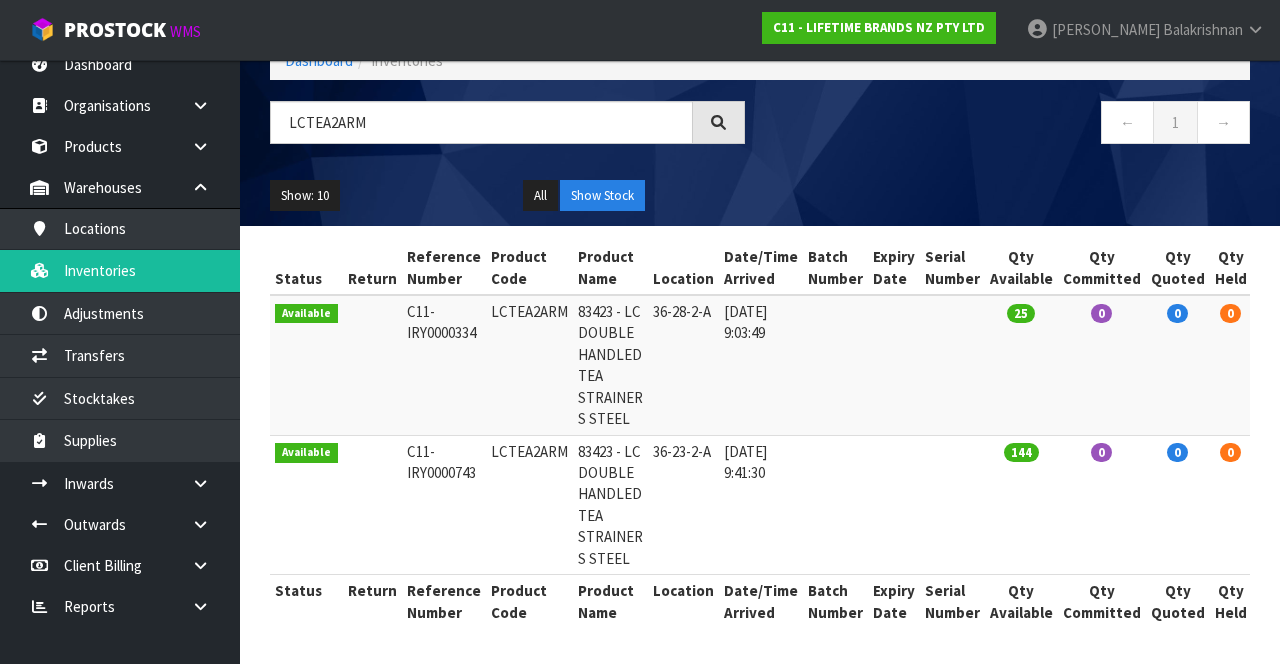 copy on "LCTEA2ARM" 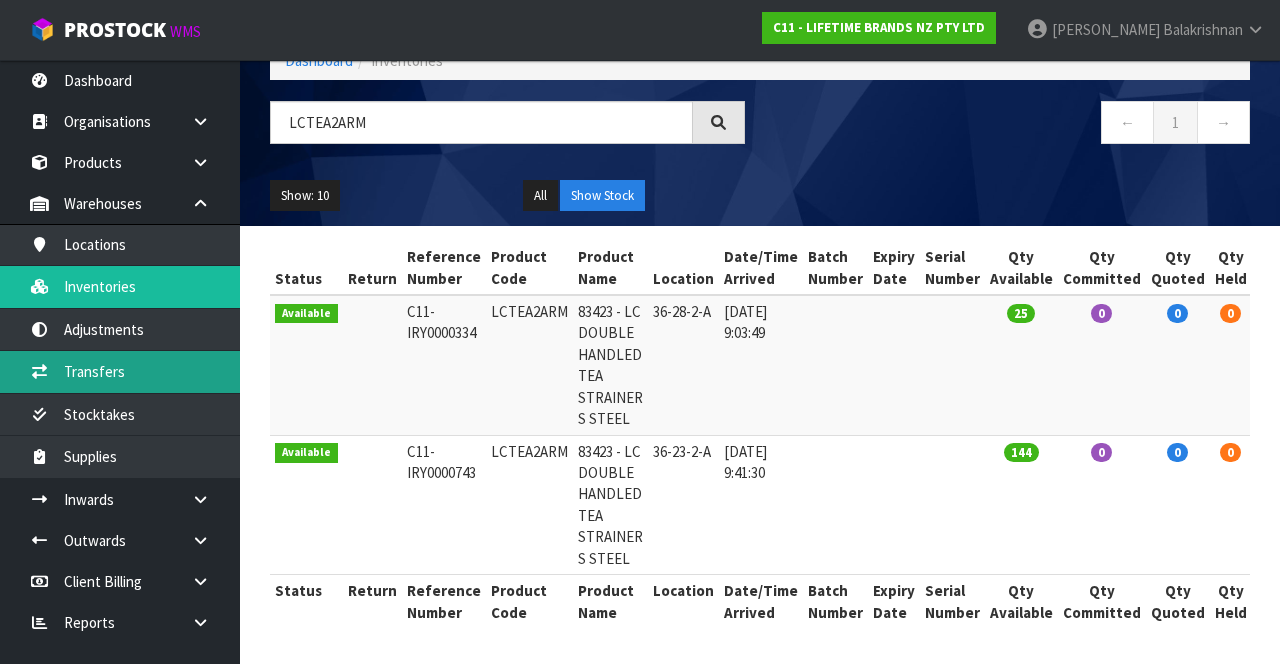click on "Transfers" at bounding box center [120, 371] 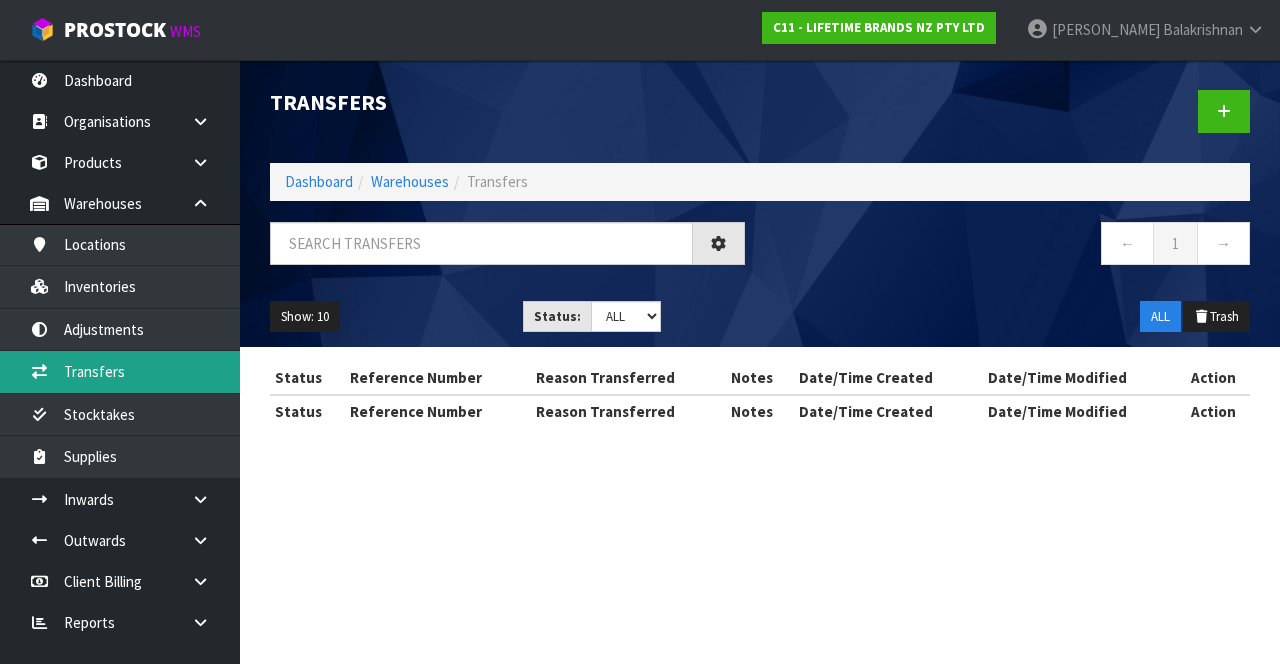 scroll, scrollTop: 0, scrollLeft: 0, axis: both 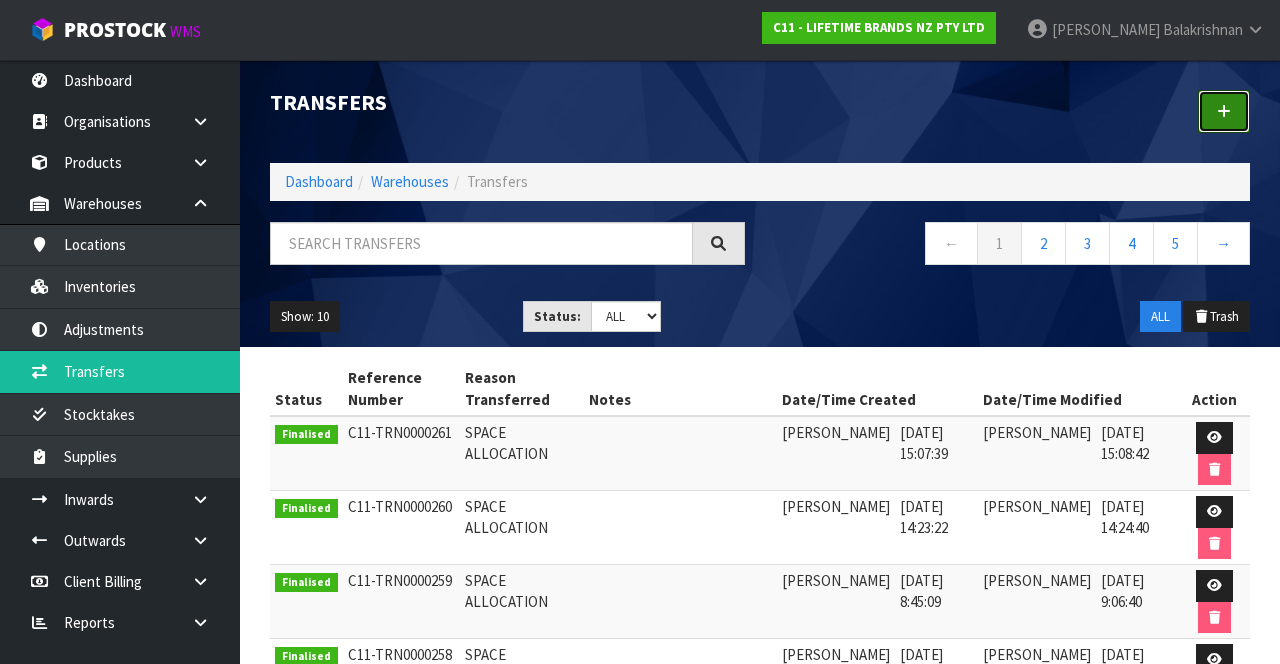 click at bounding box center (1224, 111) 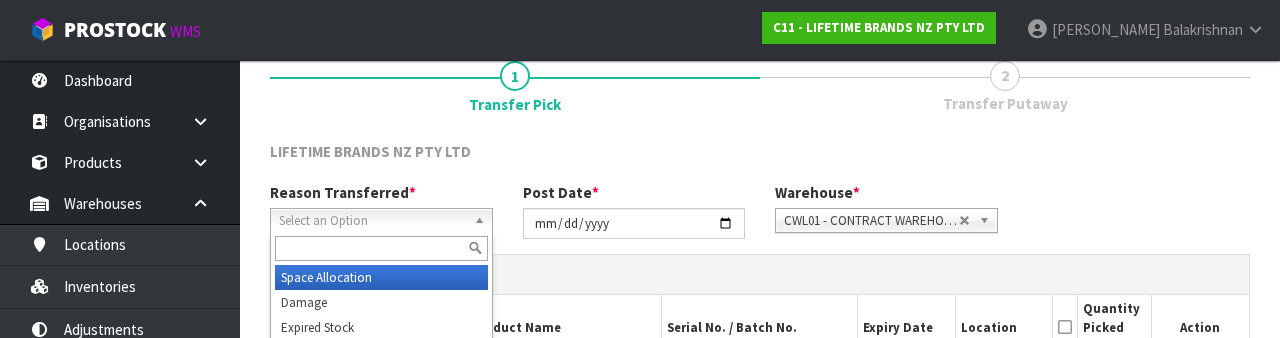 scroll, scrollTop: 239, scrollLeft: 0, axis: vertical 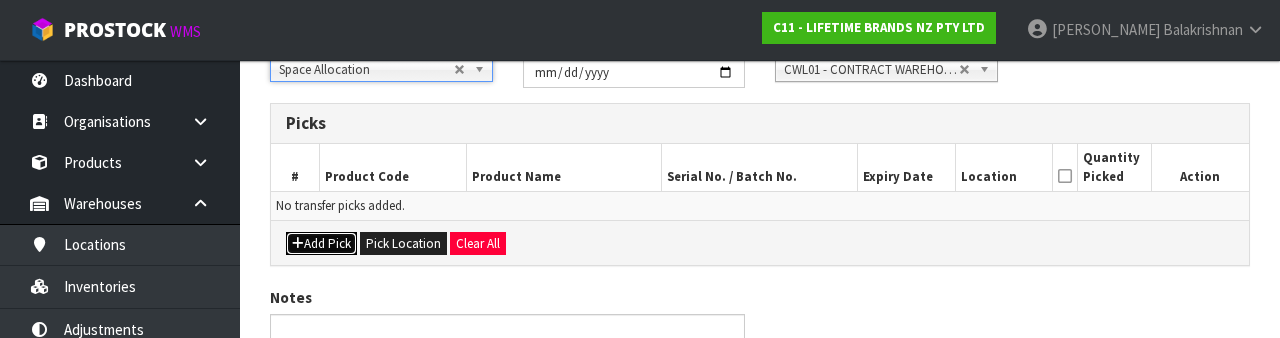 click on "Add Pick" at bounding box center [321, 244] 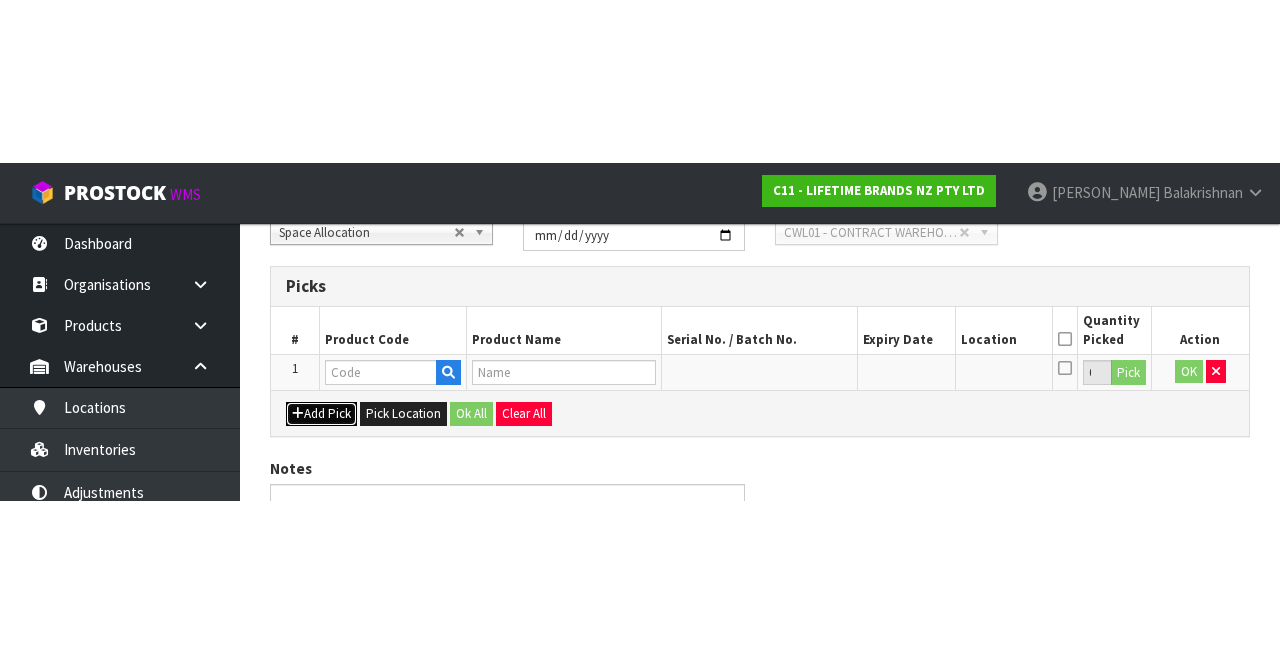 scroll, scrollTop: 114, scrollLeft: 0, axis: vertical 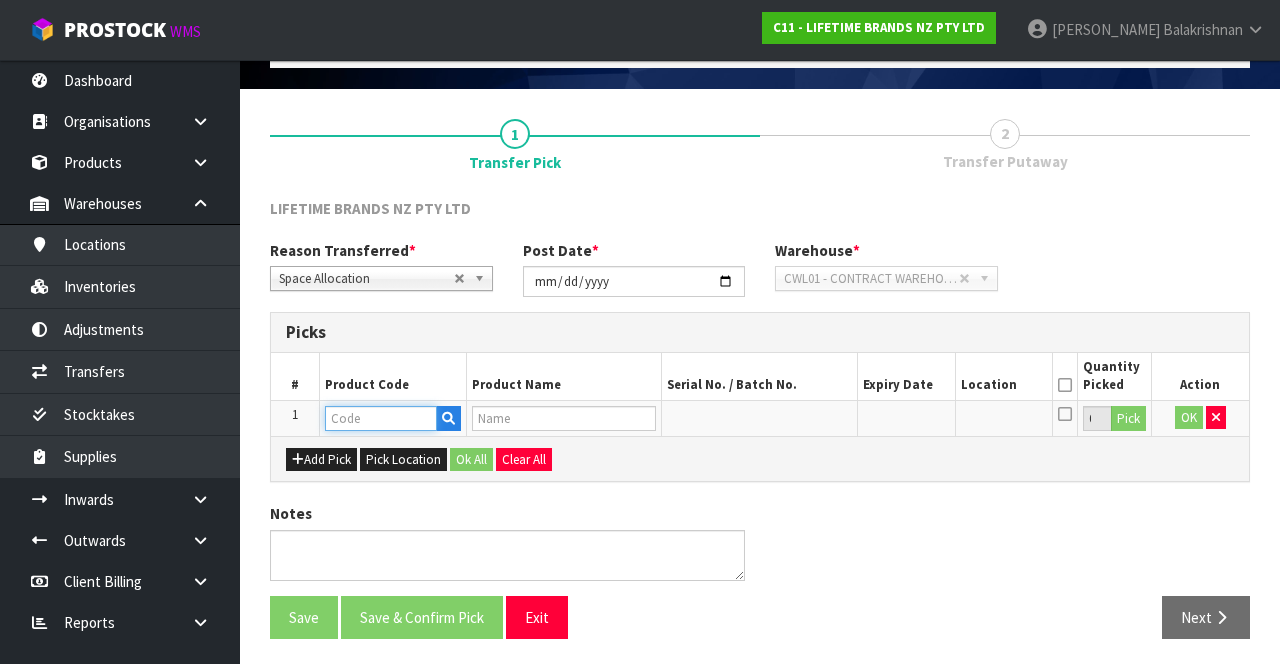 paste on "LCTEA2ARM" 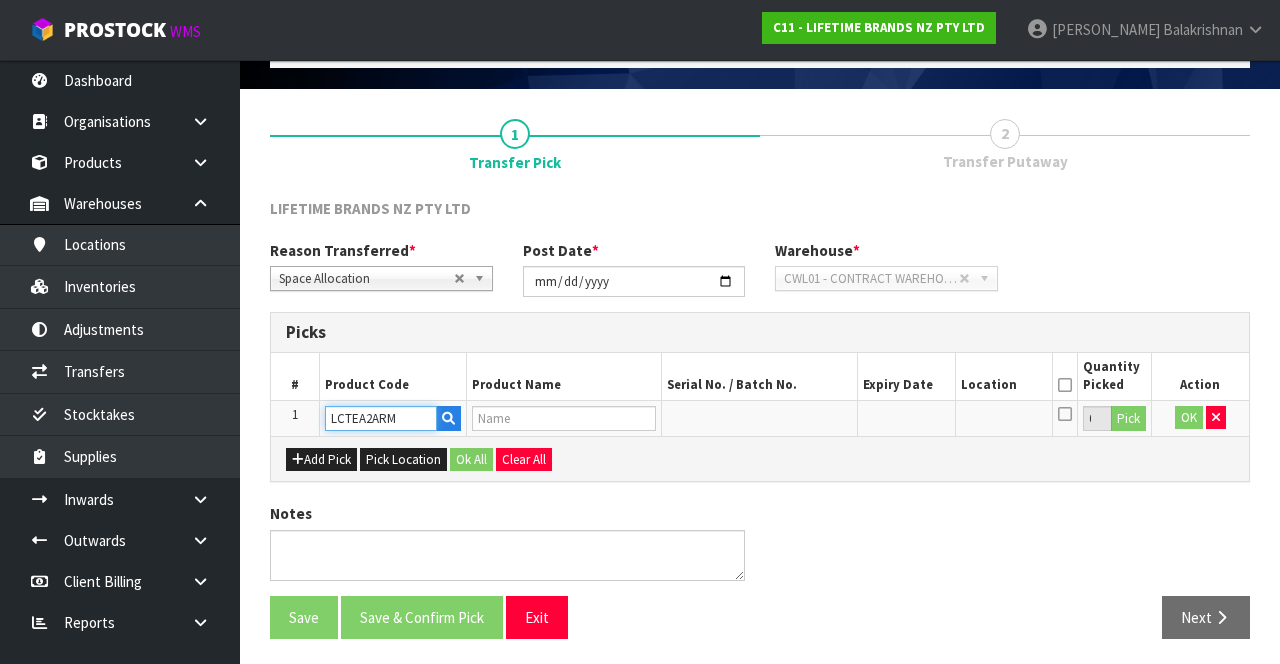type on "83423 - LC DOUBLE HANDLED TEA STRAINER S STEEL" 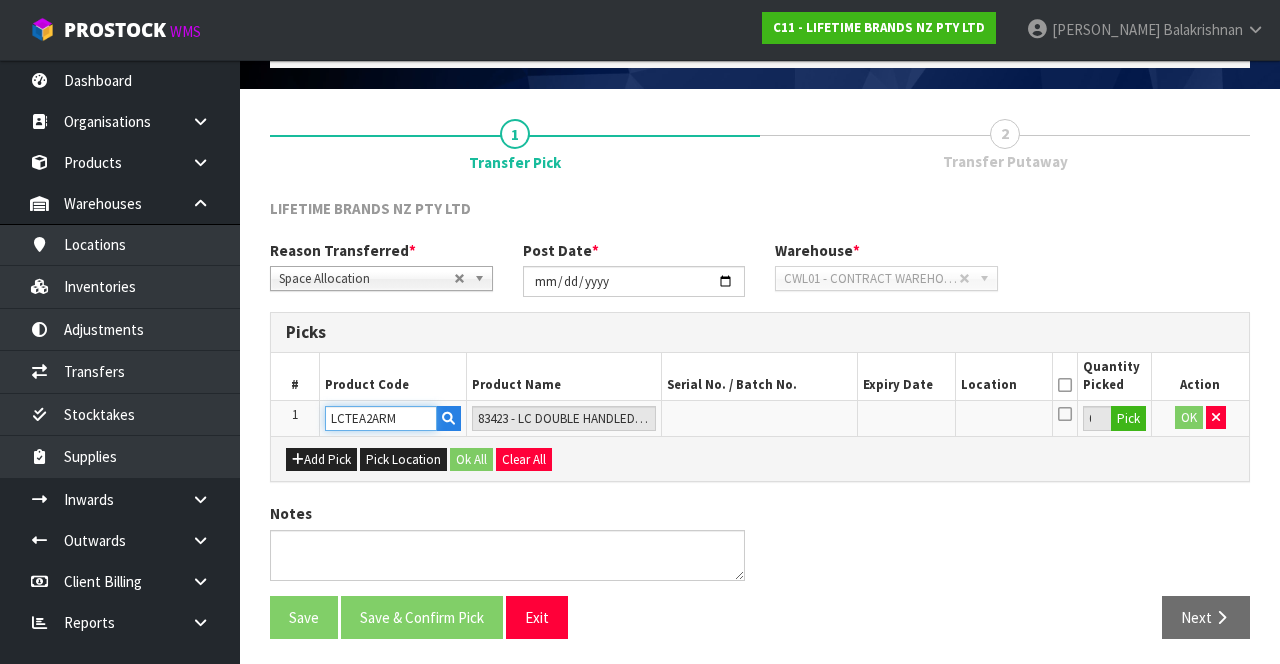 type on "LCTEA2ARM" 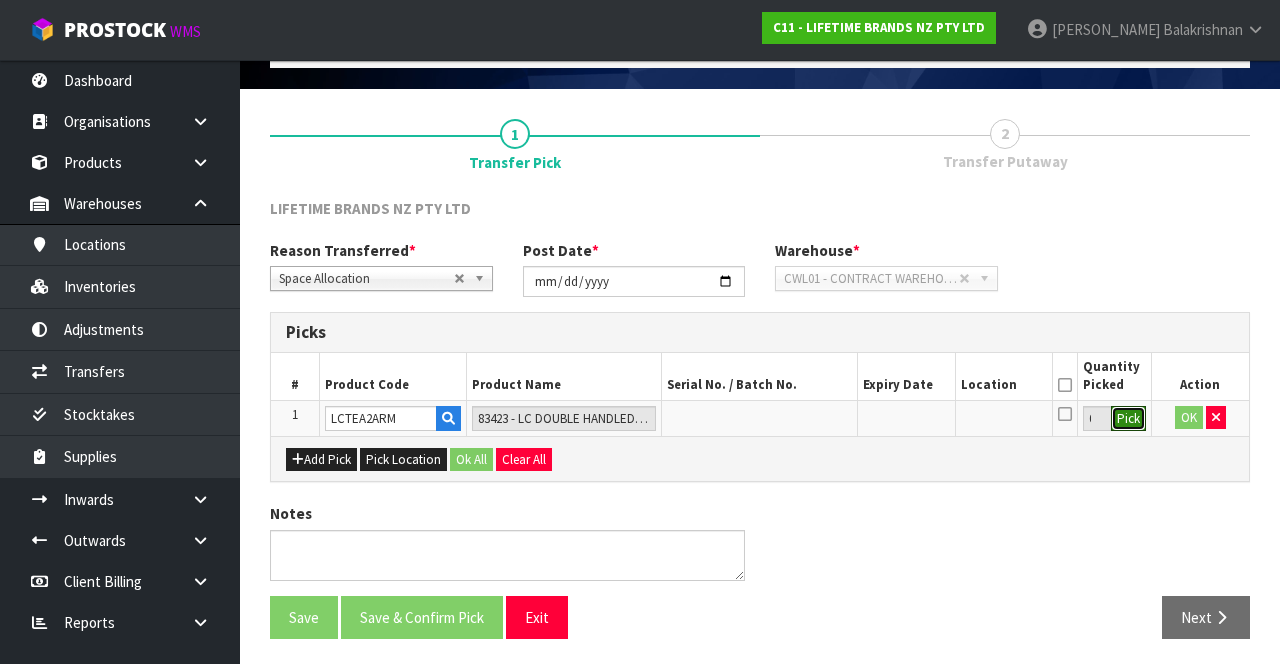 click on "Pick" at bounding box center (1128, 419) 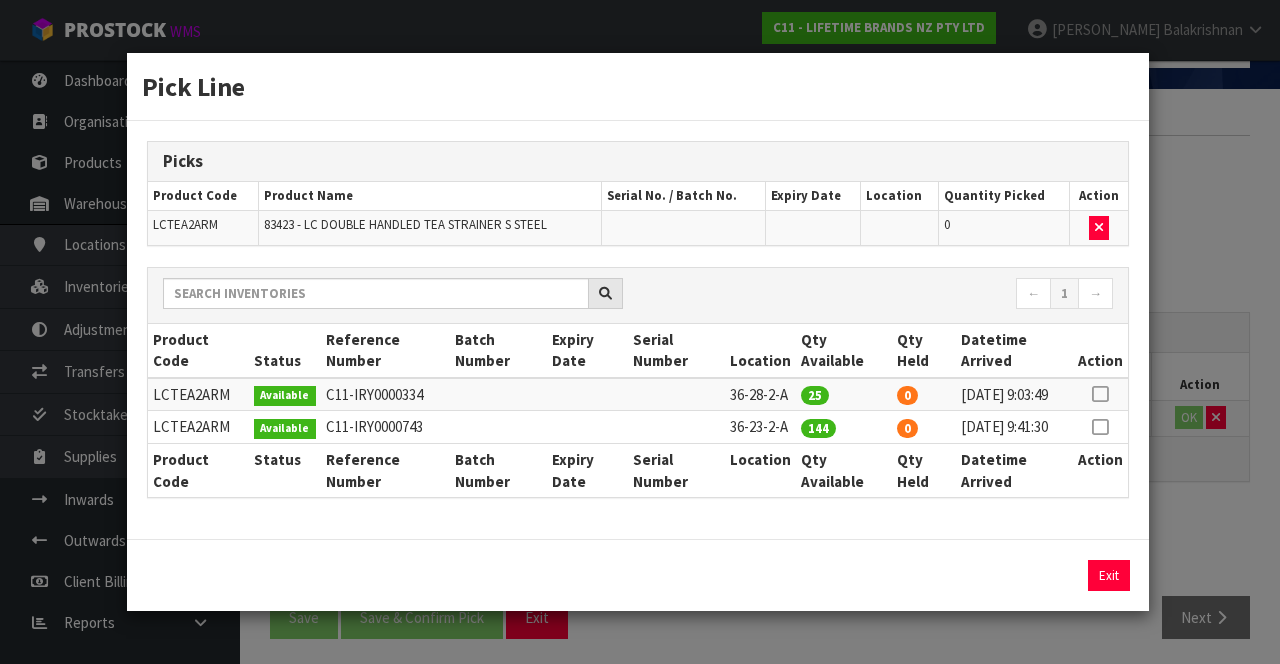 click at bounding box center (1100, 394) 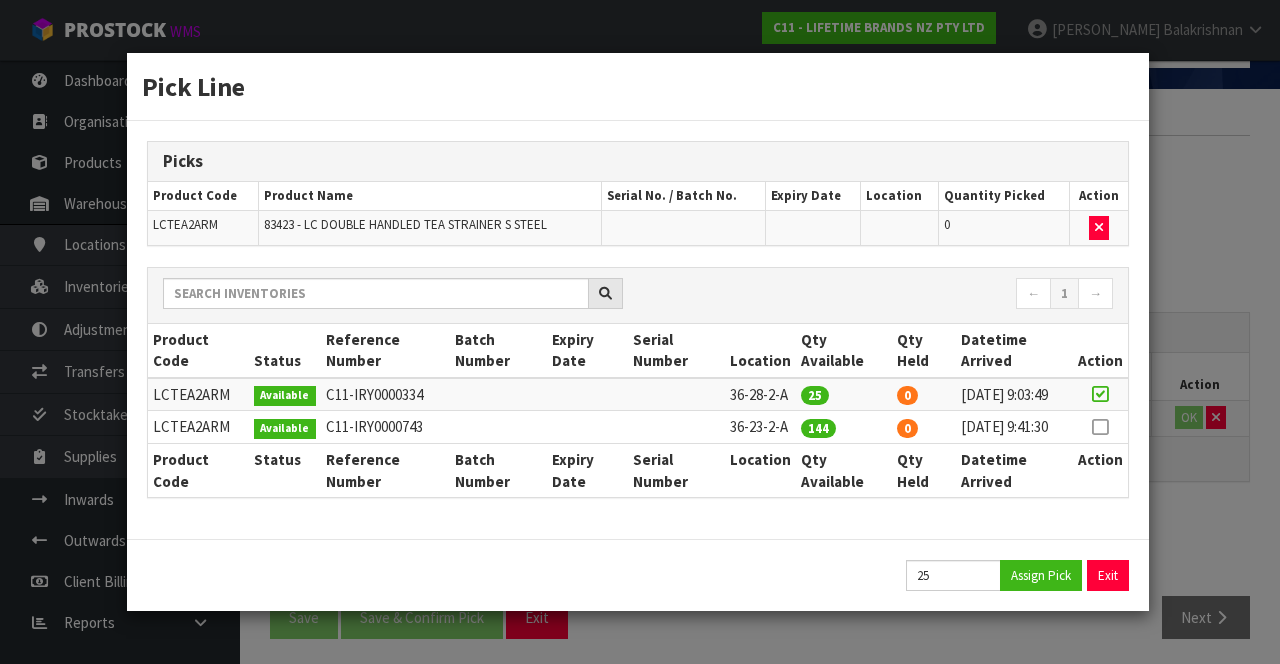 click at bounding box center (1100, 427) 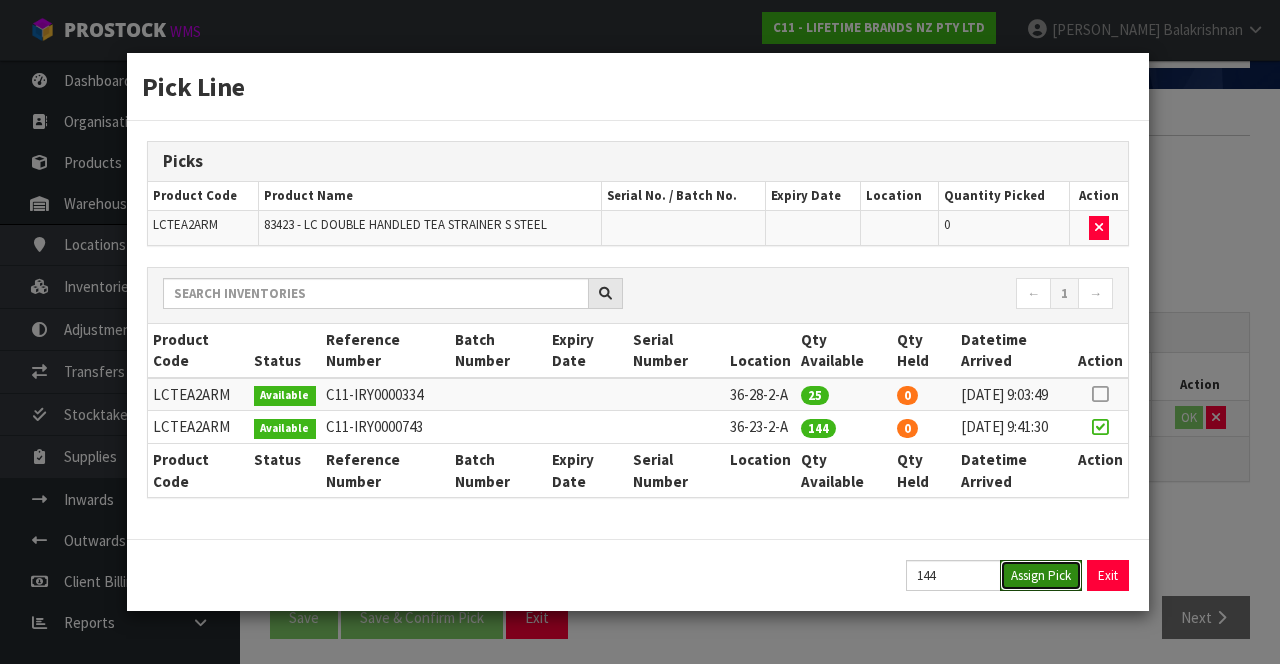 click on "Assign Pick" at bounding box center [1041, 575] 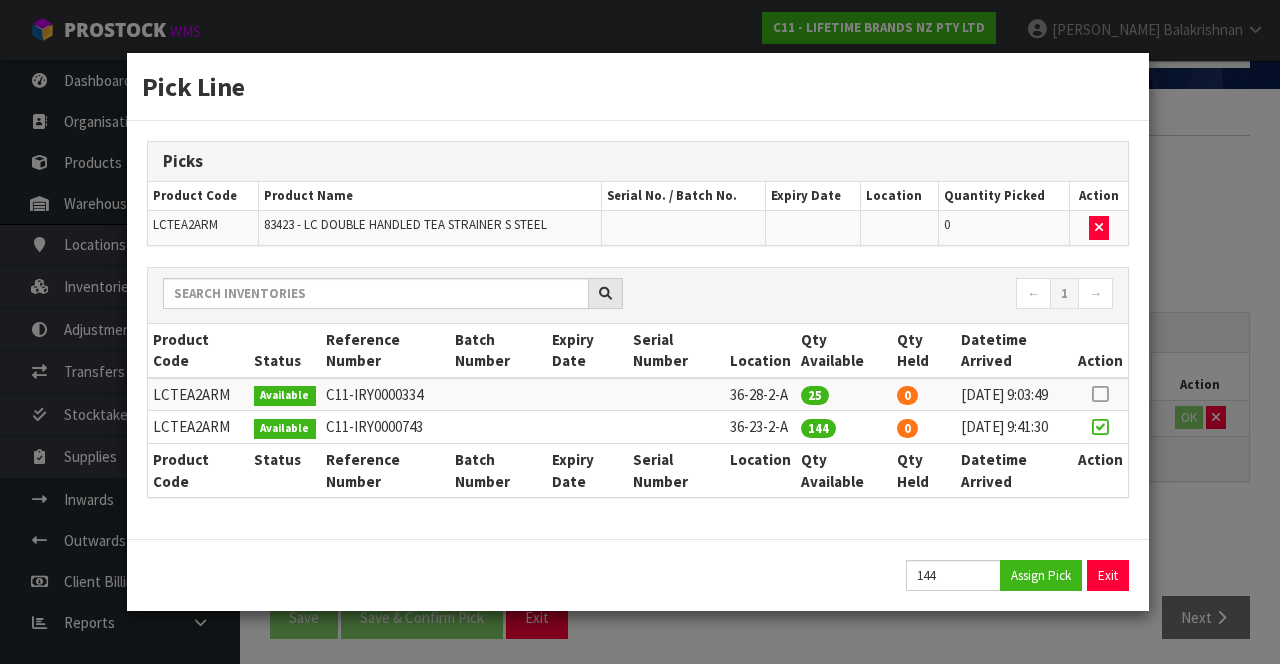 type on "144" 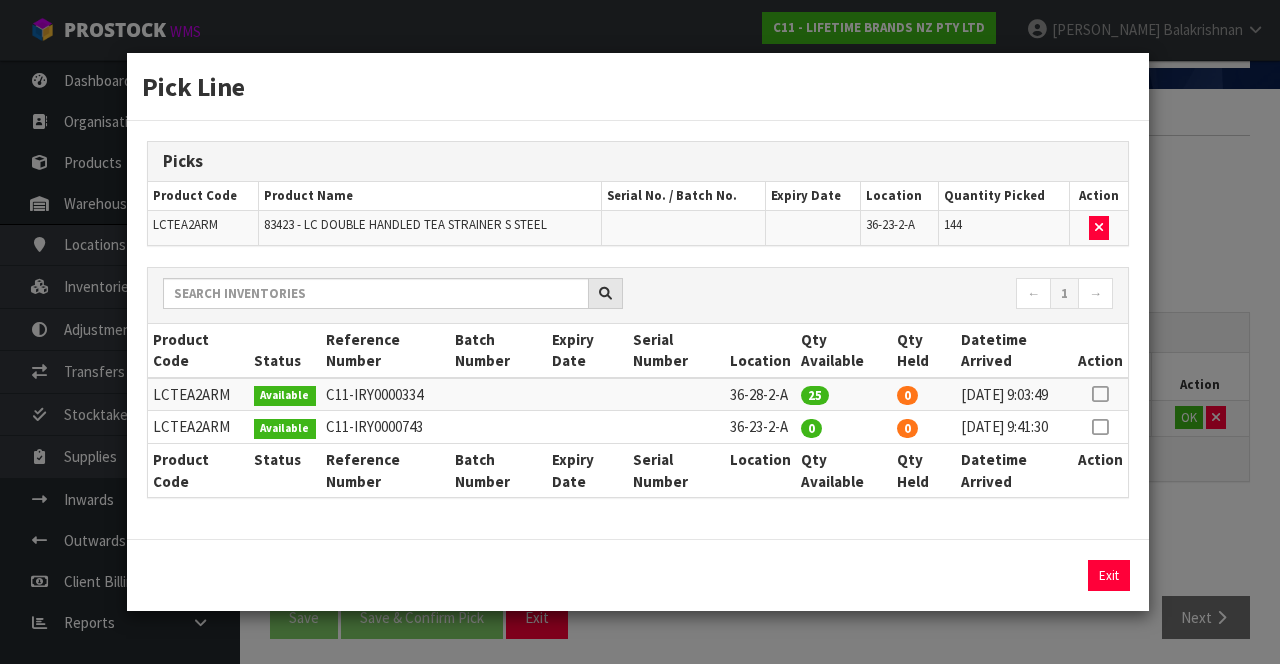 click at bounding box center (1100, 394) 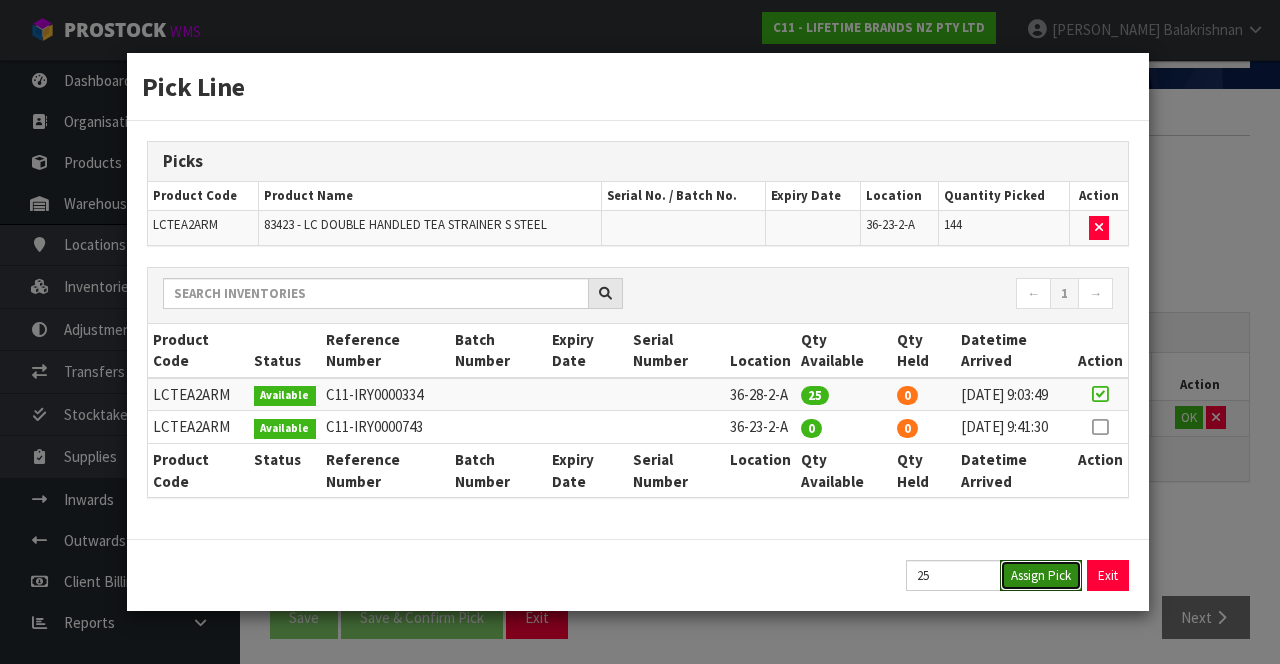 click on "Assign Pick" at bounding box center [1041, 575] 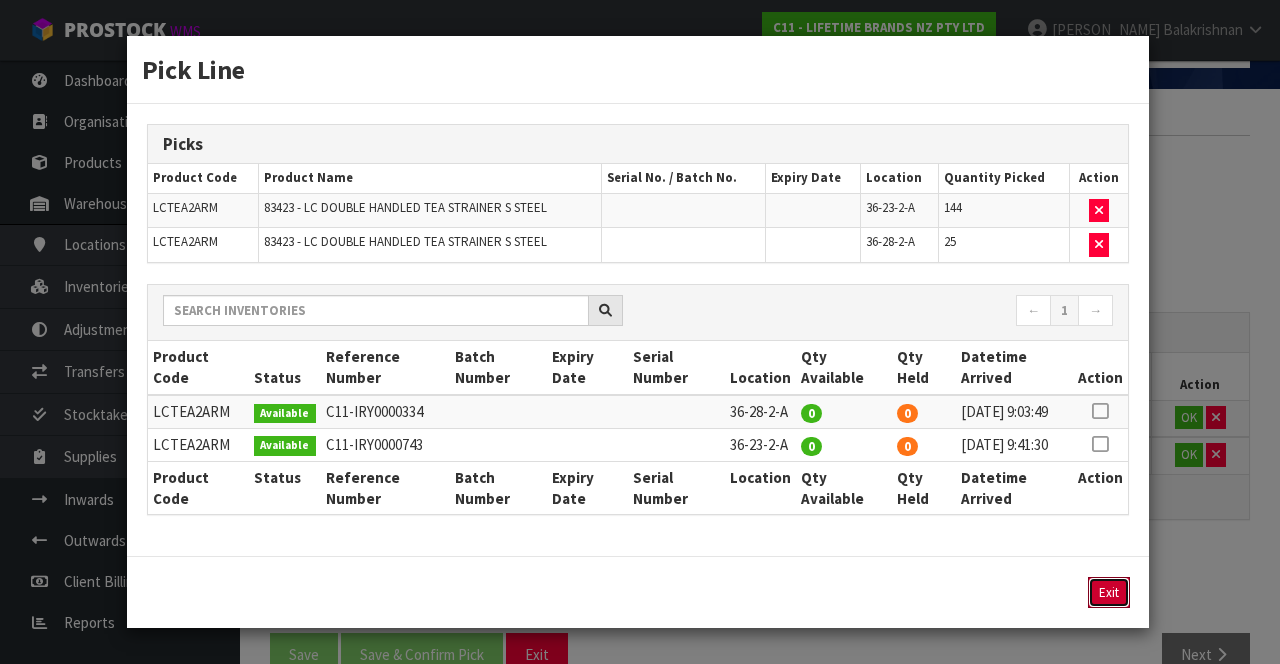 click on "Exit" at bounding box center [1109, 592] 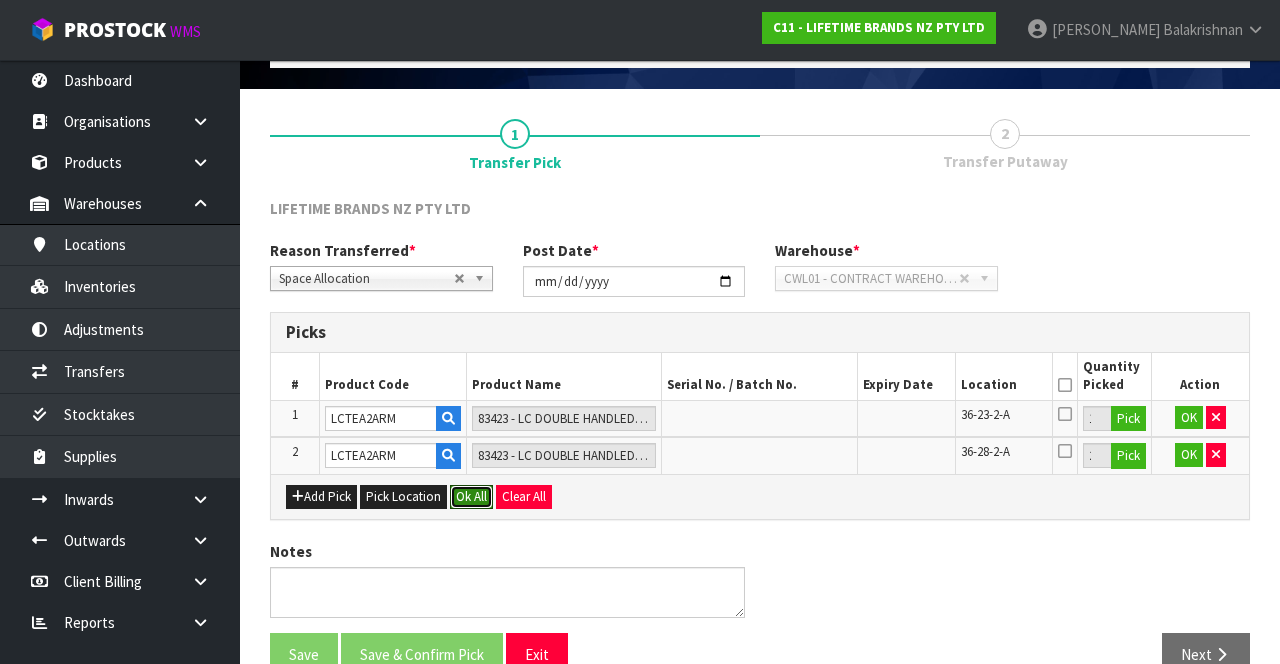 click on "Ok All" at bounding box center [471, 497] 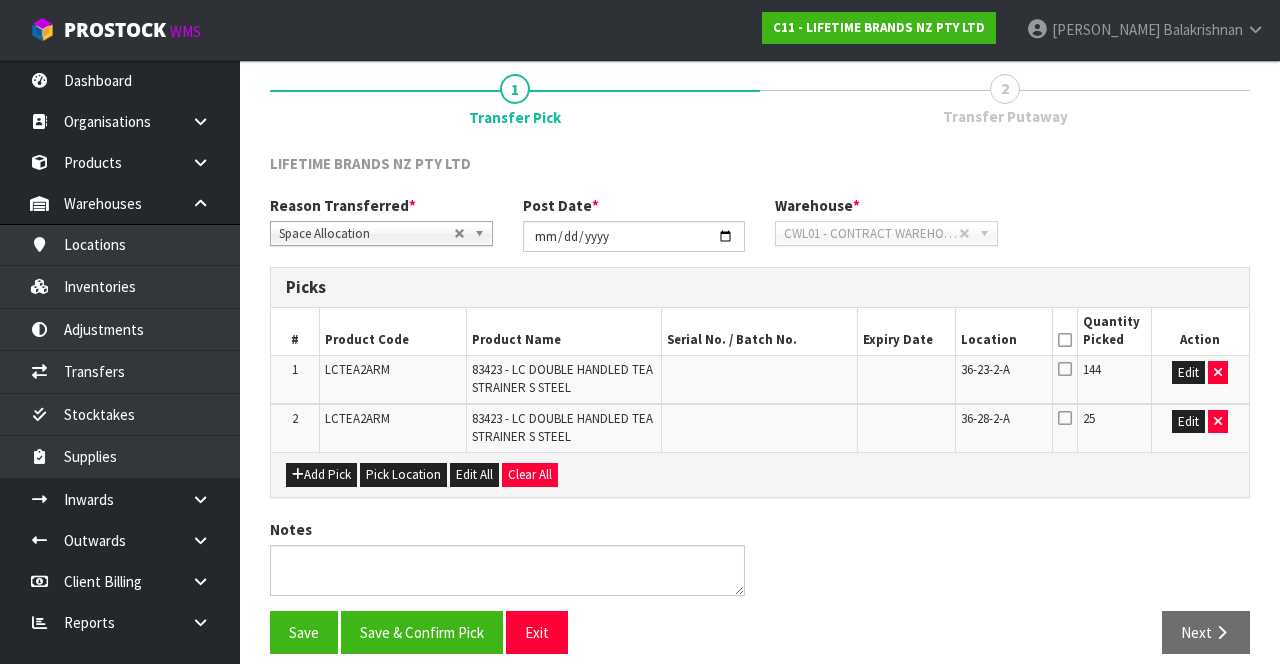 scroll, scrollTop: 175, scrollLeft: 0, axis: vertical 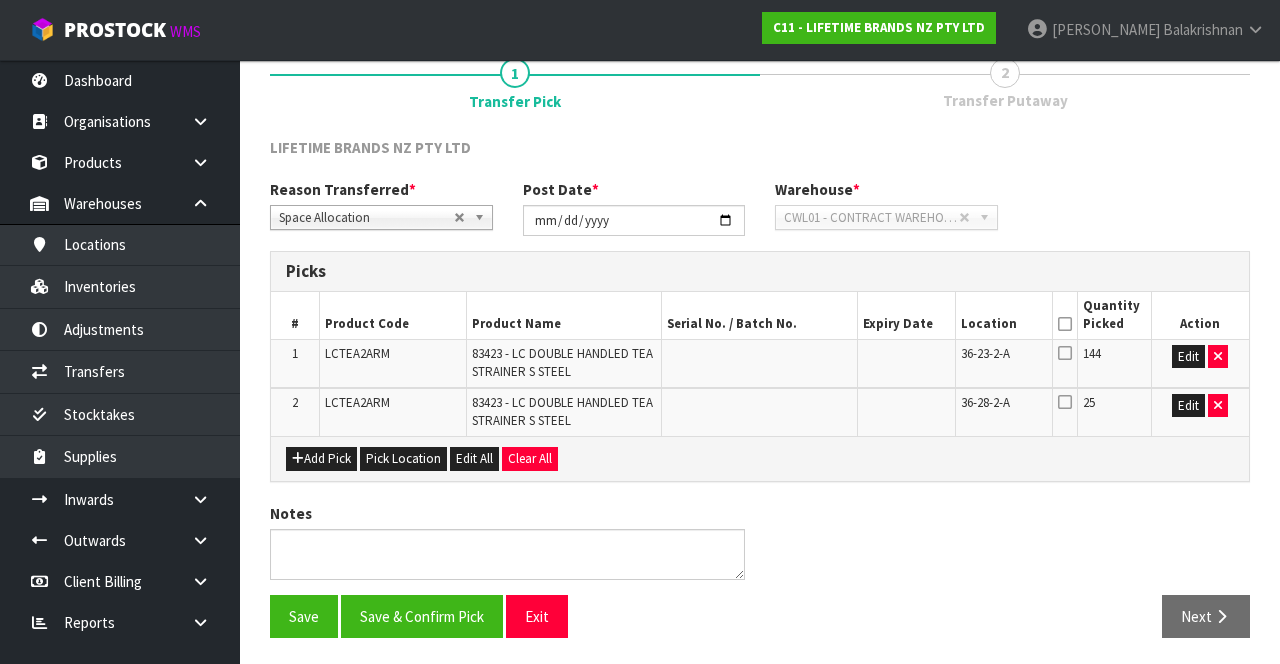 click at bounding box center [1065, 324] 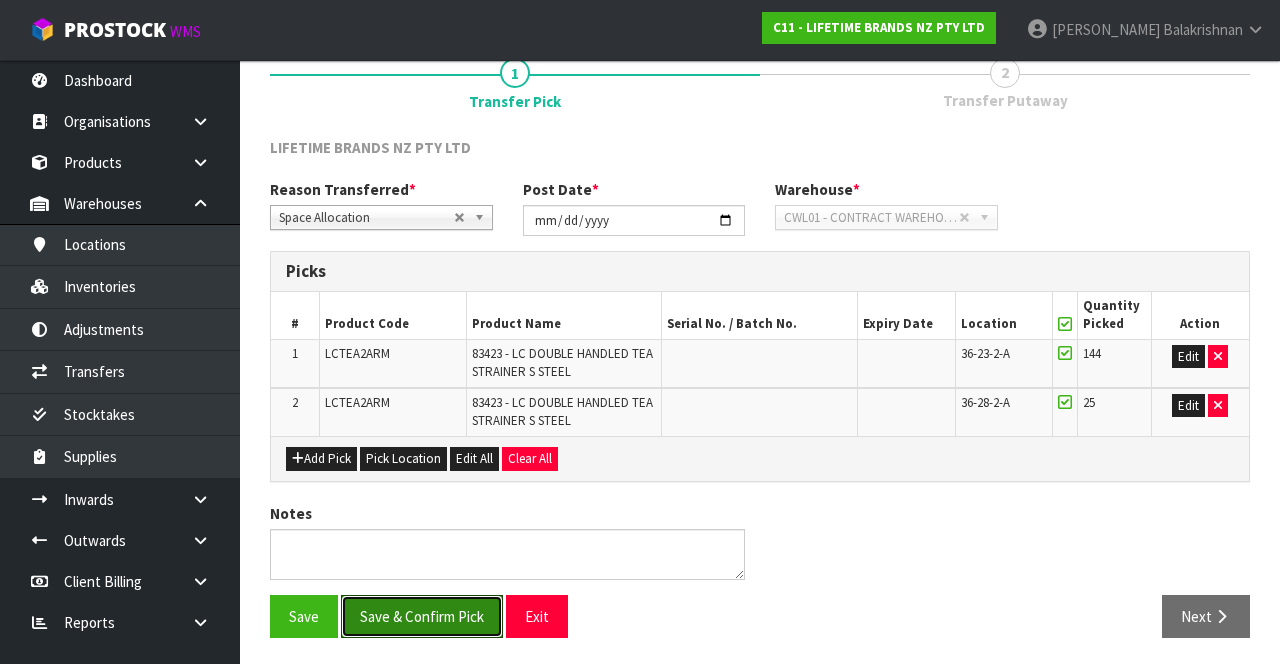 click on "Save & Confirm Pick" at bounding box center [422, 616] 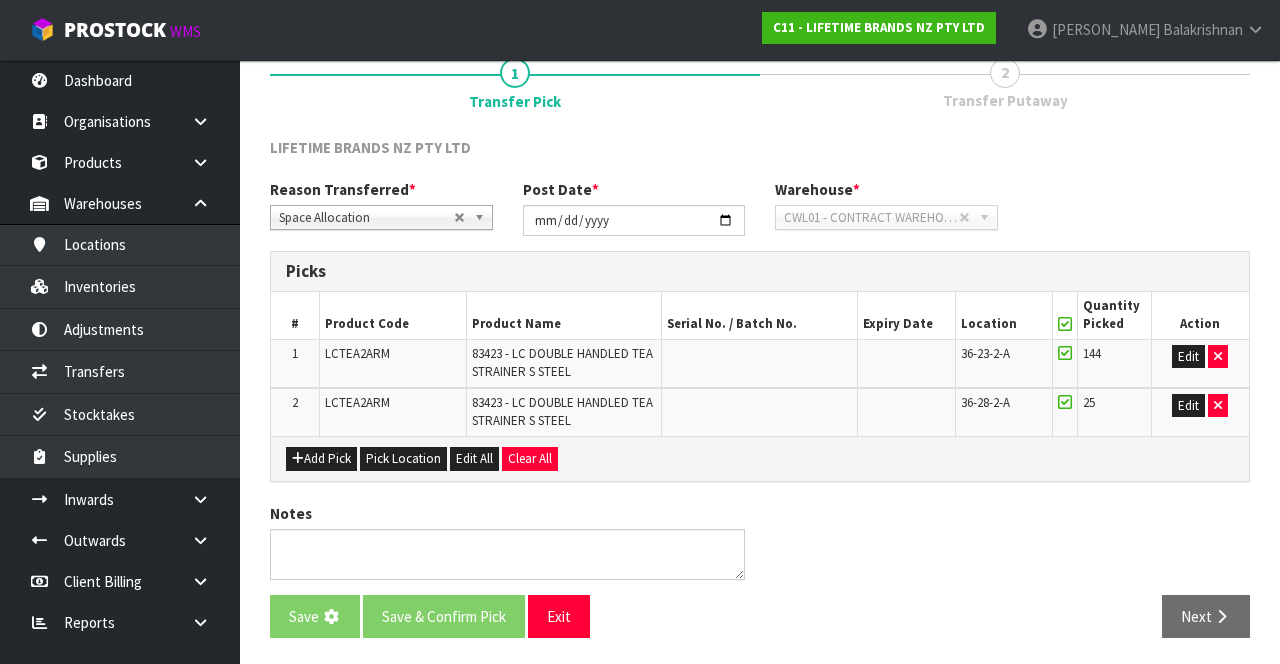 scroll, scrollTop: 0, scrollLeft: 0, axis: both 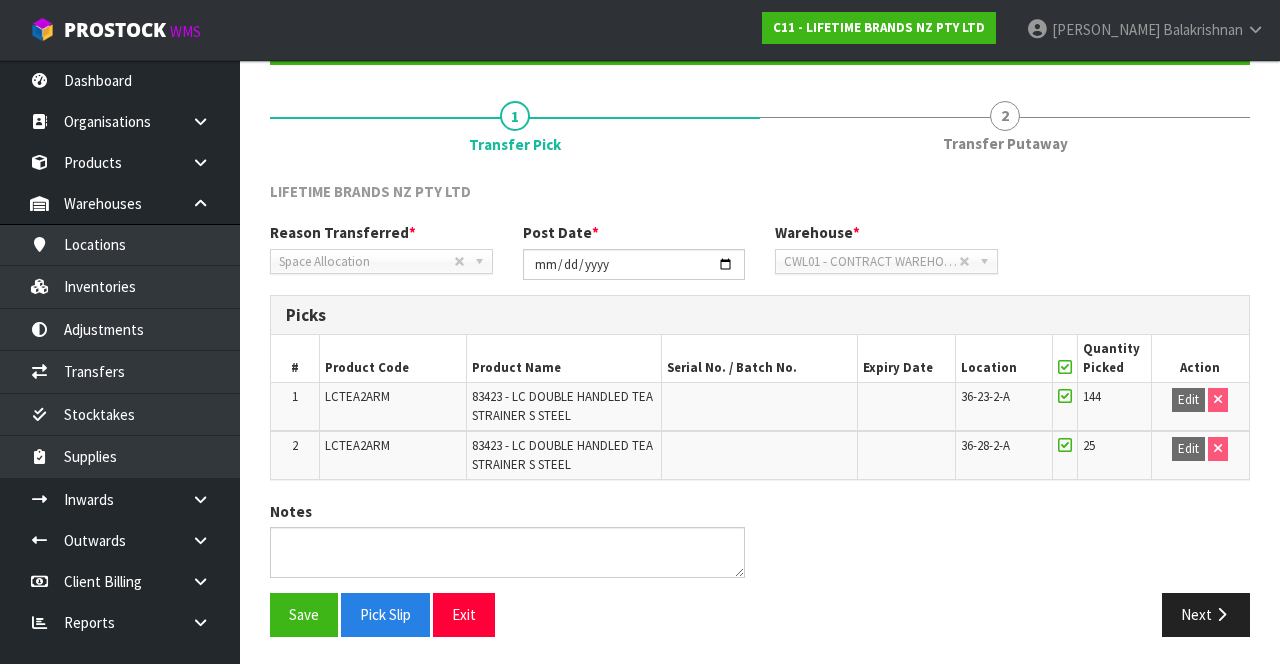 click on "Transfer Putaway" at bounding box center (1005, 143) 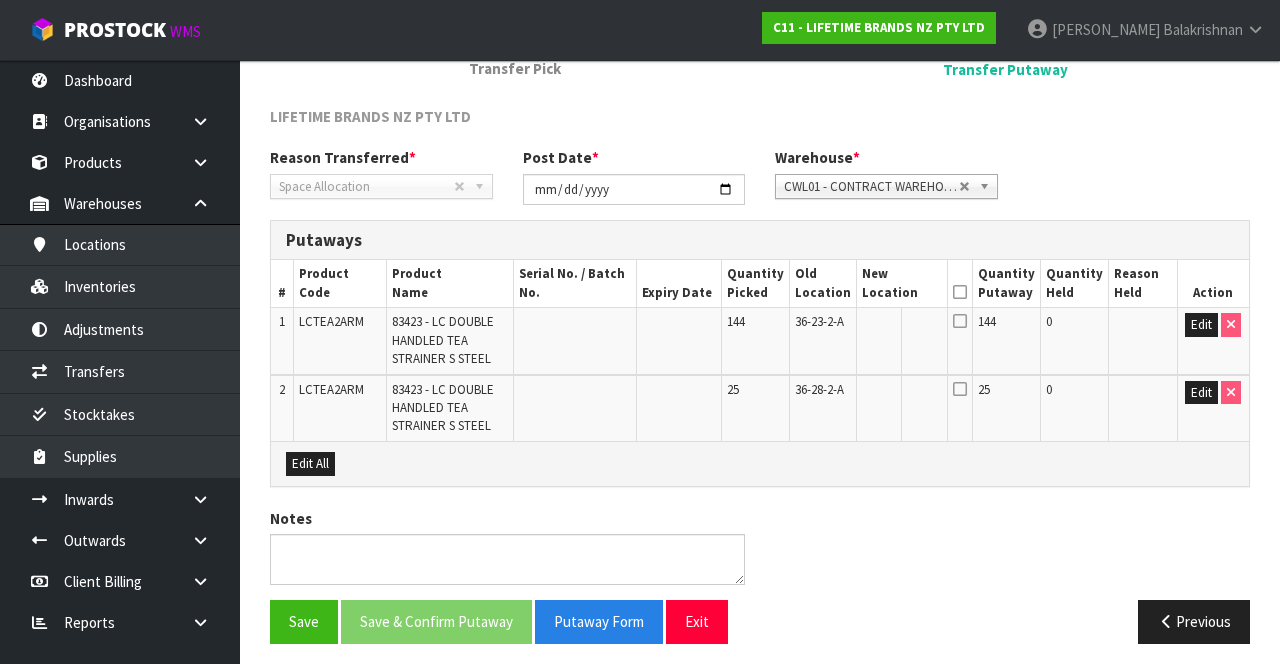 scroll, scrollTop: 276, scrollLeft: 0, axis: vertical 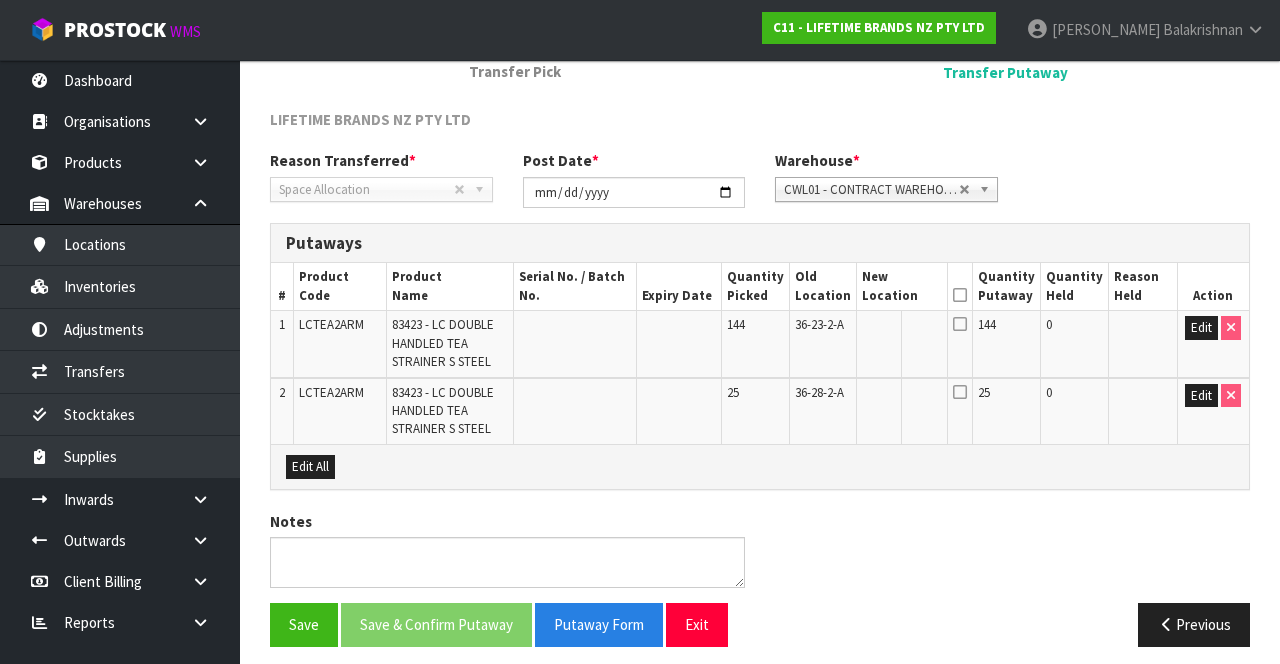 click at bounding box center (960, 324) 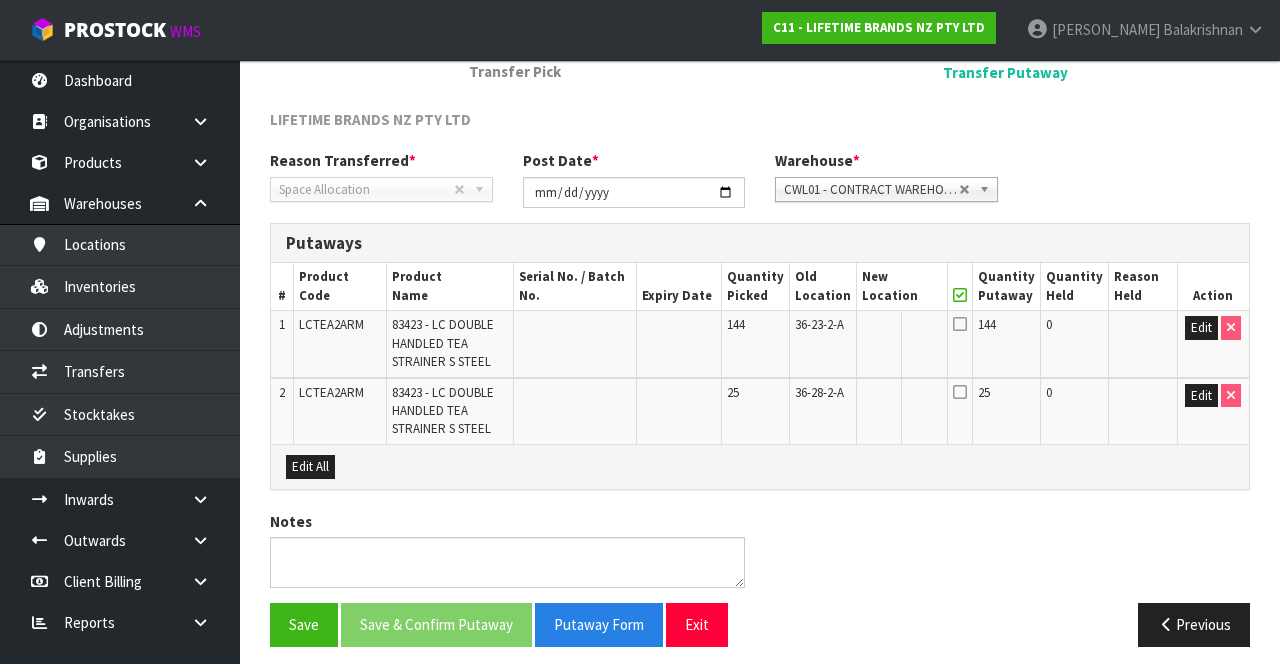click at bounding box center (960, 324) 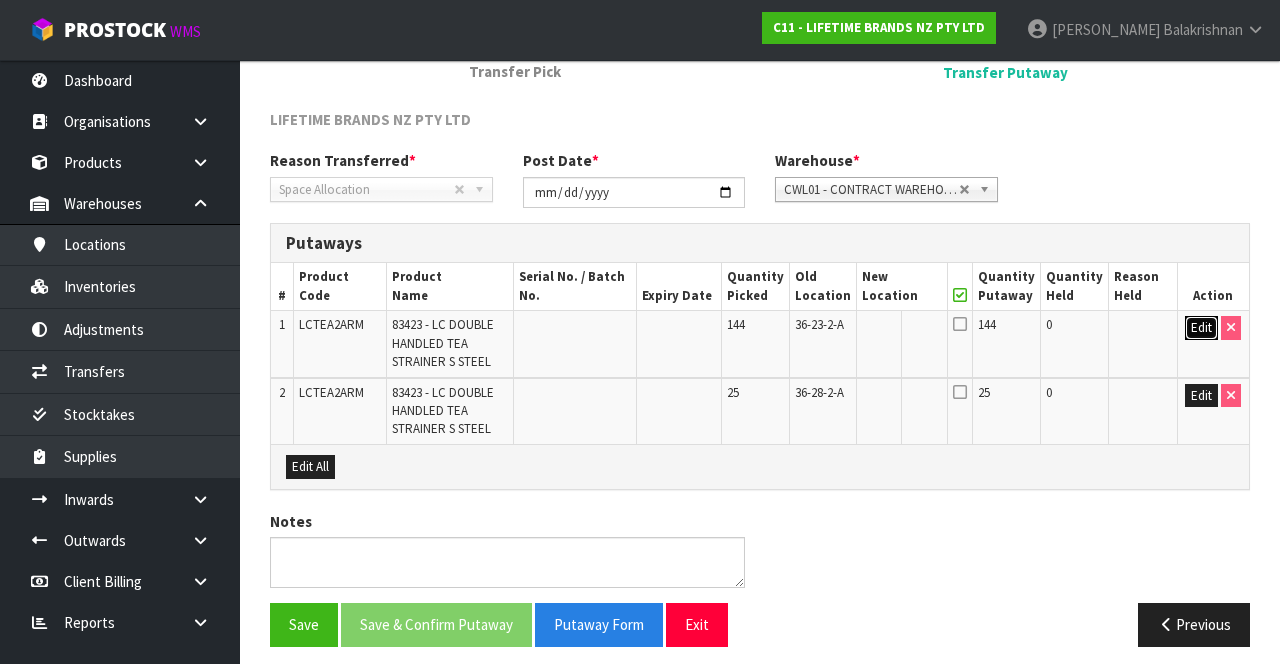click on "Edit" at bounding box center (1201, 328) 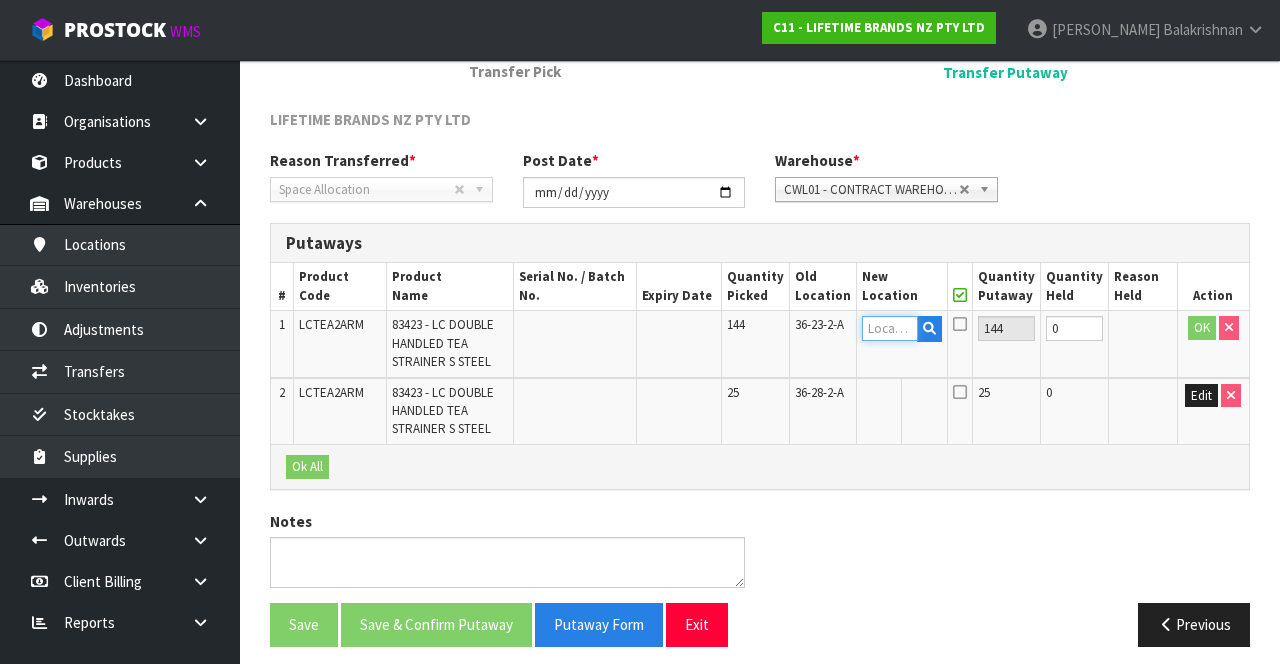 click at bounding box center [889, 328] 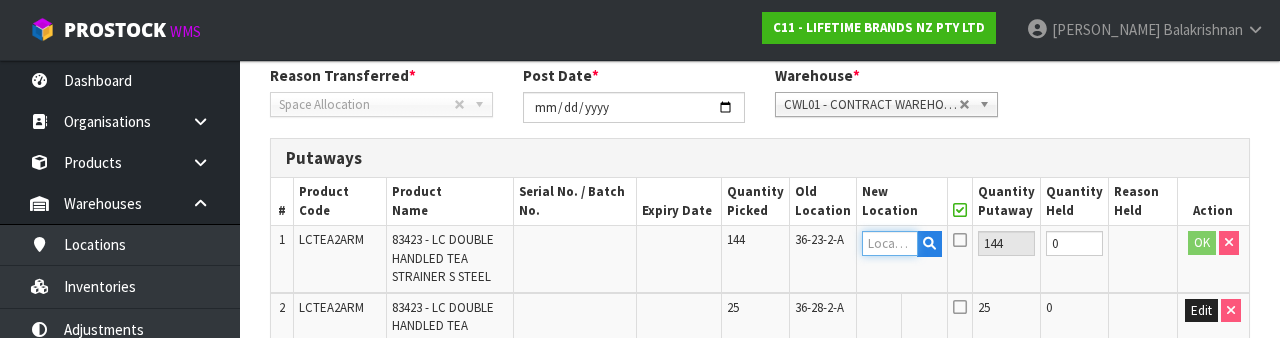 scroll, scrollTop: 422, scrollLeft: 0, axis: vertical 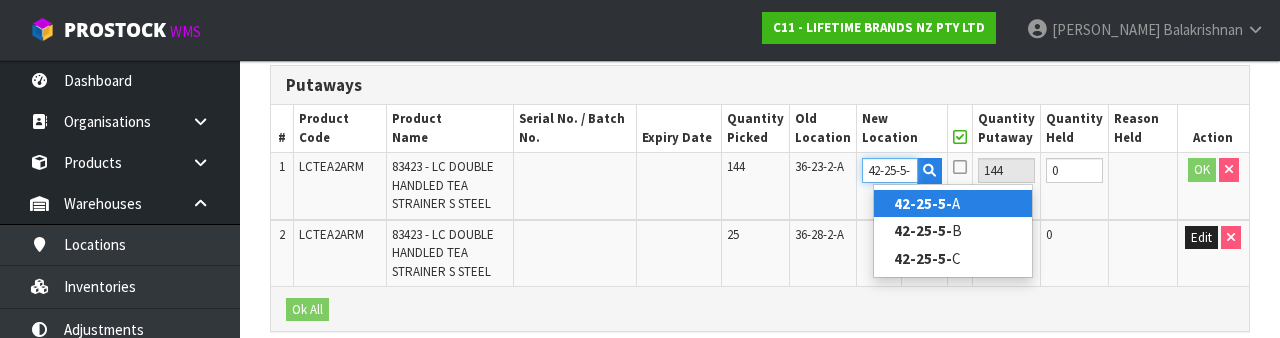 type on "42-25-5-A" 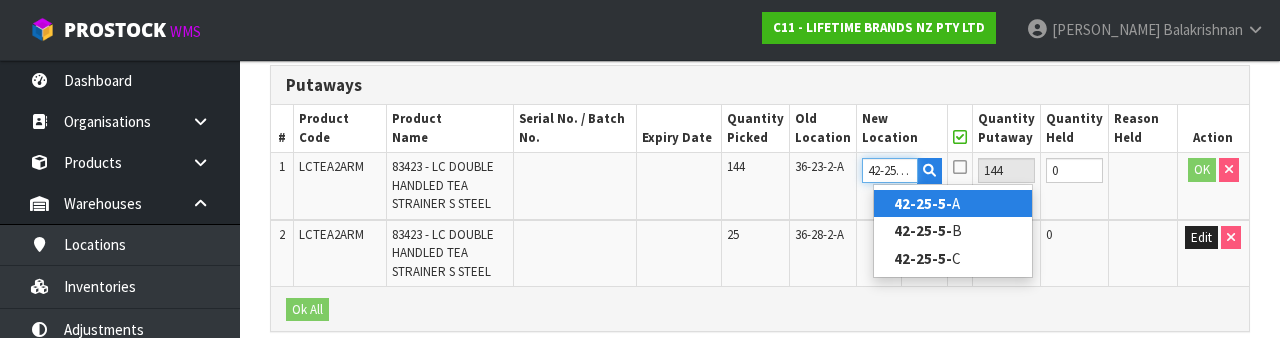 scroll, scrollTop: 0, scrollLeft: 4, axis: horizontal 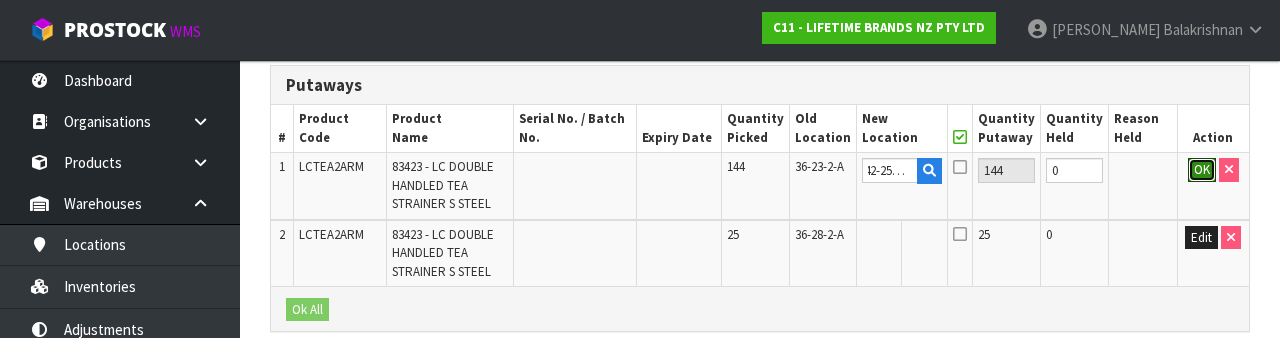 click on "OK" at bounding box center [1202, 170] 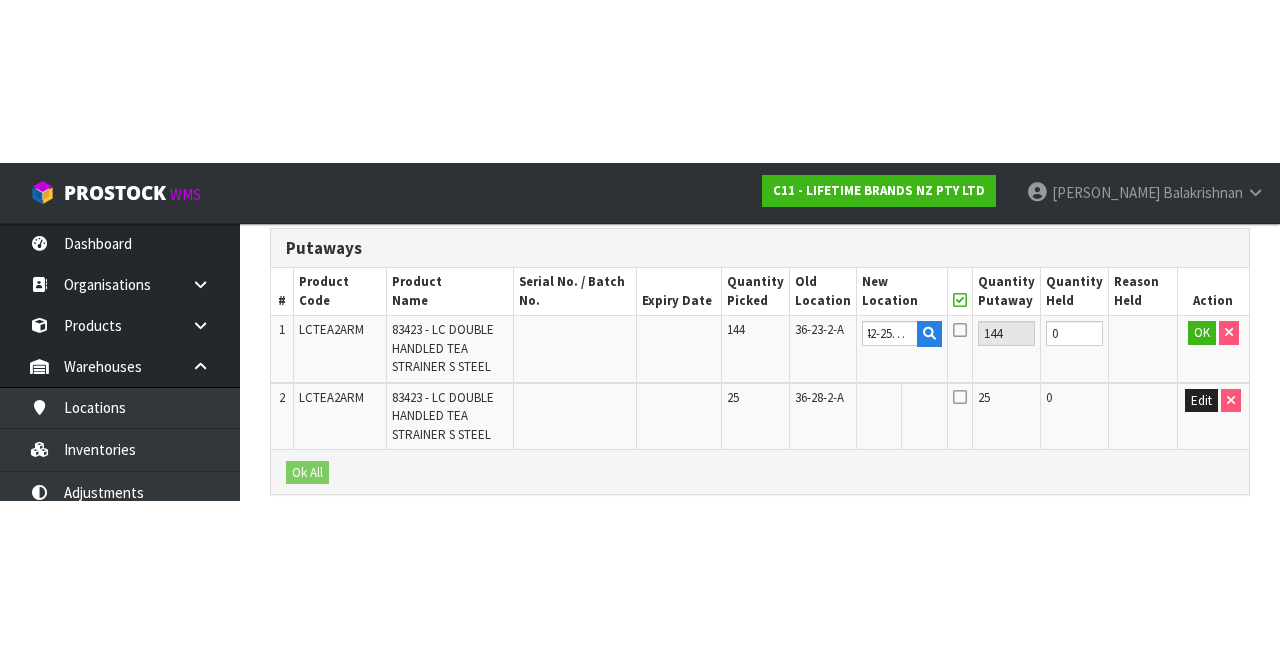 scroll, scrollTop: 284, scrollLeft: 0, axis: vertical 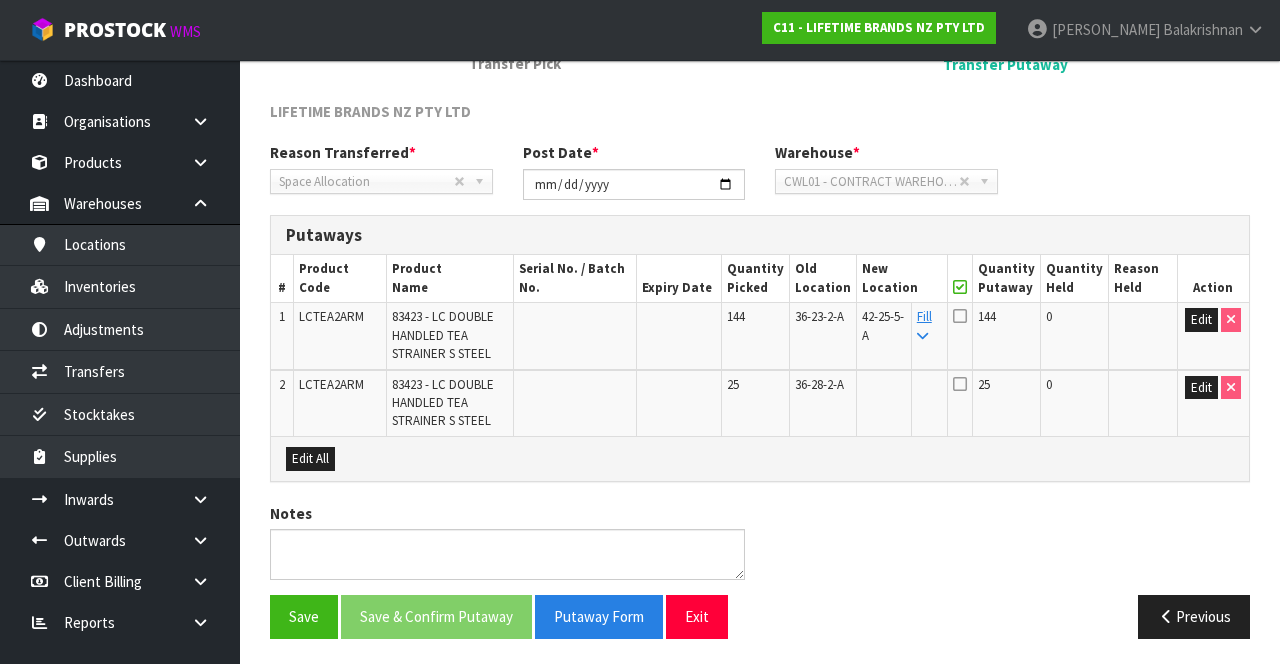 click at bounding box center [922, 336] 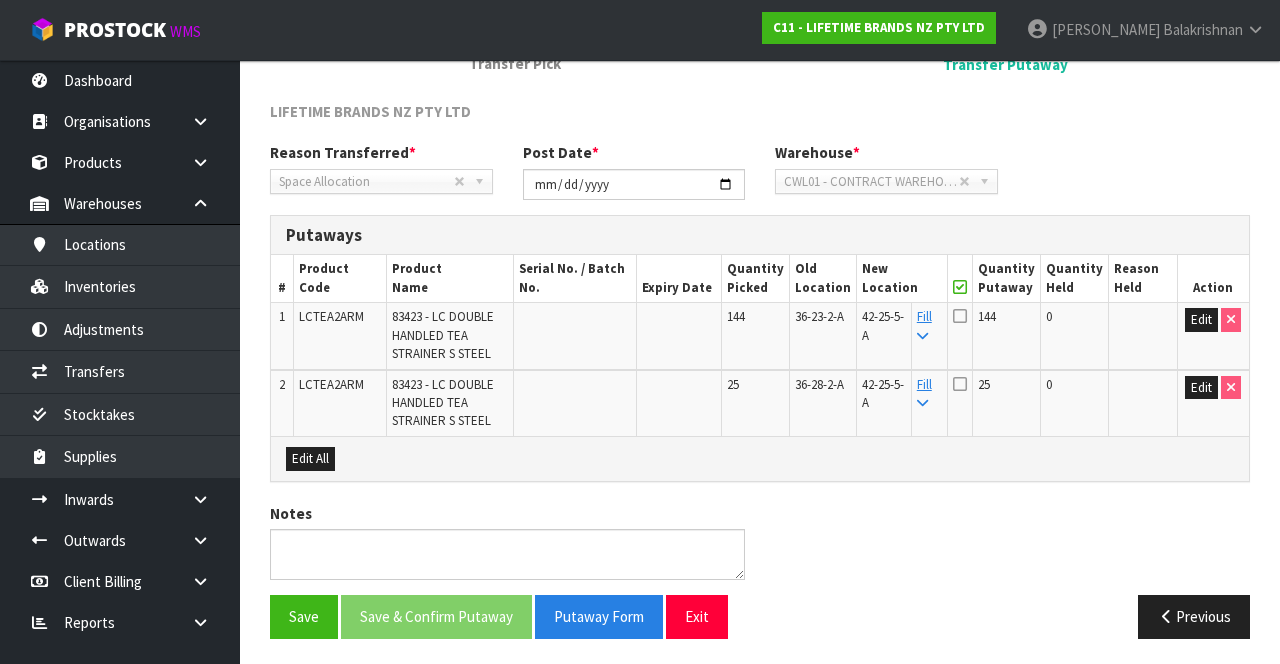 click at bounding box center (960, 316) 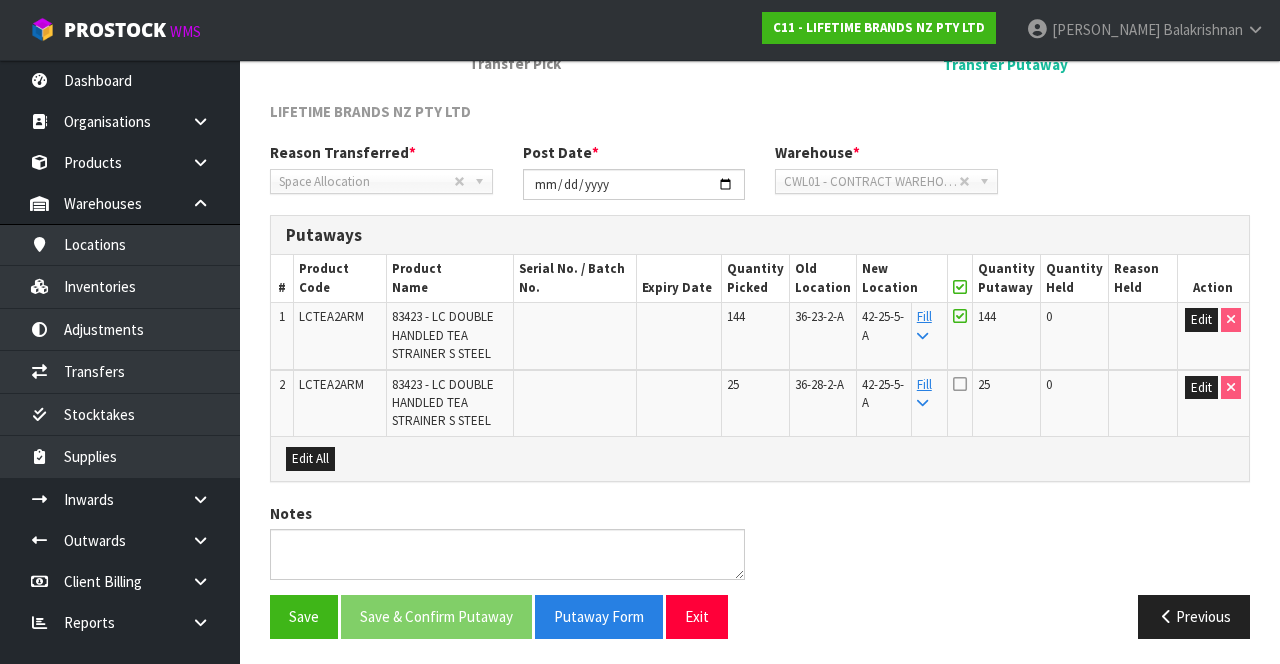 click at bounding box center (960, 384) 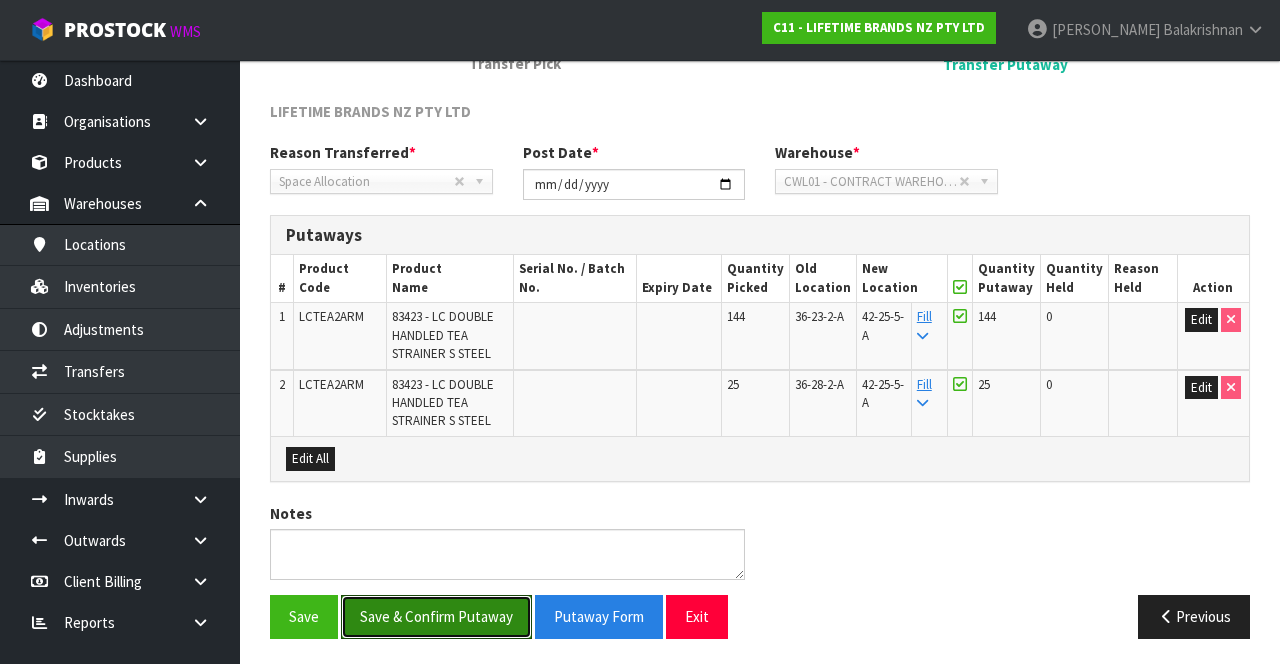 click on "Save & Confirm Putaway" at bounding box center (436, 616) 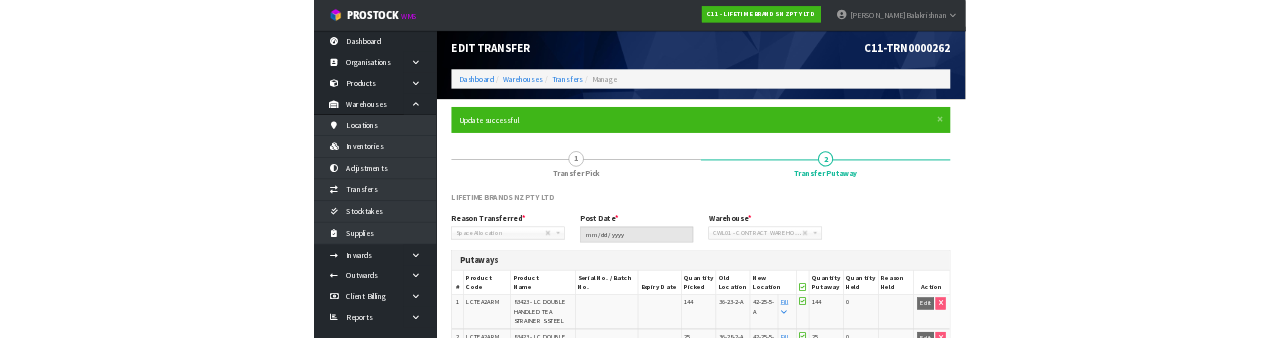 scroll, scrollTop: 0, scrollLeft: 0, axis: both 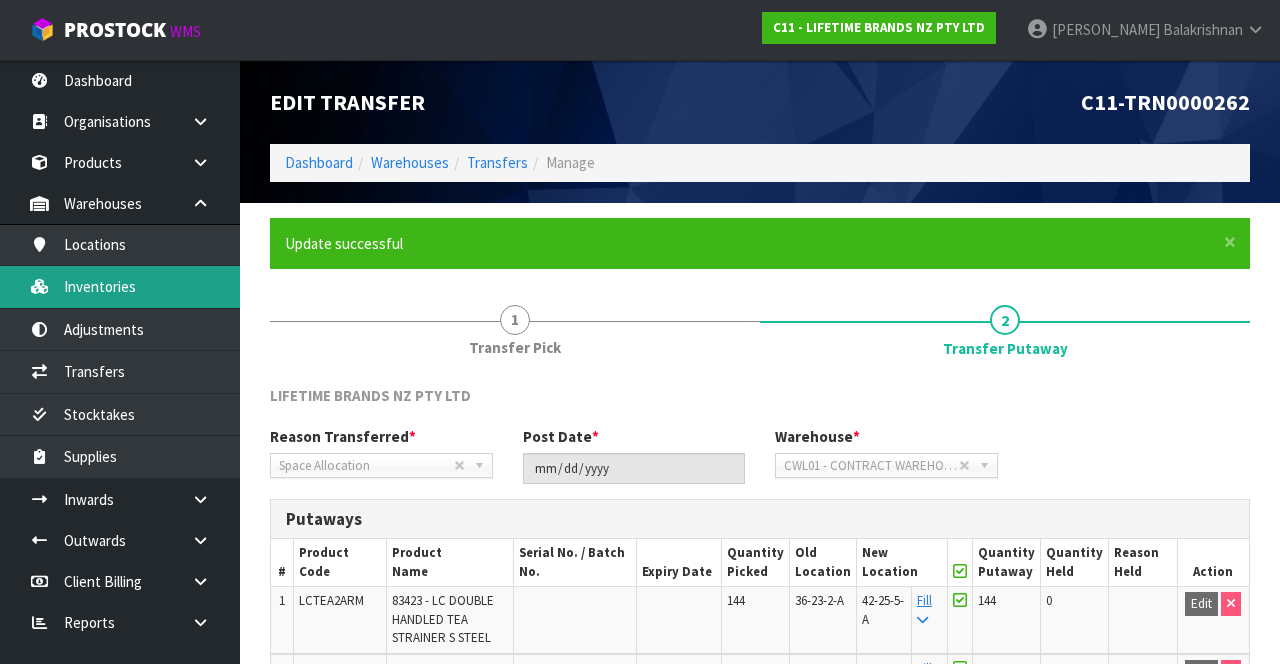 click on "Inventories" at bounding box center (120, 286) 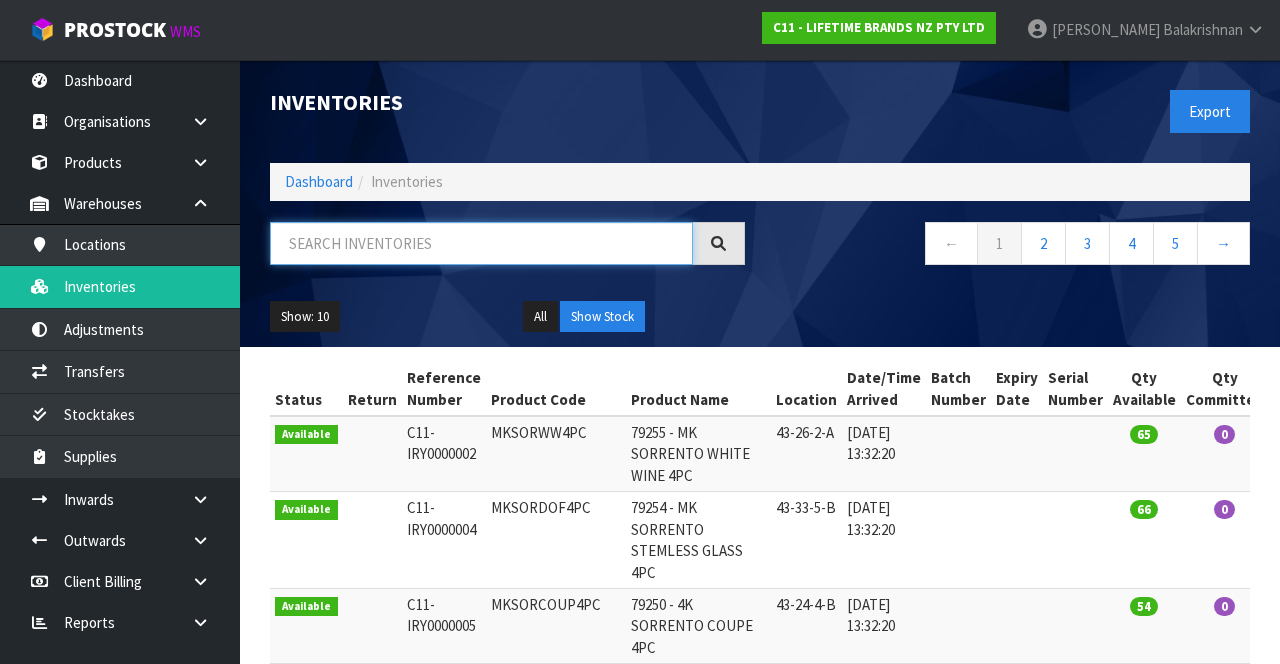 click at bounding box center (481, 243) 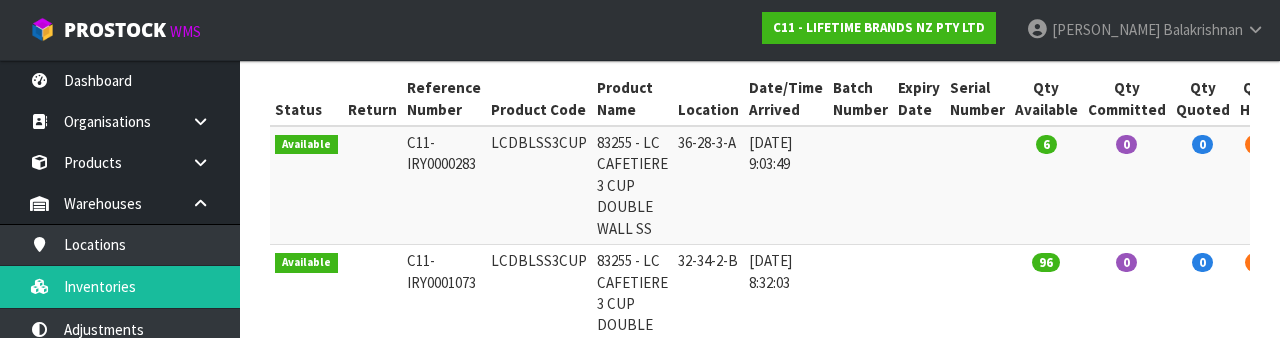 scroll, scrollTop: 288, scrollLeft: 0, axis: vertical 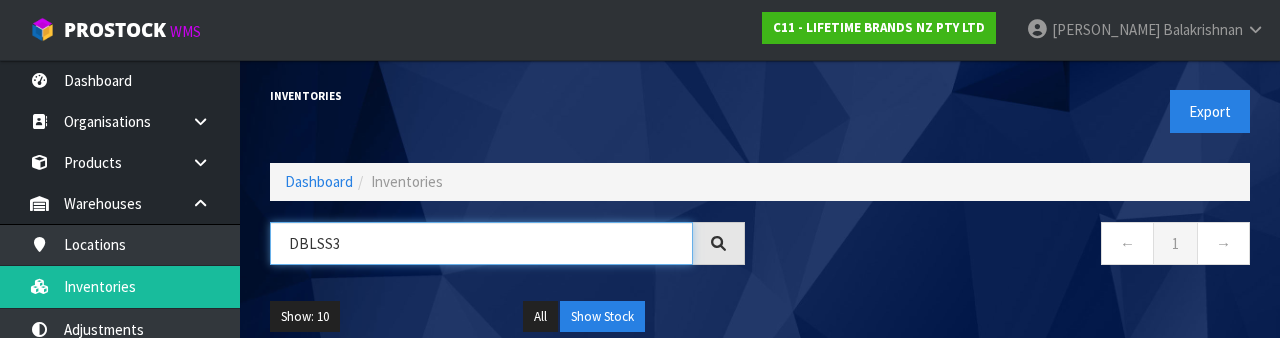 type on "DBLSS3" 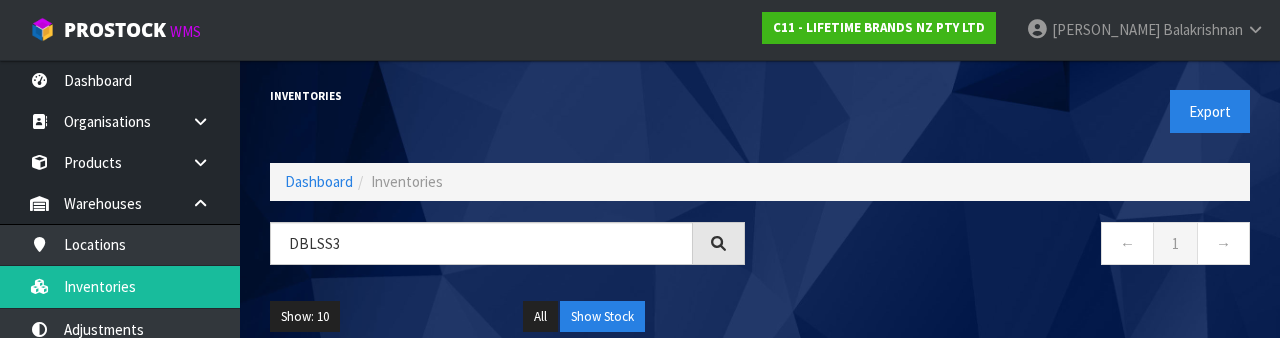 click on "Export" at bounding box center (1012, 111) 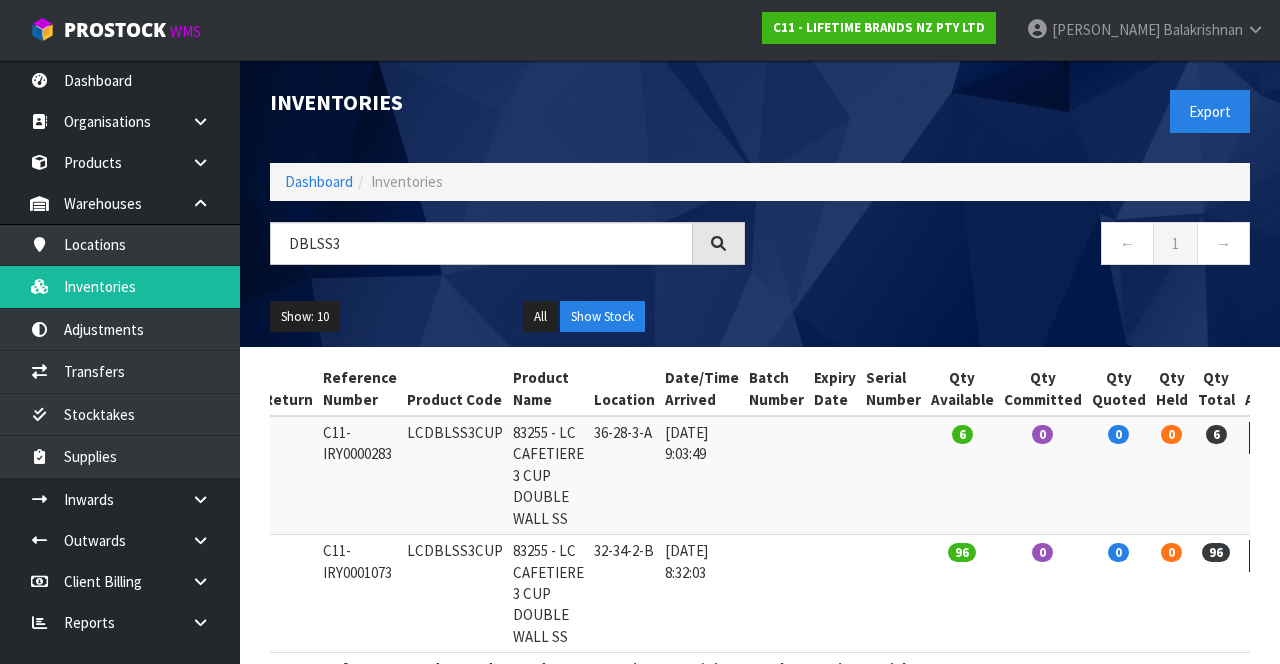click on "Balakrishnan" at bounding box center (1203, 29) 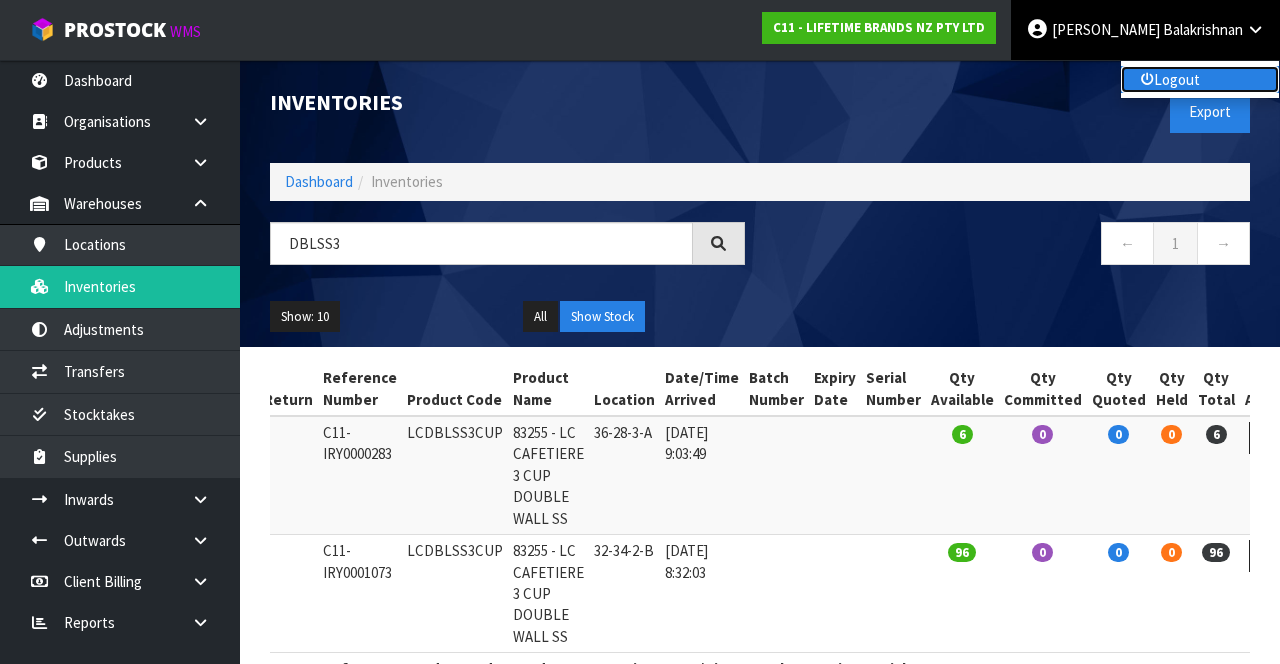 click on "Logout" at bounding box center [1200, 79] 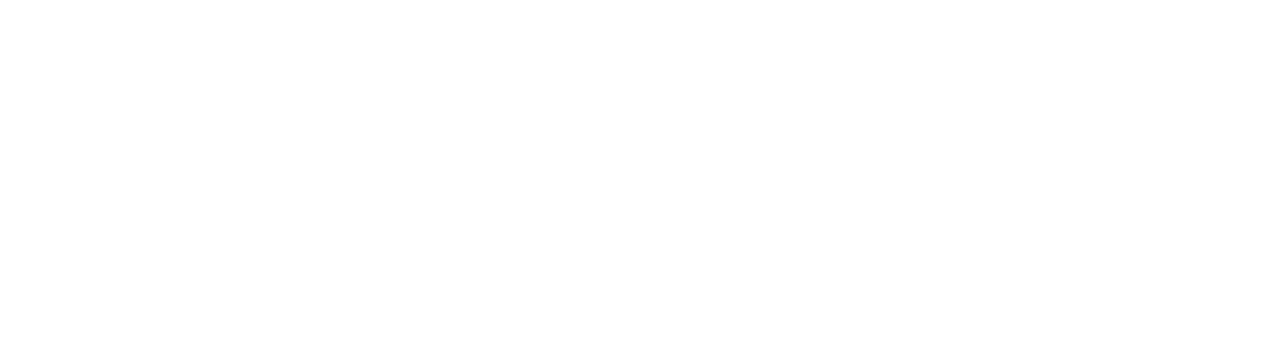 scroll, scrollTop: 0, scrollLeft: 0, axis: both 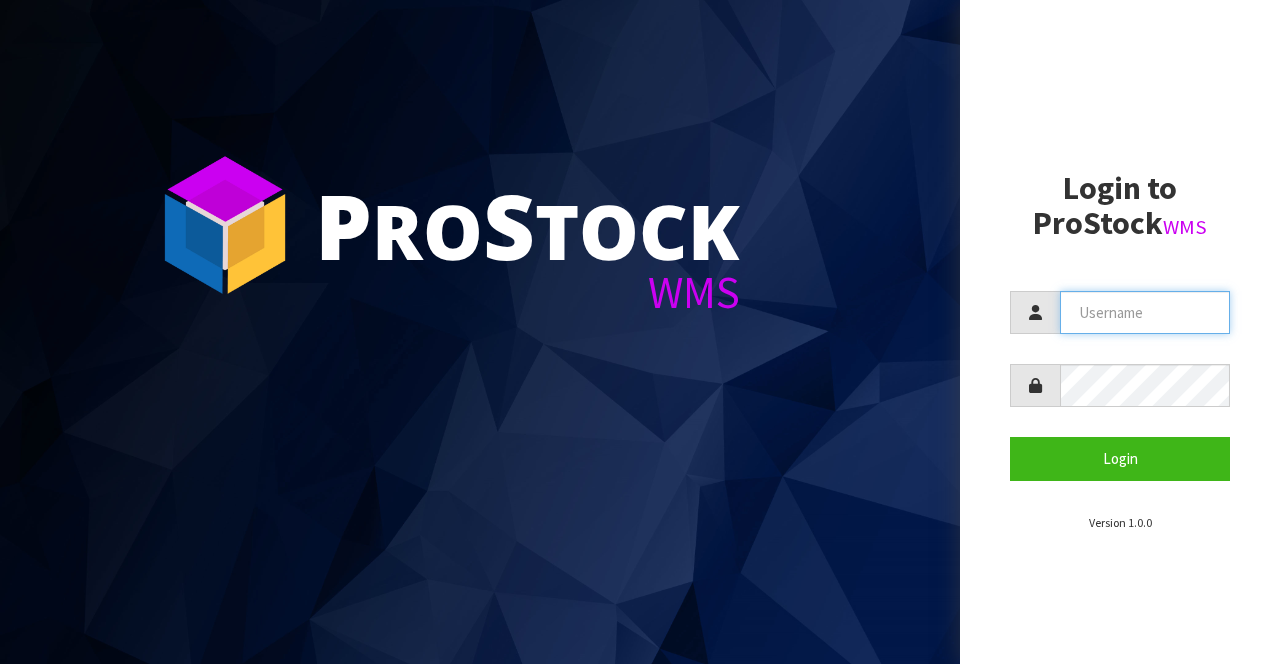 click at bounding box center [1145, 312] 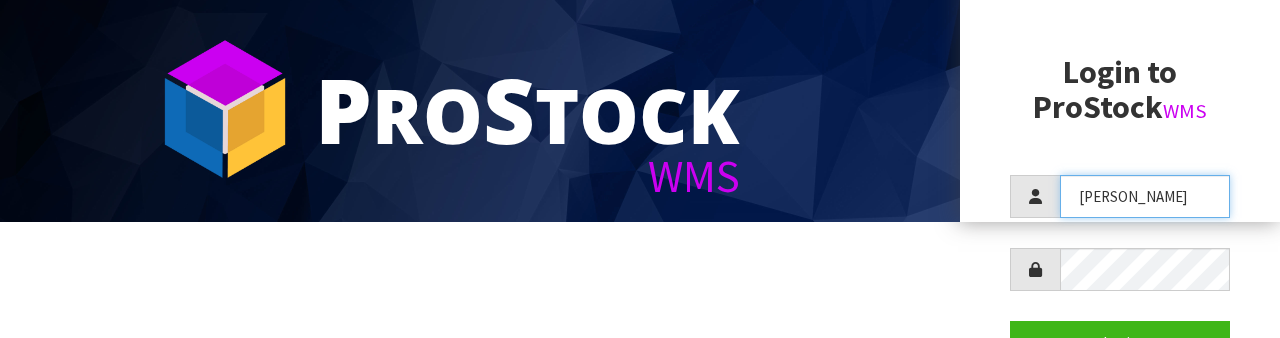 scroll, scrollTop: 122, scrollLeft: 0, axis: vertical 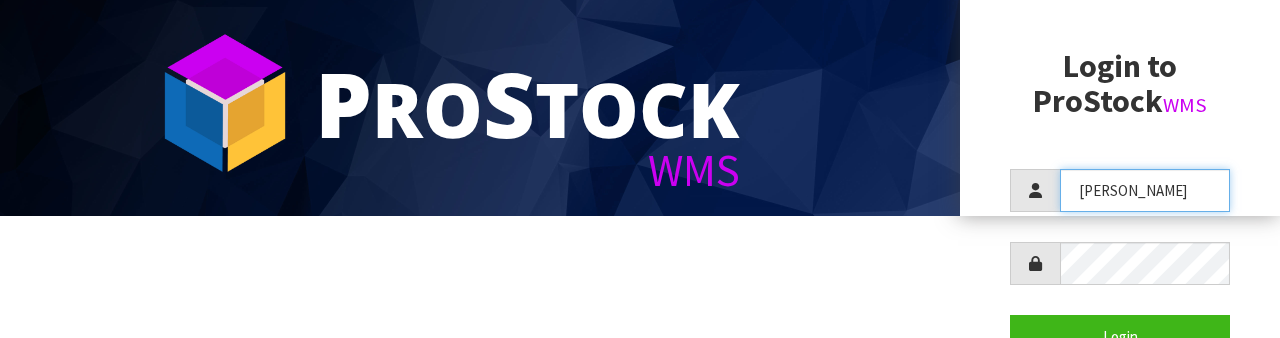 type on "[PERSON_NAME]" 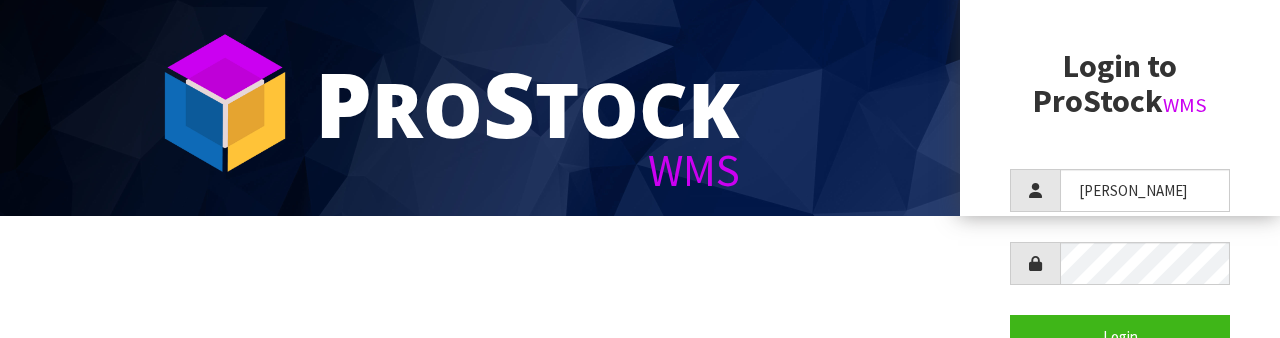 click on "P ro S tock
WMS
Login to ProStock  WMS
[PERSON_NAME]
Login
Version 1.0.0" at bounding box center (640, 47) 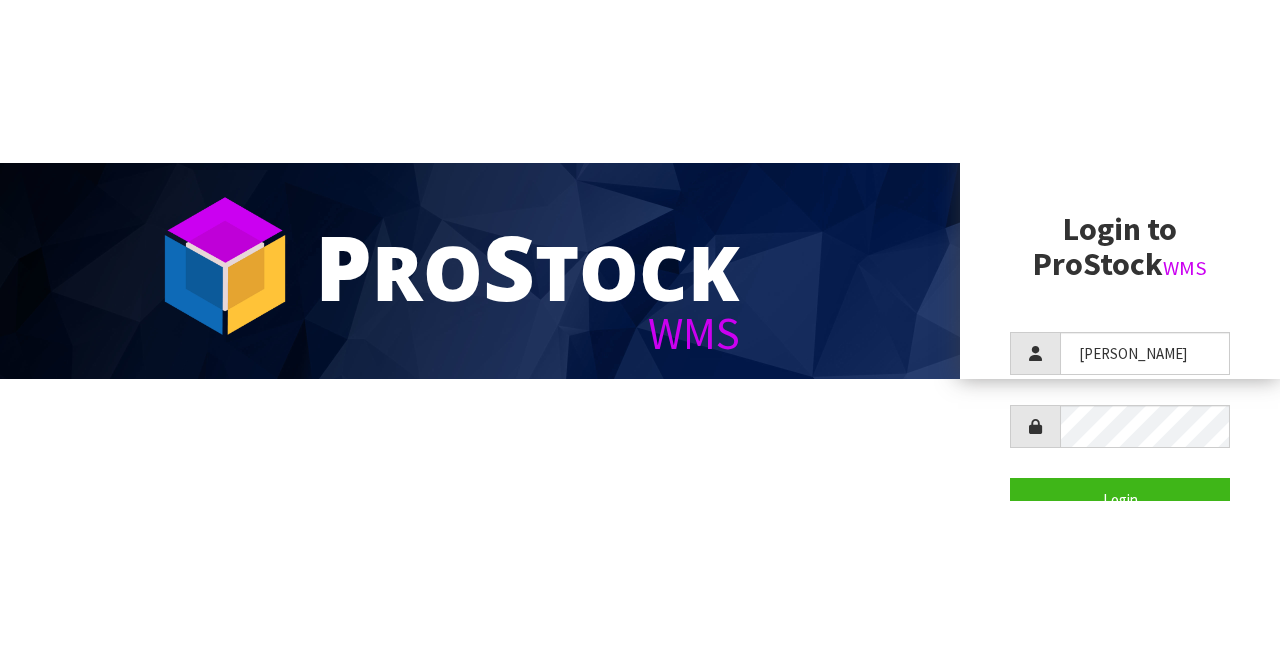 scroll, scrollTop: 0, scrollLeft: 0, axis: both 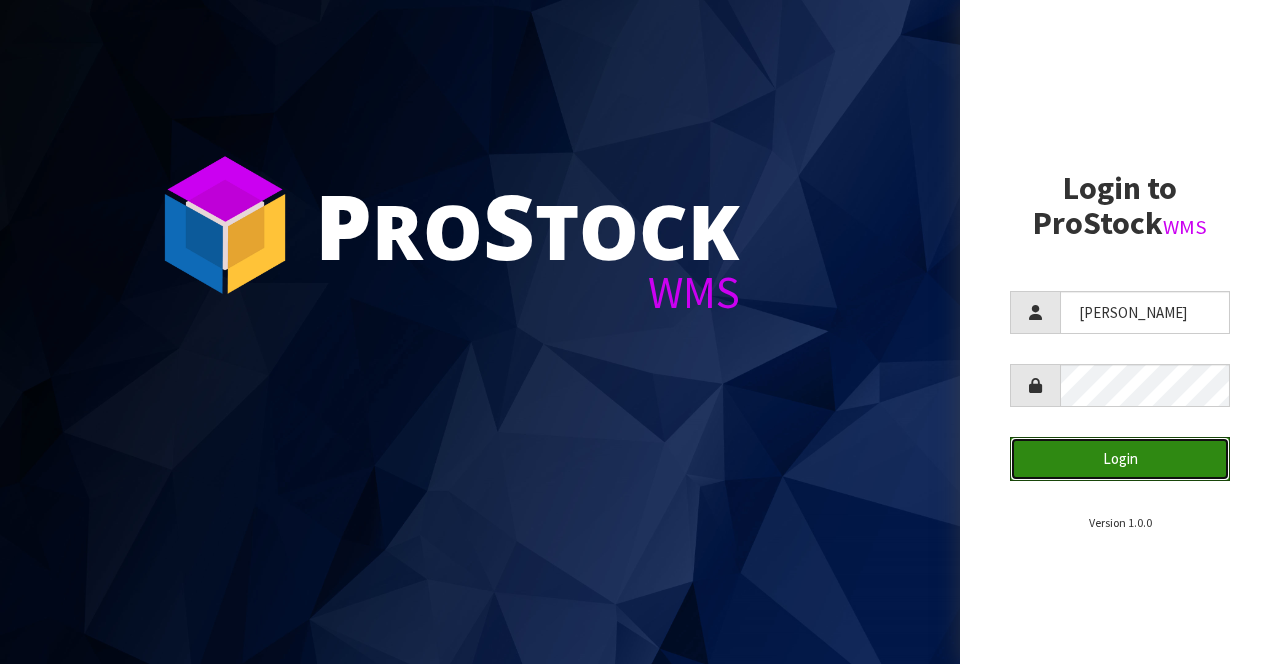 click on "Login" at bounding box center [1120, 458] 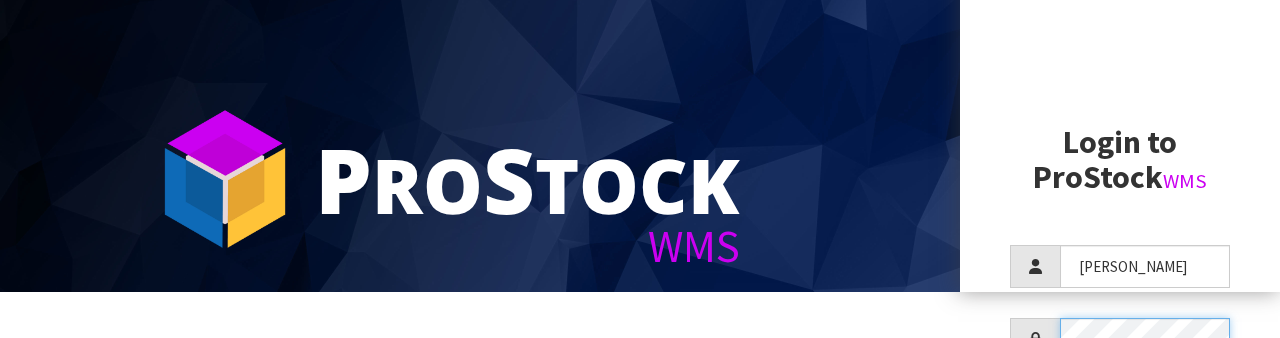 scroll, scrollTop: 216, scrollLeft: 0, axis: vertical 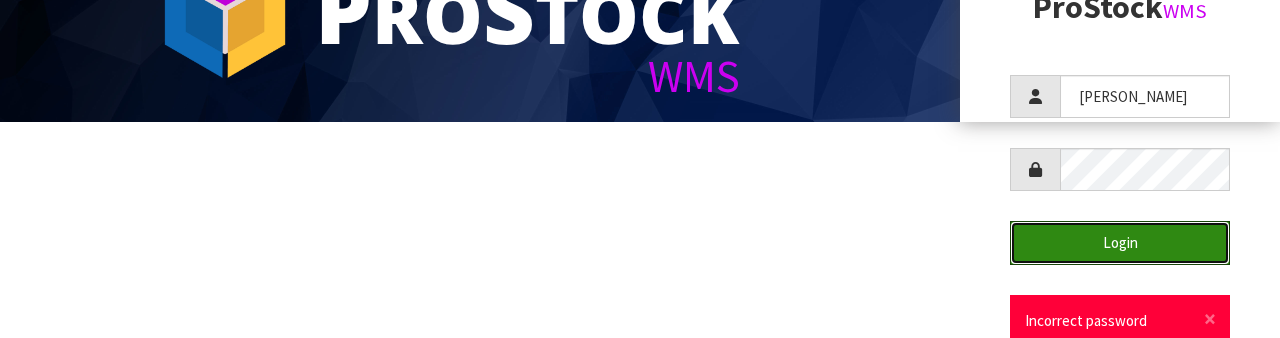 click on "Login" at bounding box center (1120, 242) 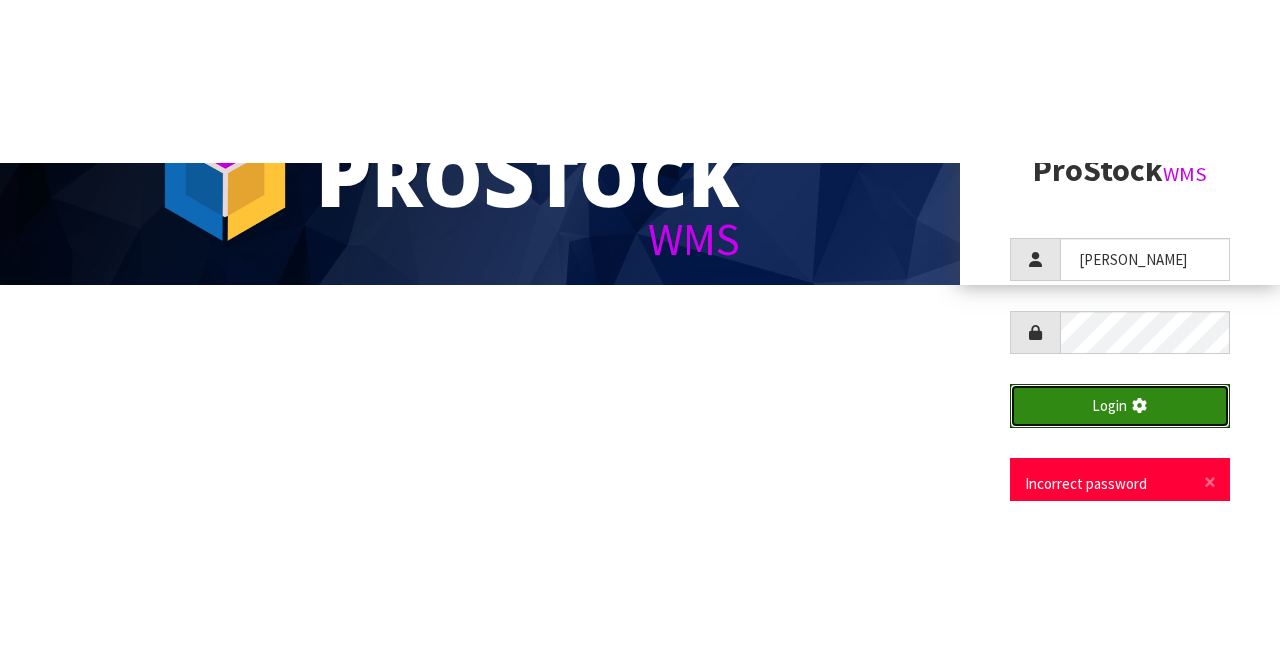scroll, scrollTop: 0, scrollLeft: 0, axis: both 